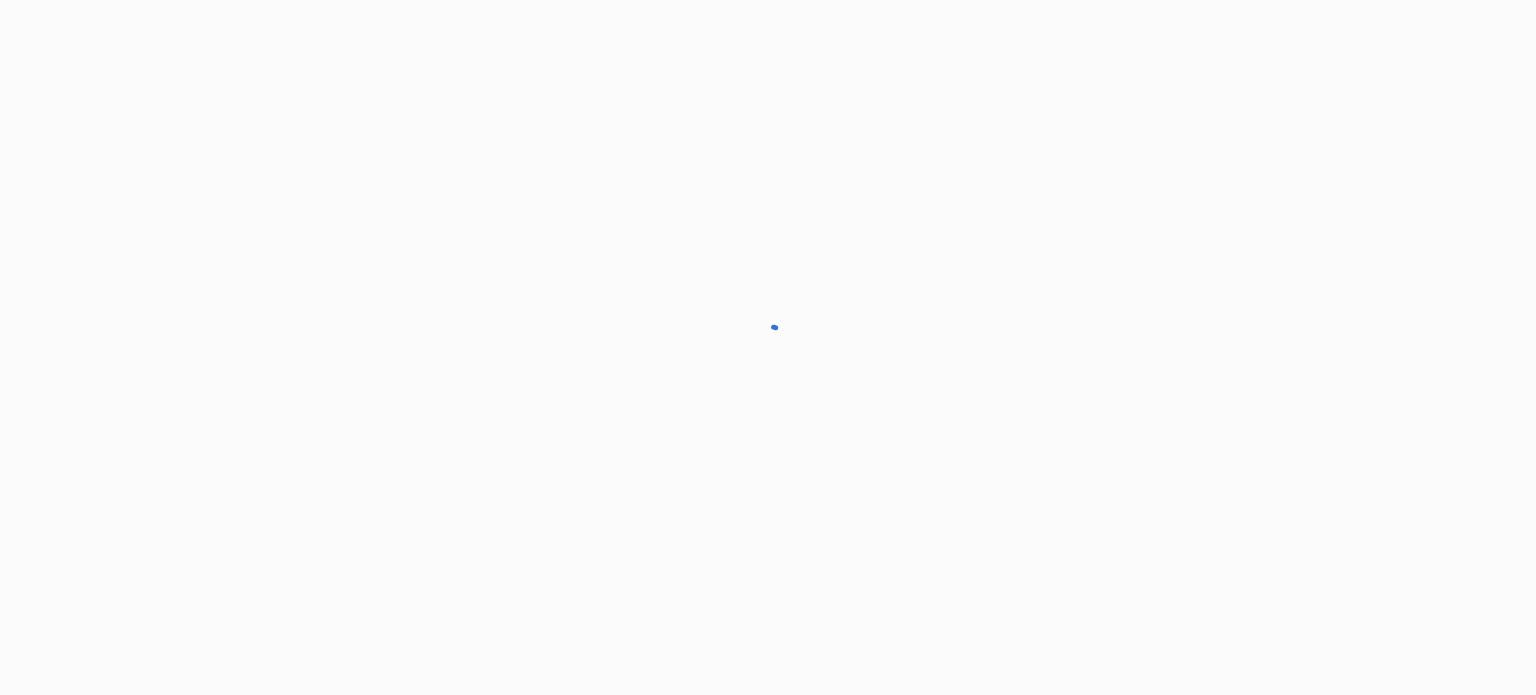 scroll, scrollTop: 0, scrollLeft: 0, axis: both 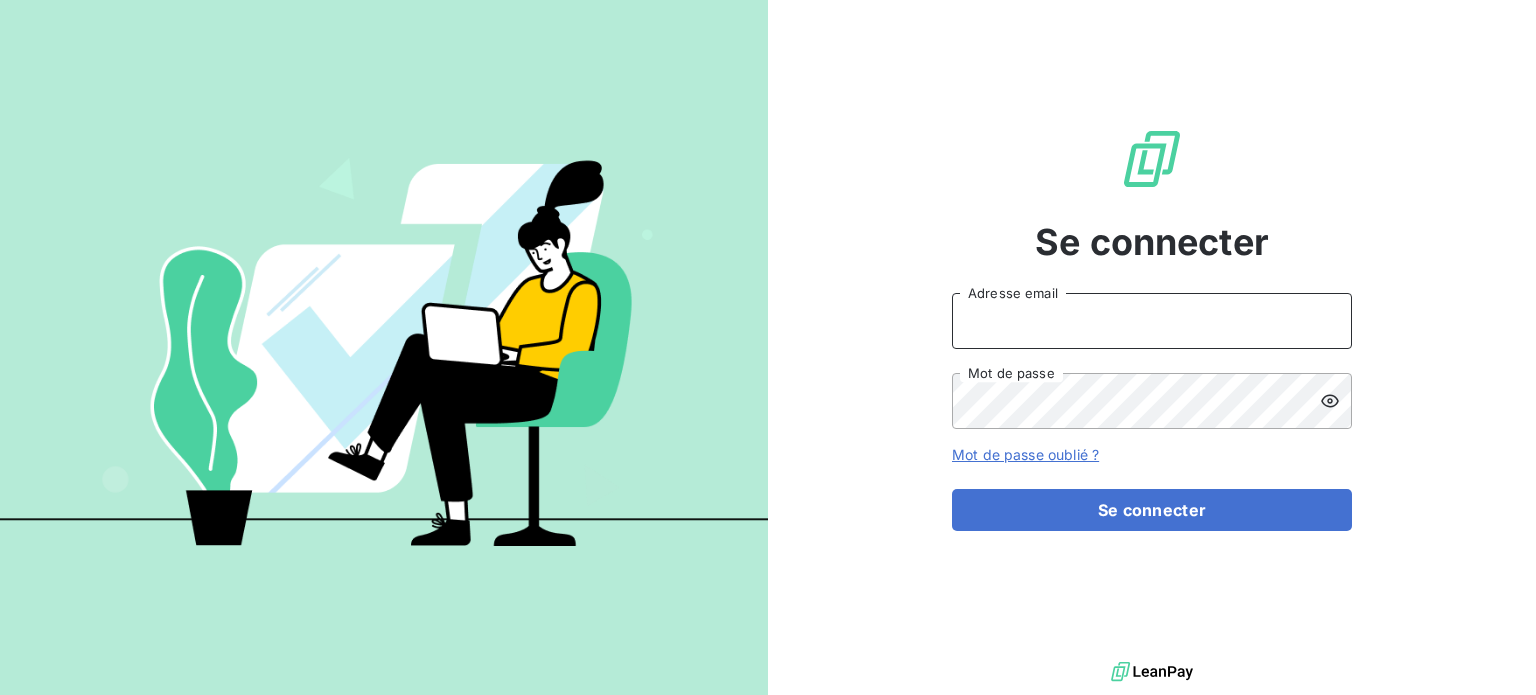 drag, startPoint x: 1005, startPoint y: 320, endPoint x: 1030, endPoint y: 341, distance: 32.649654 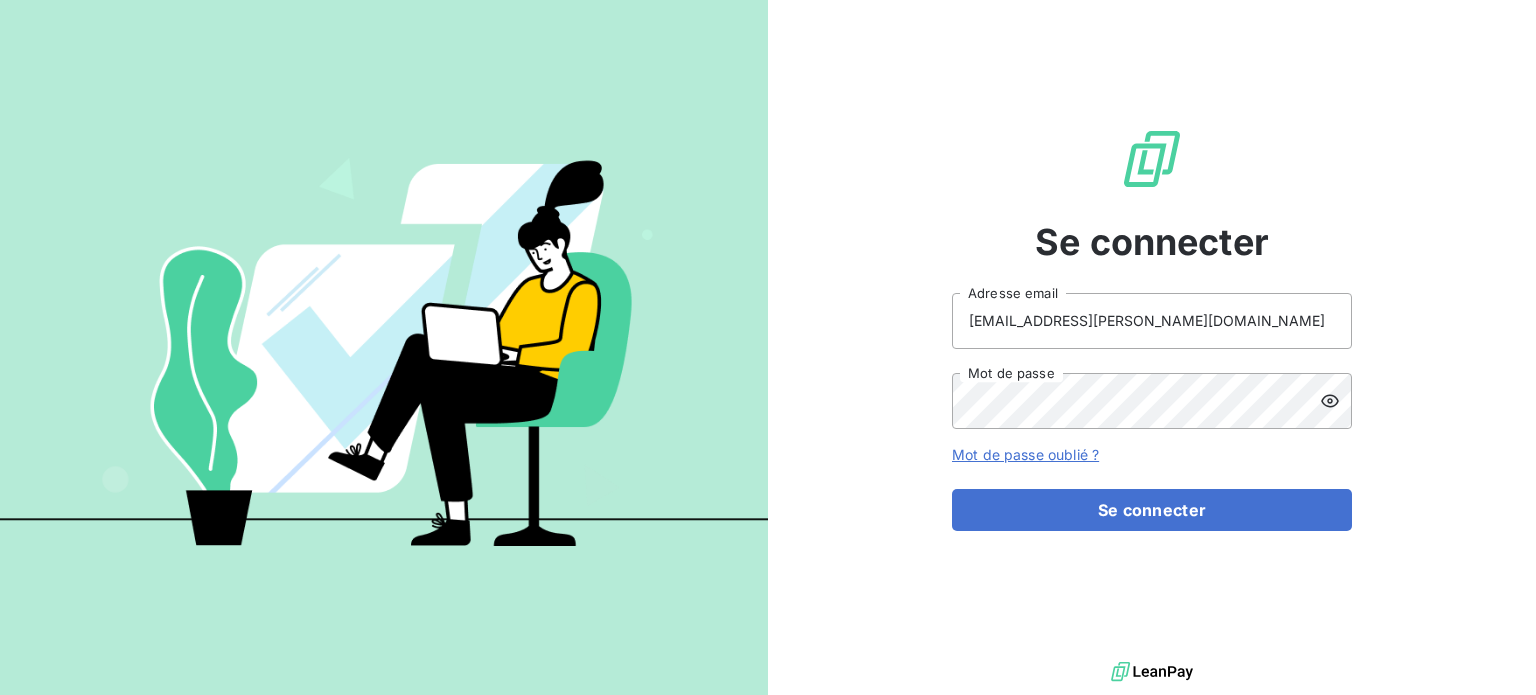 click 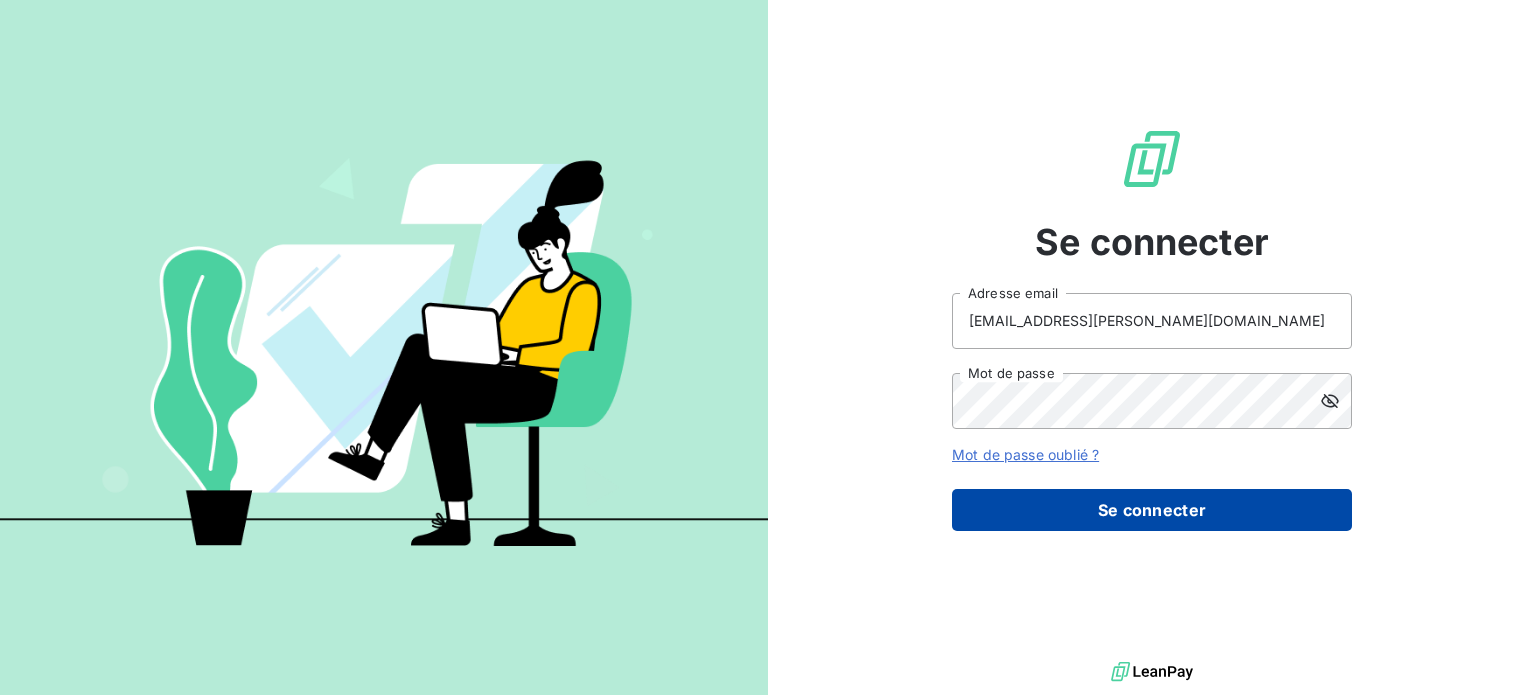 click on "Se connecter" at bounding box center [1152, 510] 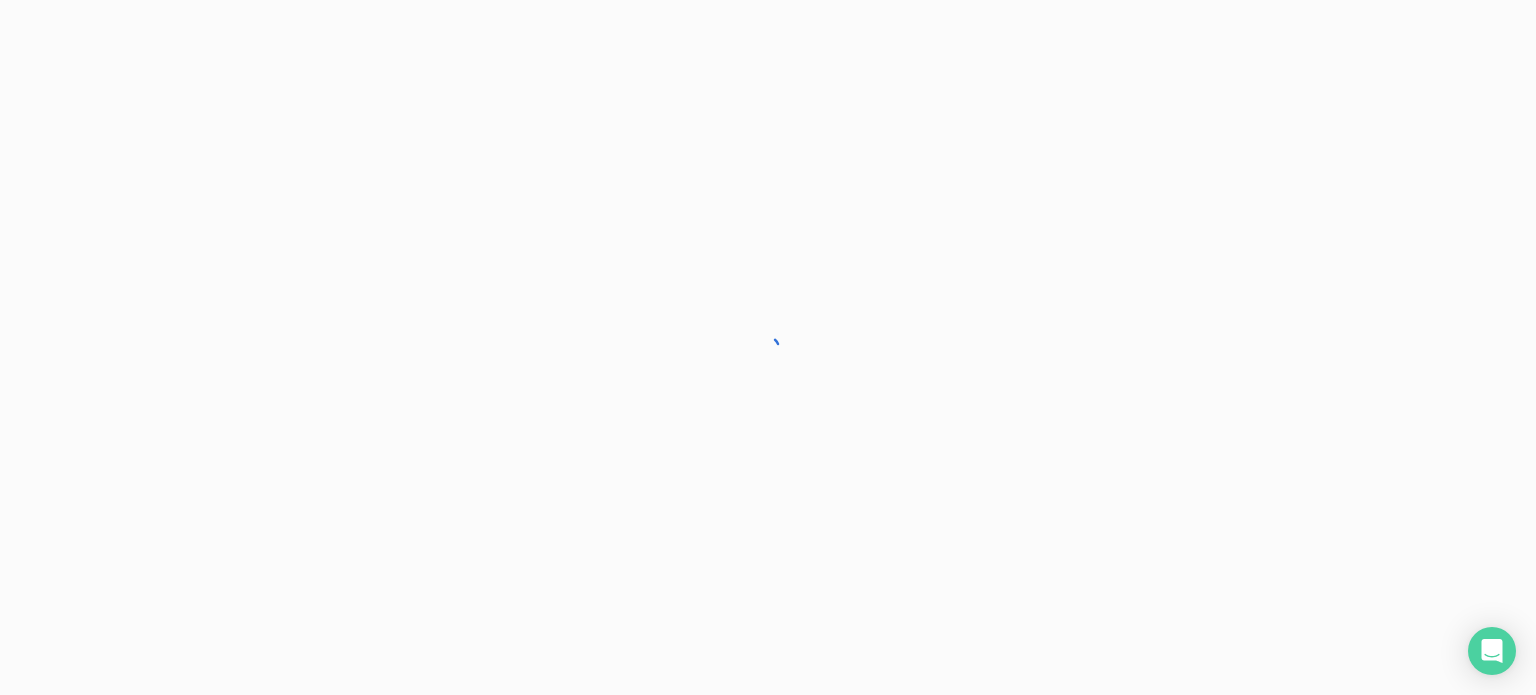 scroll, scrollTop: 0, scrollLeft: 0, axis: both 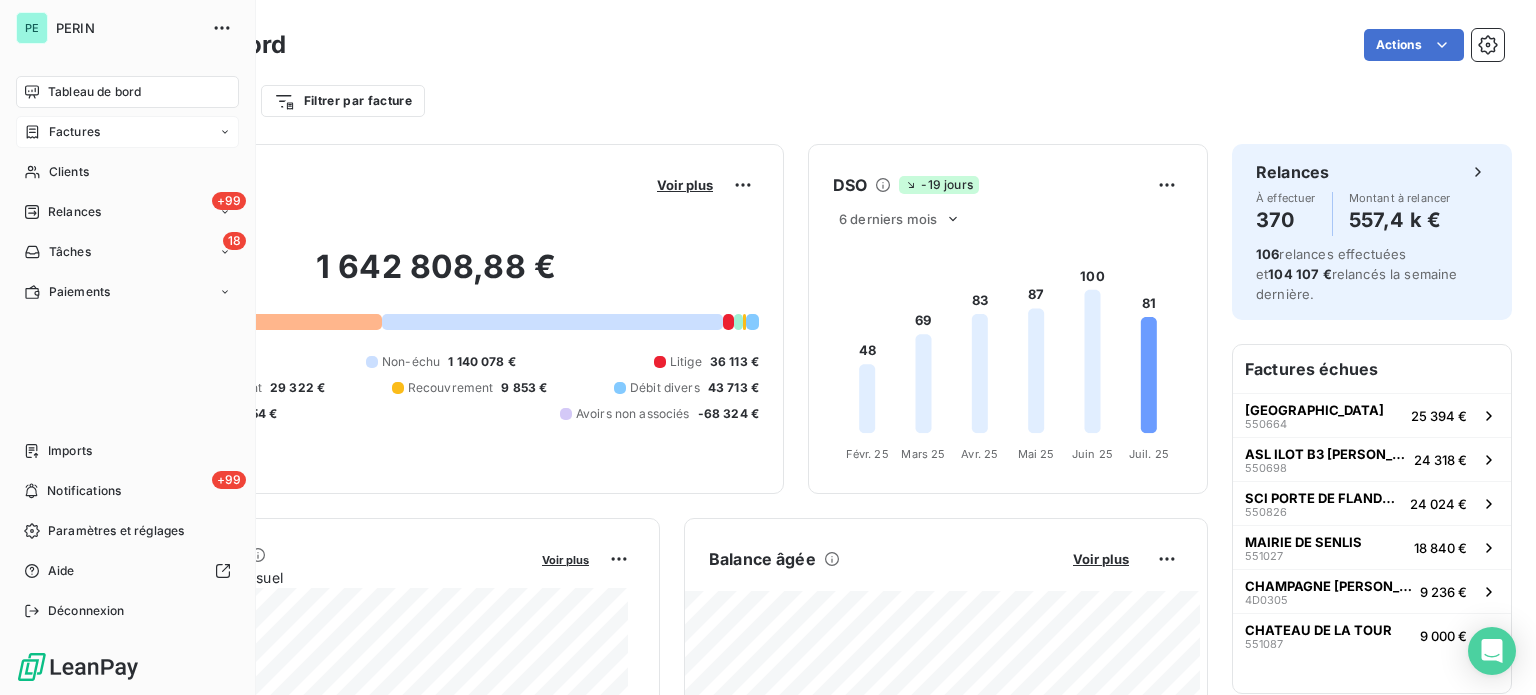 click on "Factures" at bounding box center [74, 132] 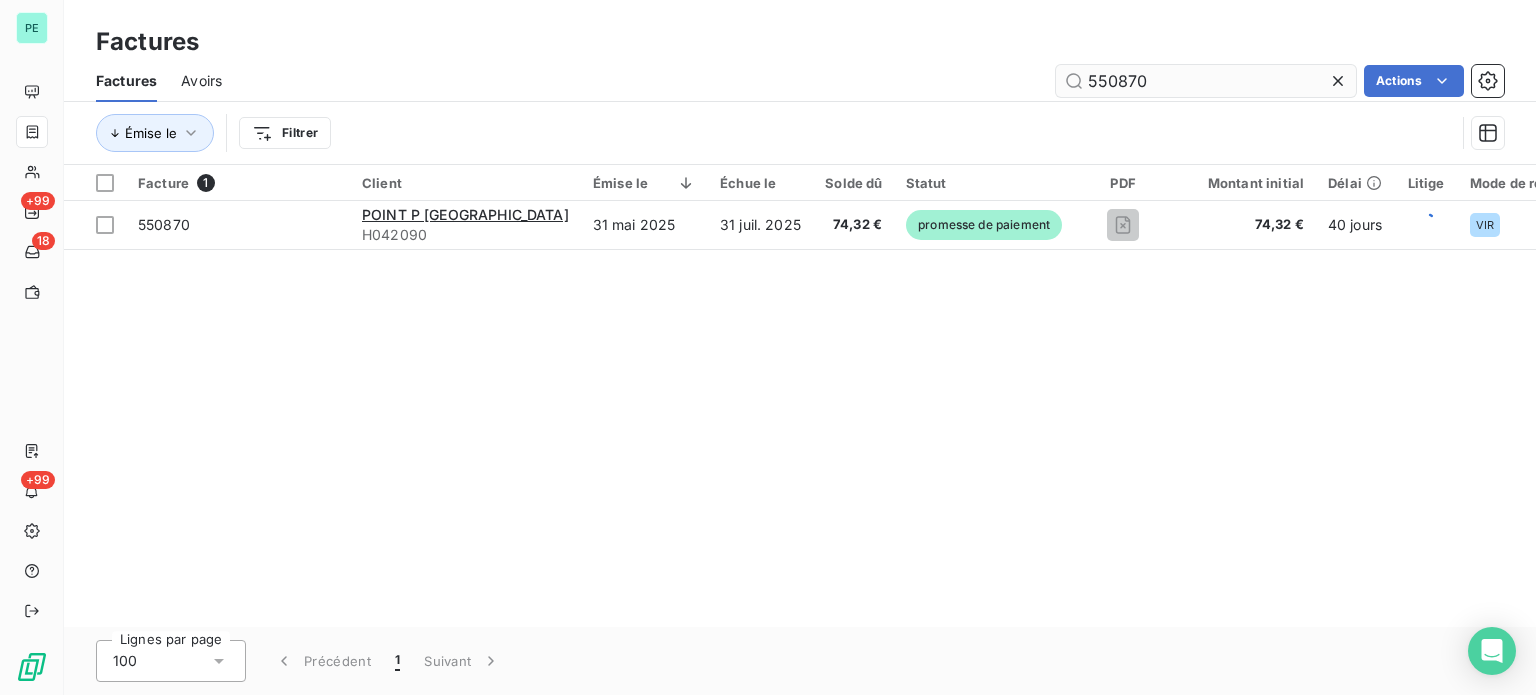 drag, startPoint x: 1093, startPoint y: 86, endPoint x: 1296, endPoint y: 83, distance: 203.02217 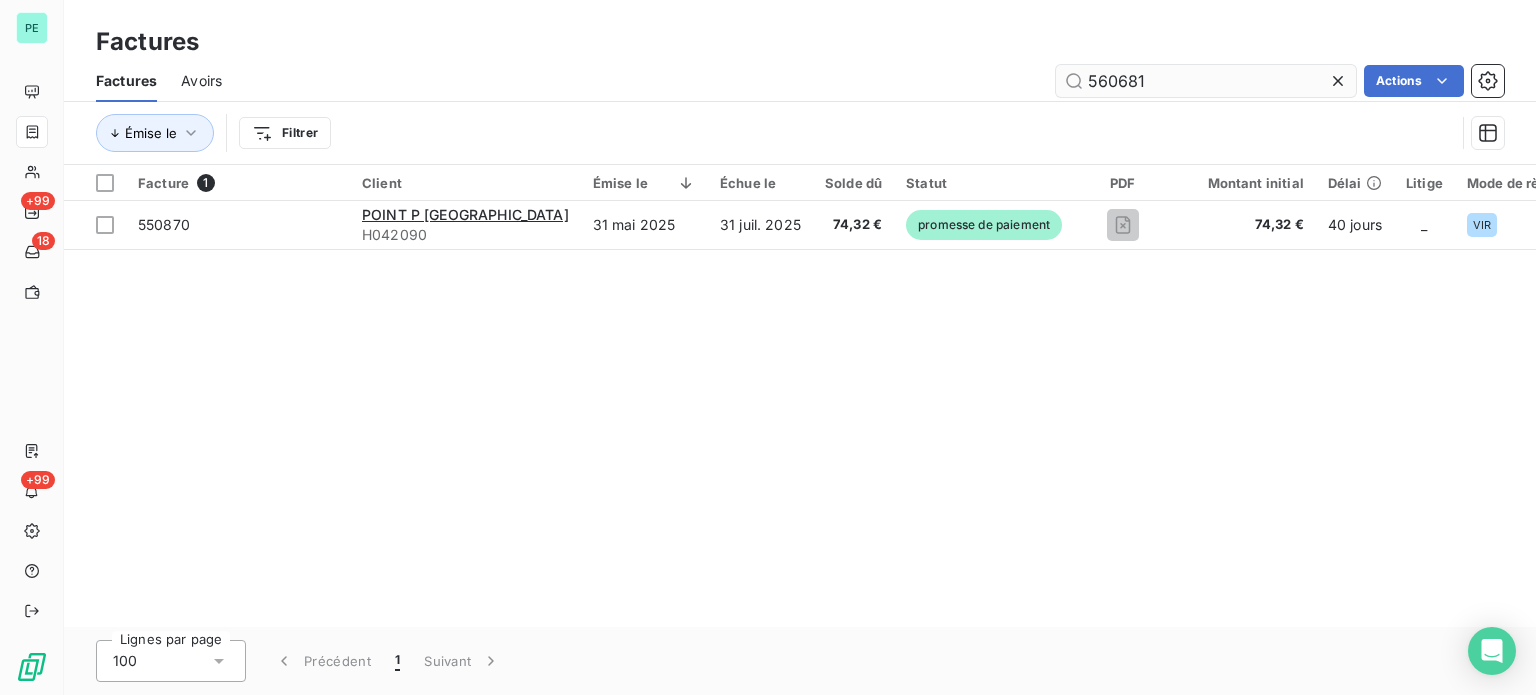 type on "560681" 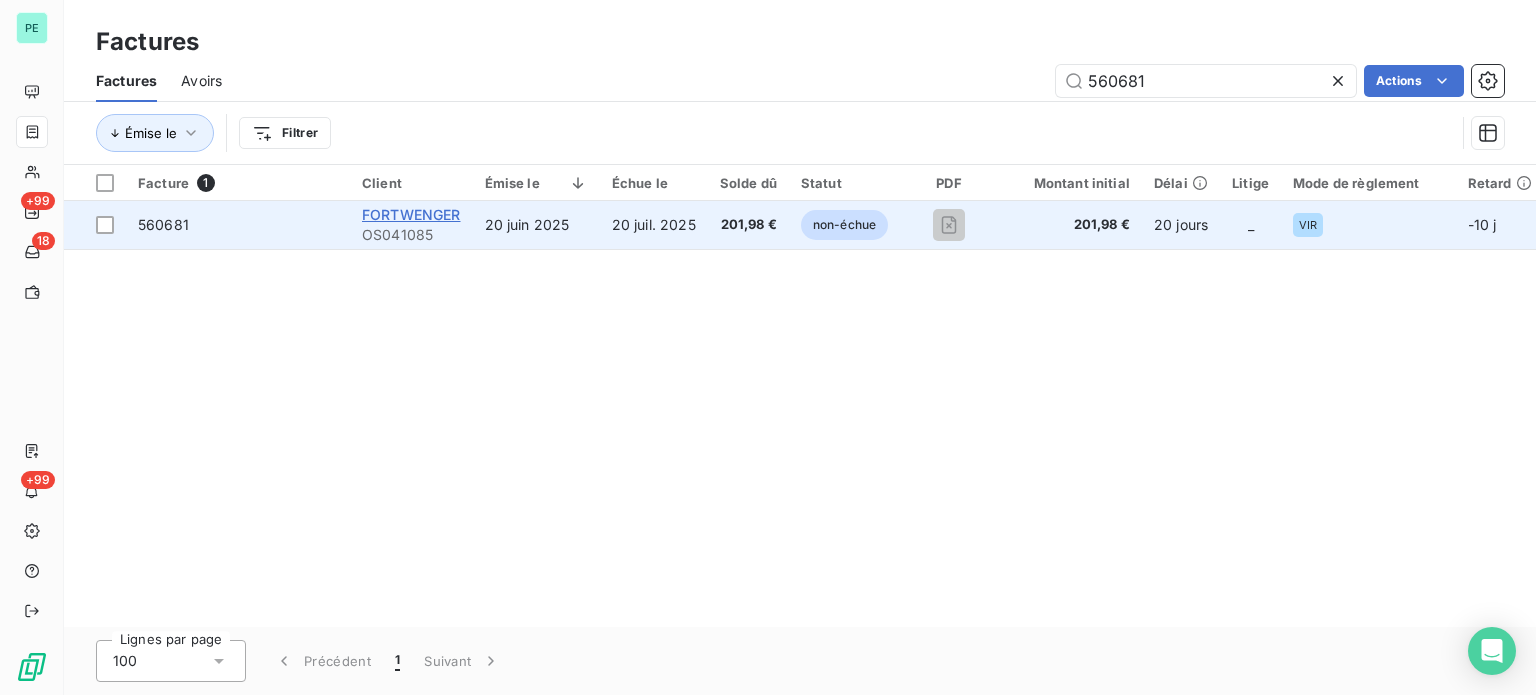 click on "FORTWENGER" at bounding box center (411, 214) 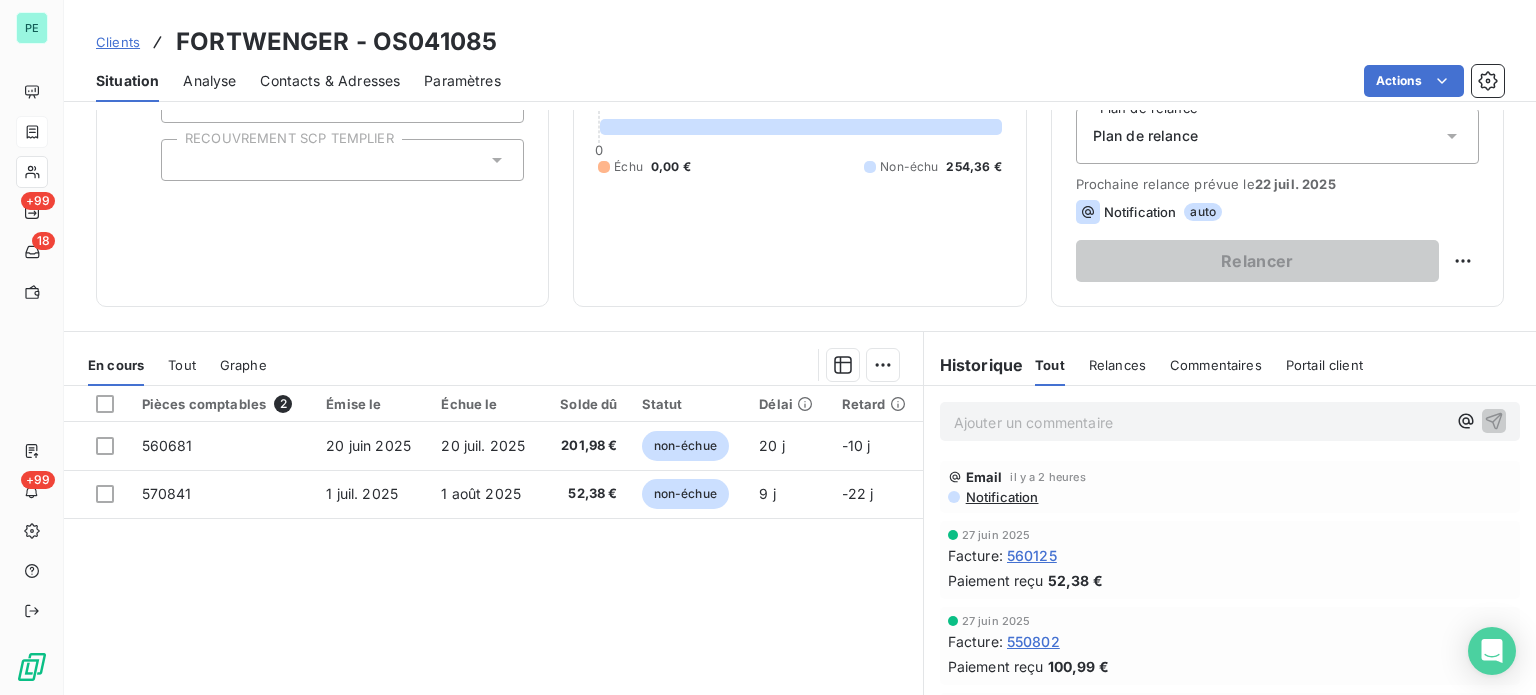 scroll, scrollTop: 300, scrollLeft: 0, axis: vertical 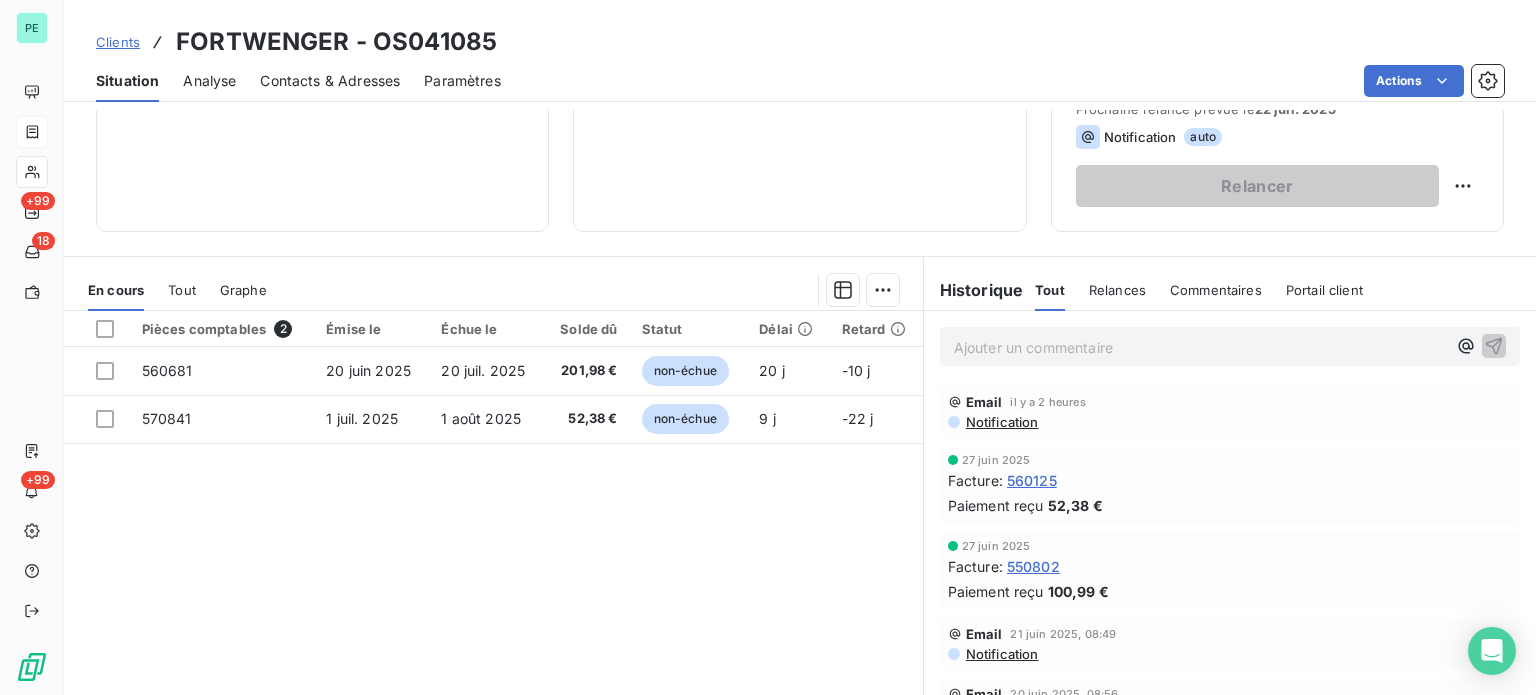 click on "Ajouter un commentaire ﻿" at bounding box center [1200, 347] 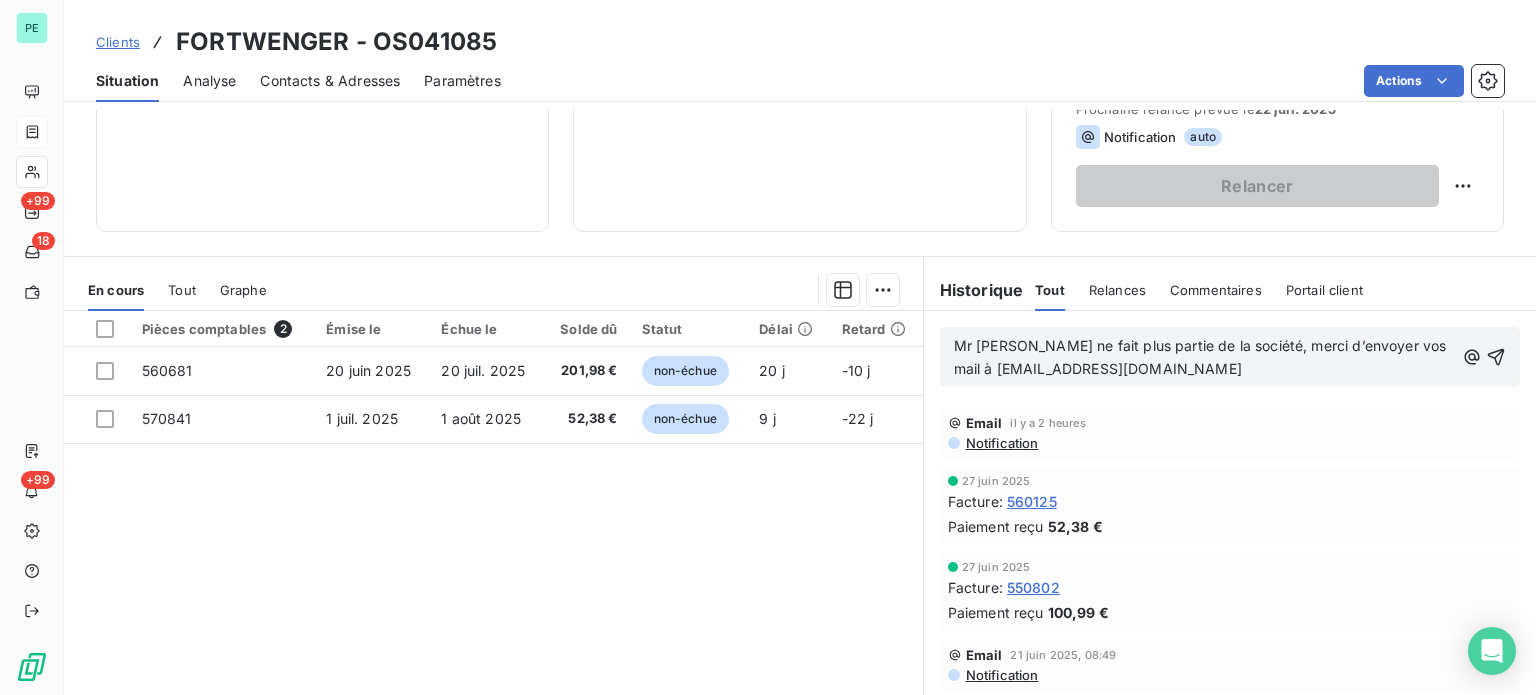 click on "Contacts & Adresses" at bounding box center (330, 81) 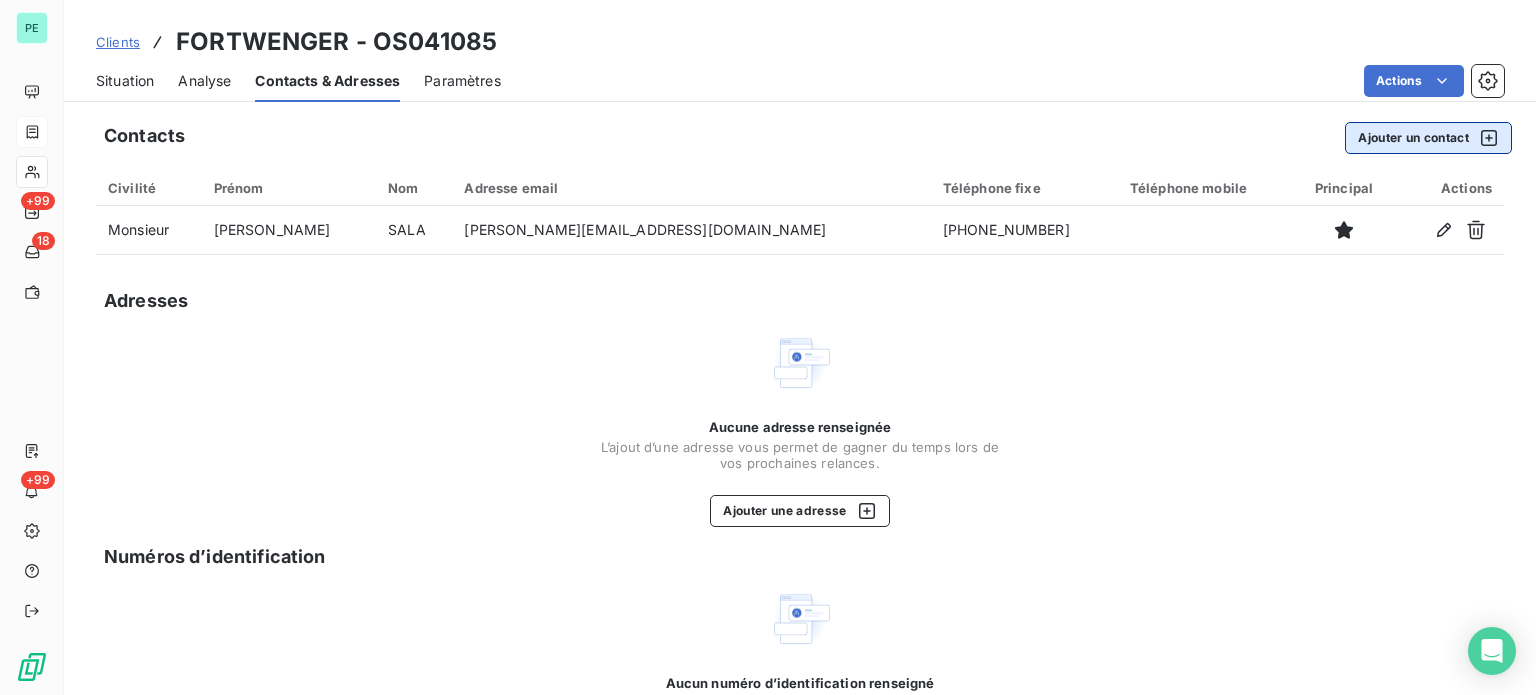 click on "Ajouter un contact" at bounding box center (1428, 138) 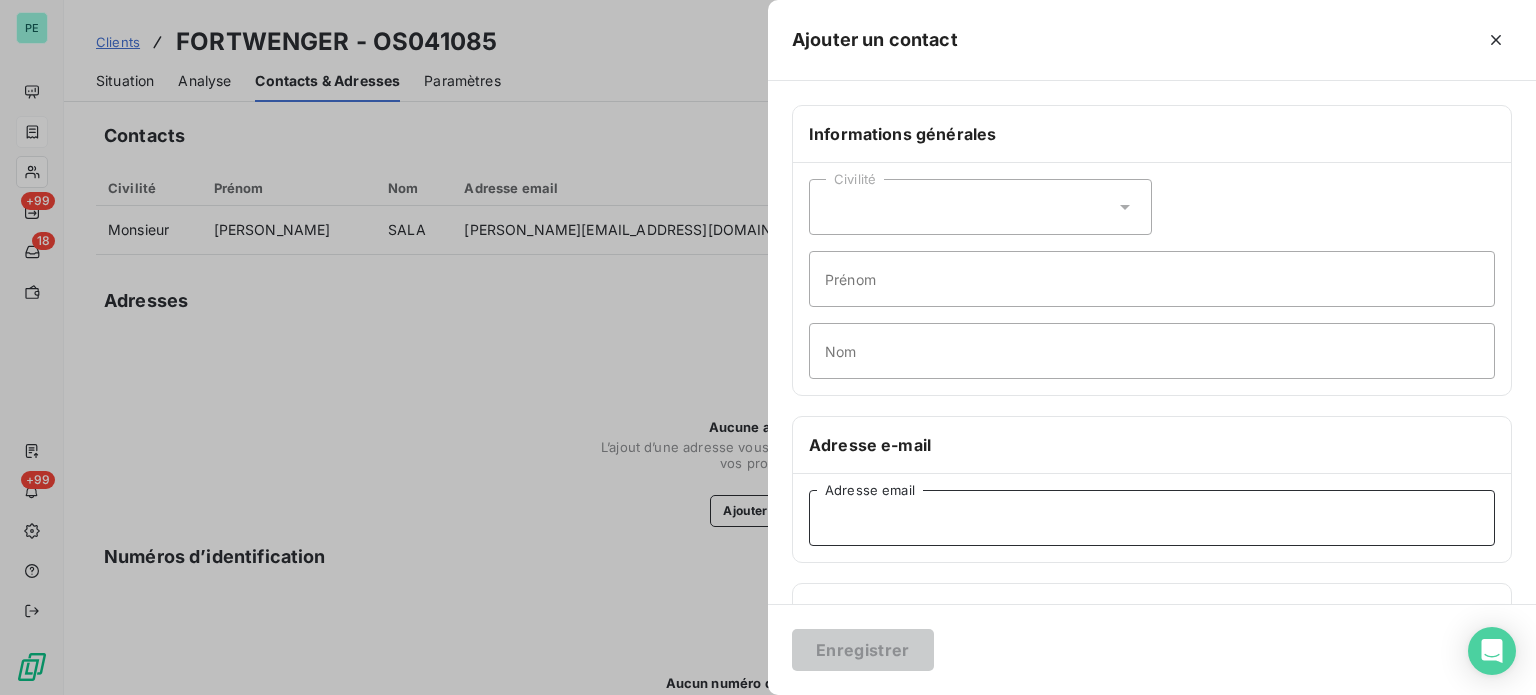 click on "Adresse email" at bounding box center (1152, 518) 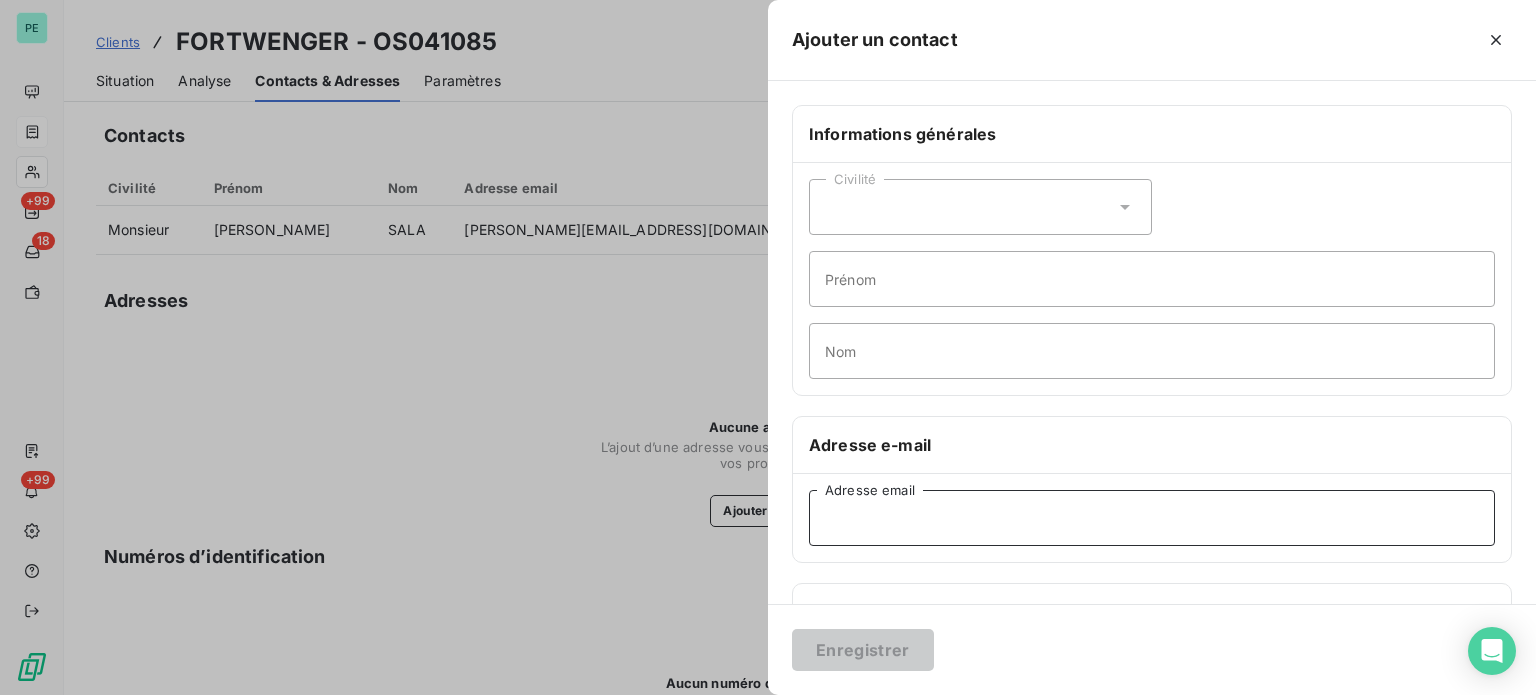 paste on "Mr [PERSON_NAME] ne fait plus partie de la société, merci d’envoyer vos mail à [EMAIL_ADDRESS][DOMAIN_NAME]" 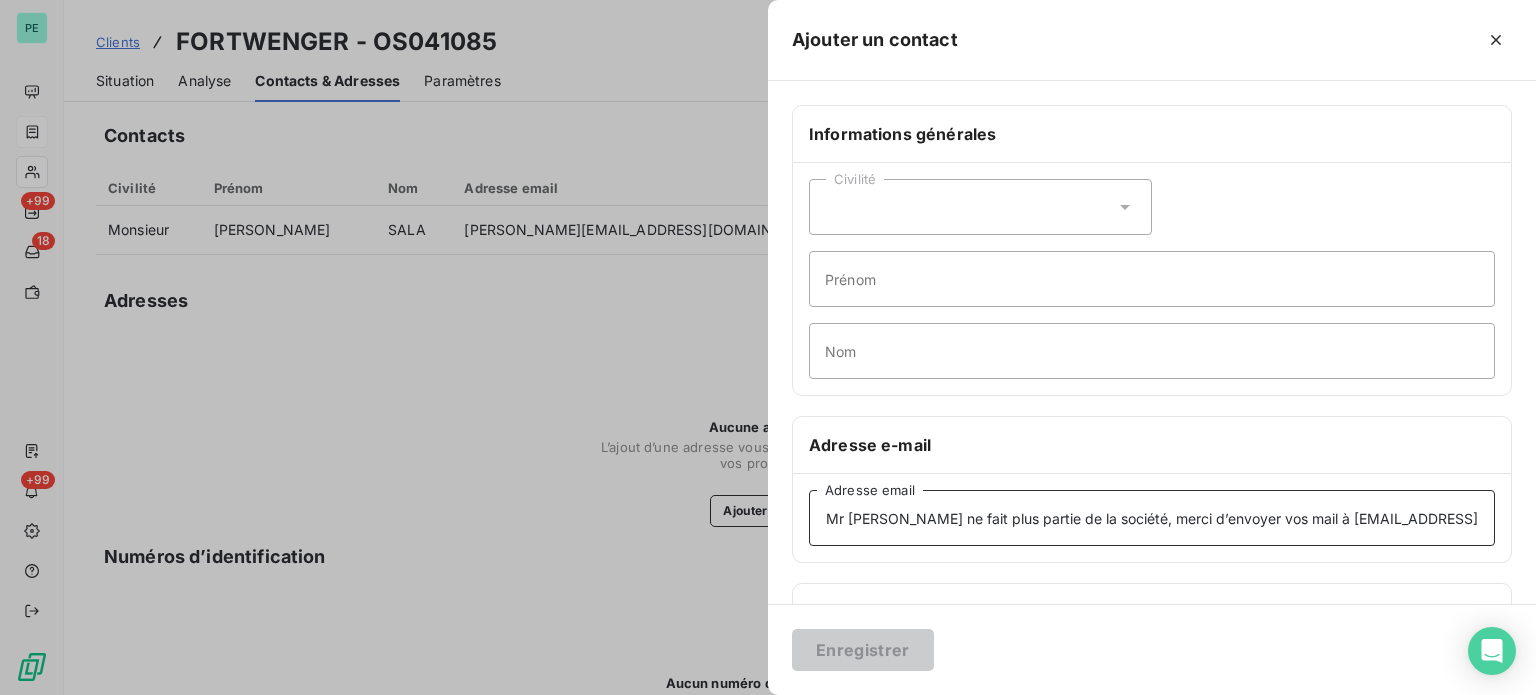 drag, startPoint x: 1268, startPoint y: 518, endPoint x: 600, endPoint y: 517, distance: 668.00073 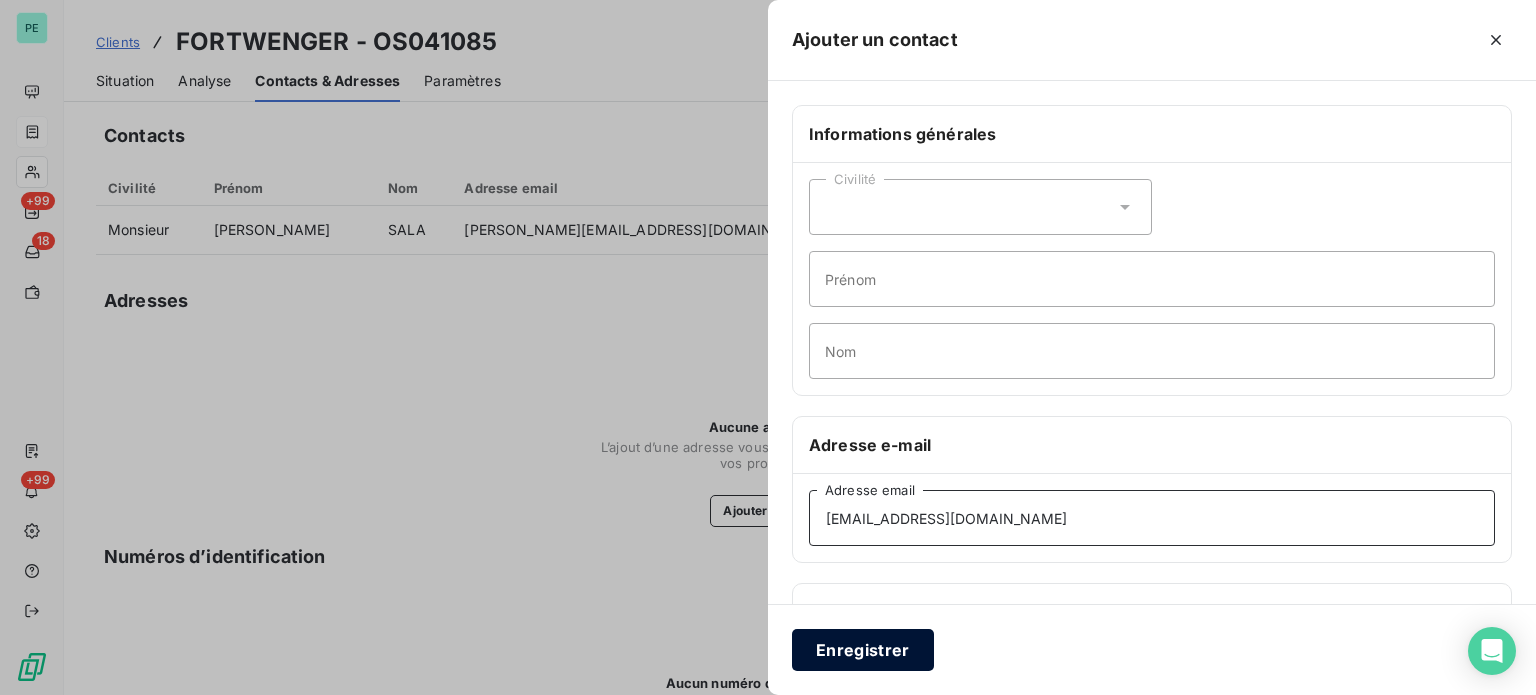 type on "[EMAIL_ADDRESS][DOMAIN_NAME]" 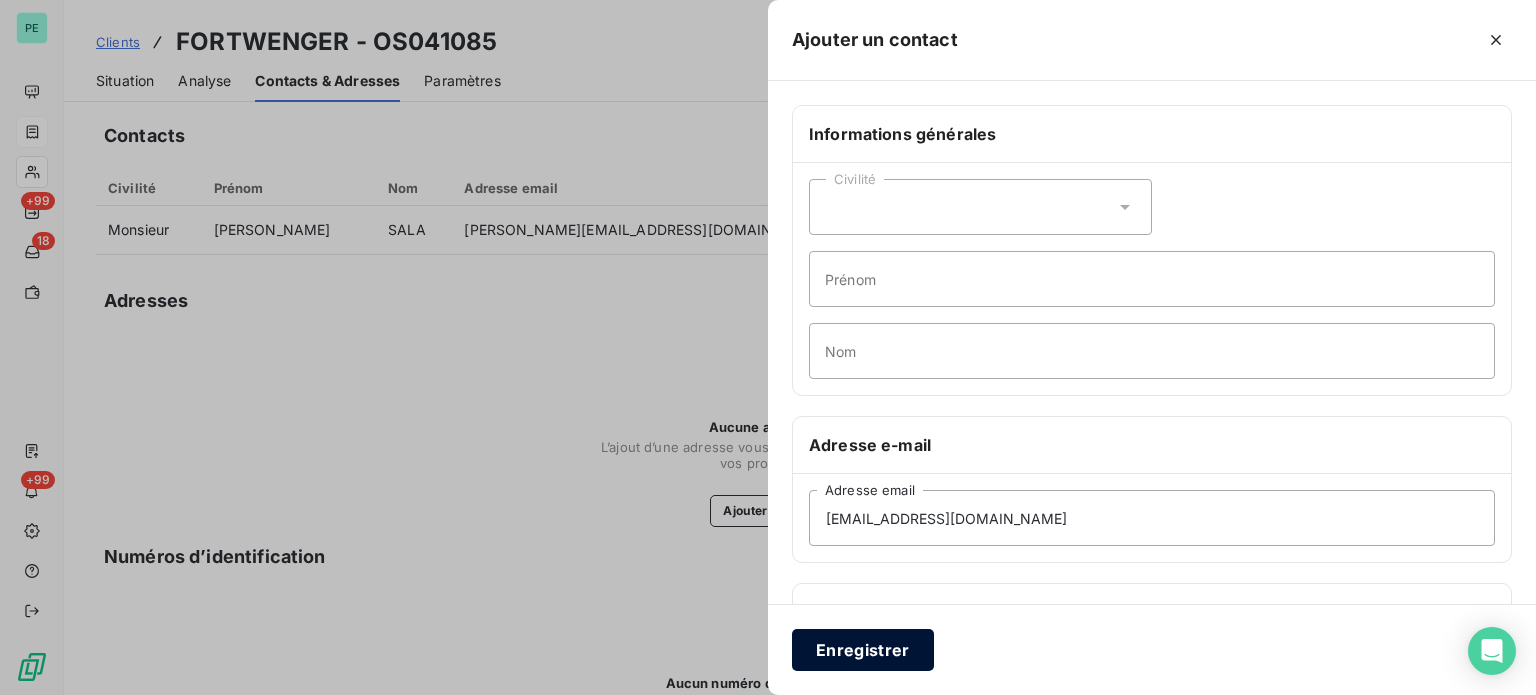 click on "Enregistrer" at bounding box center (863, 650) 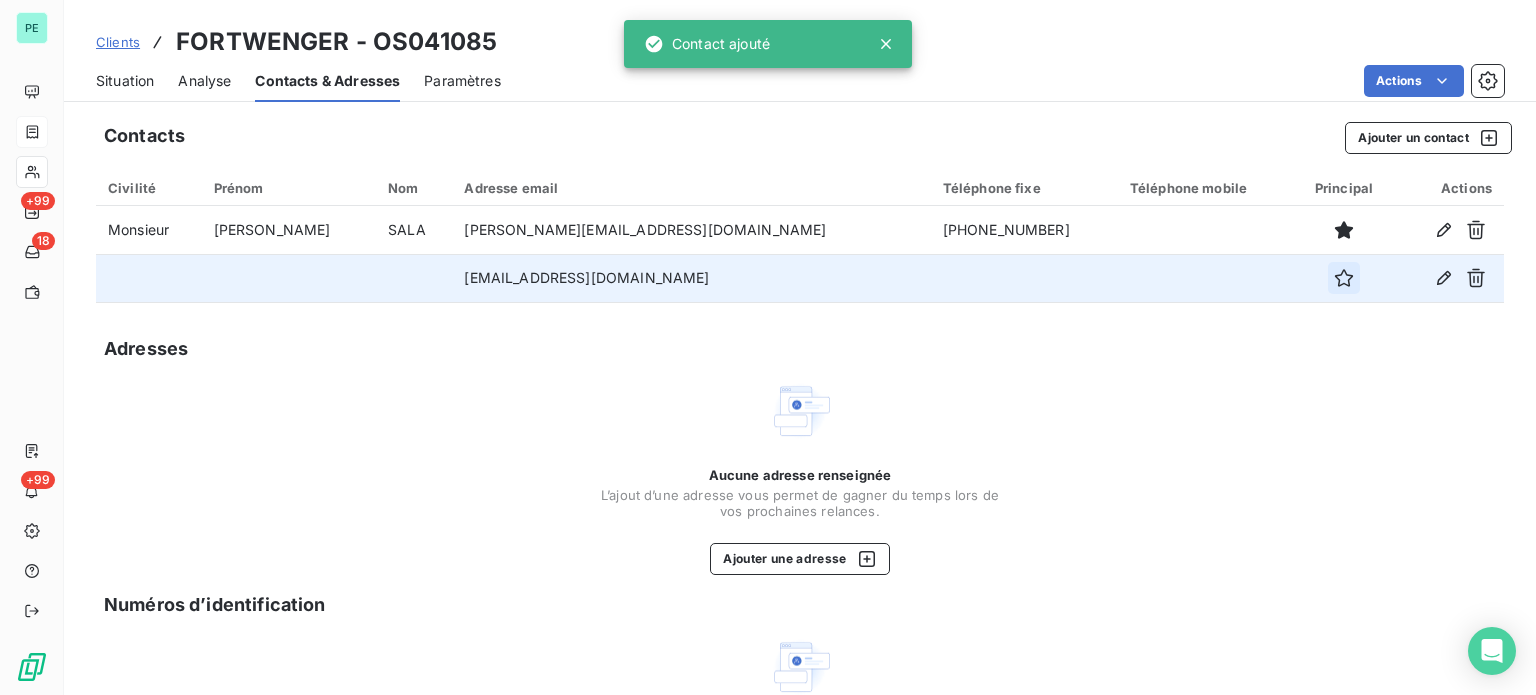 click 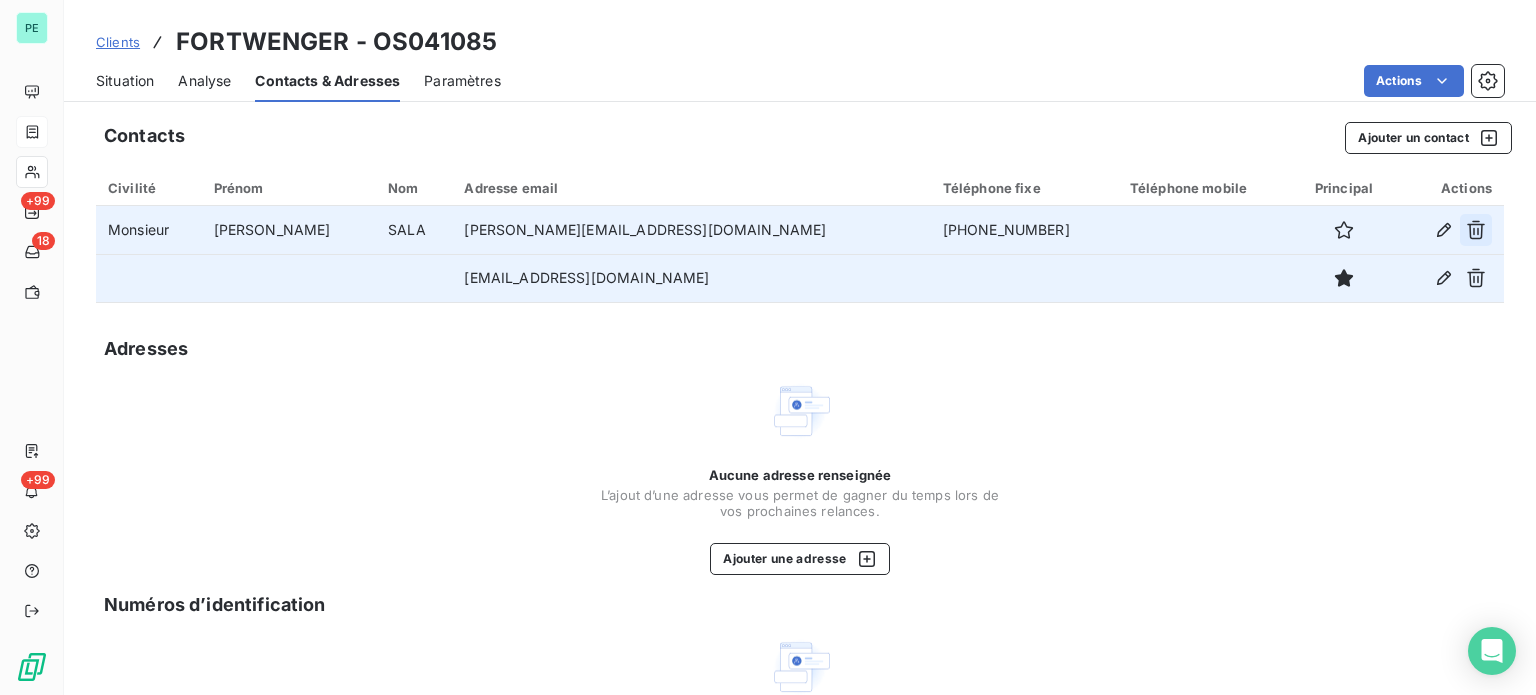 click 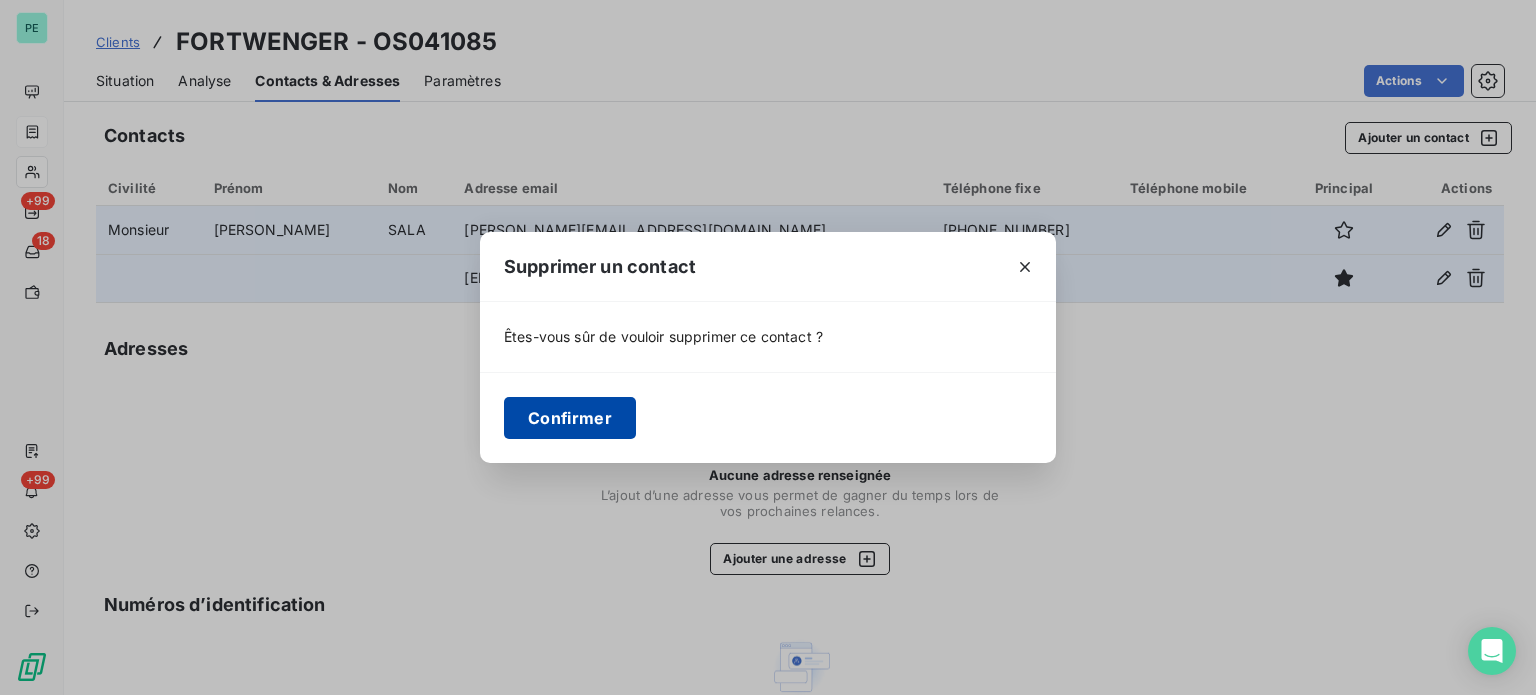 click on "Confirmer" at bounding box center [570, 418] 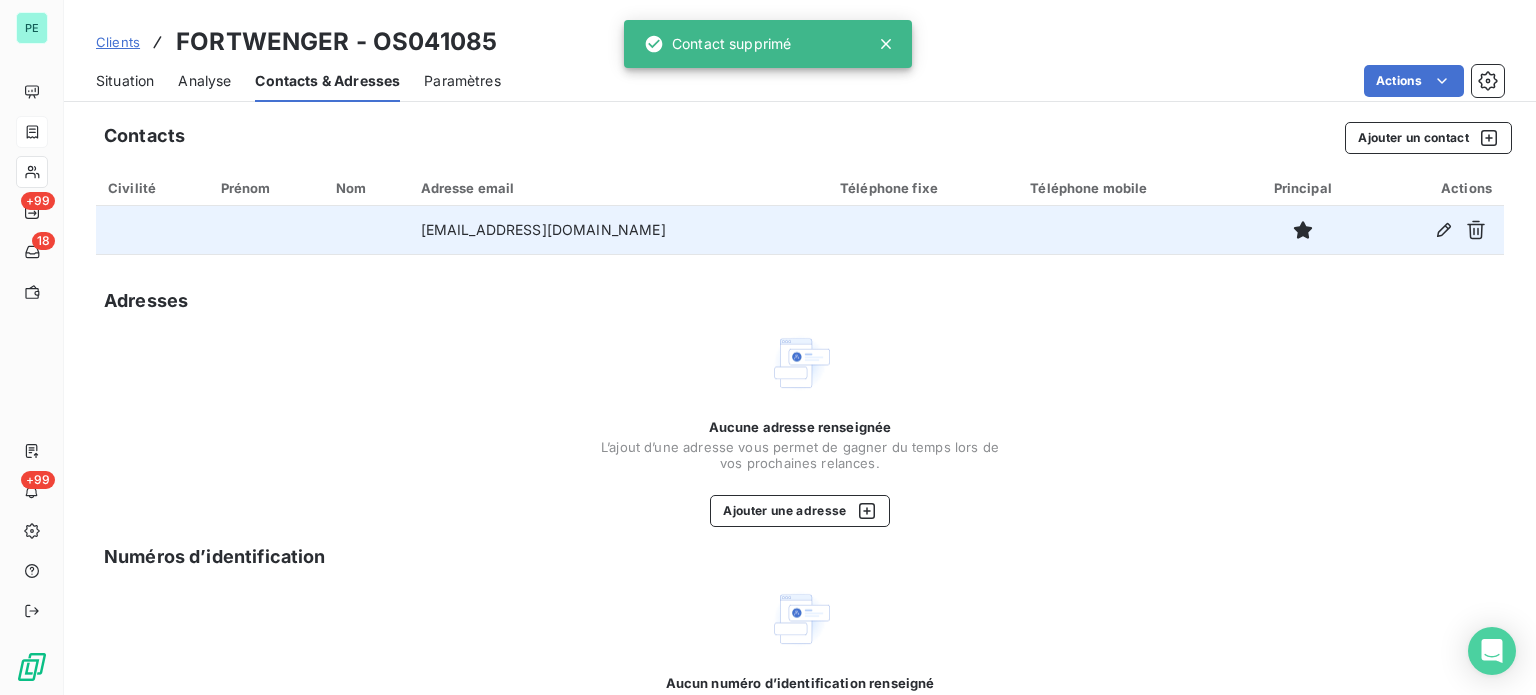 click on "Situation" at bounding box center (125, 81) 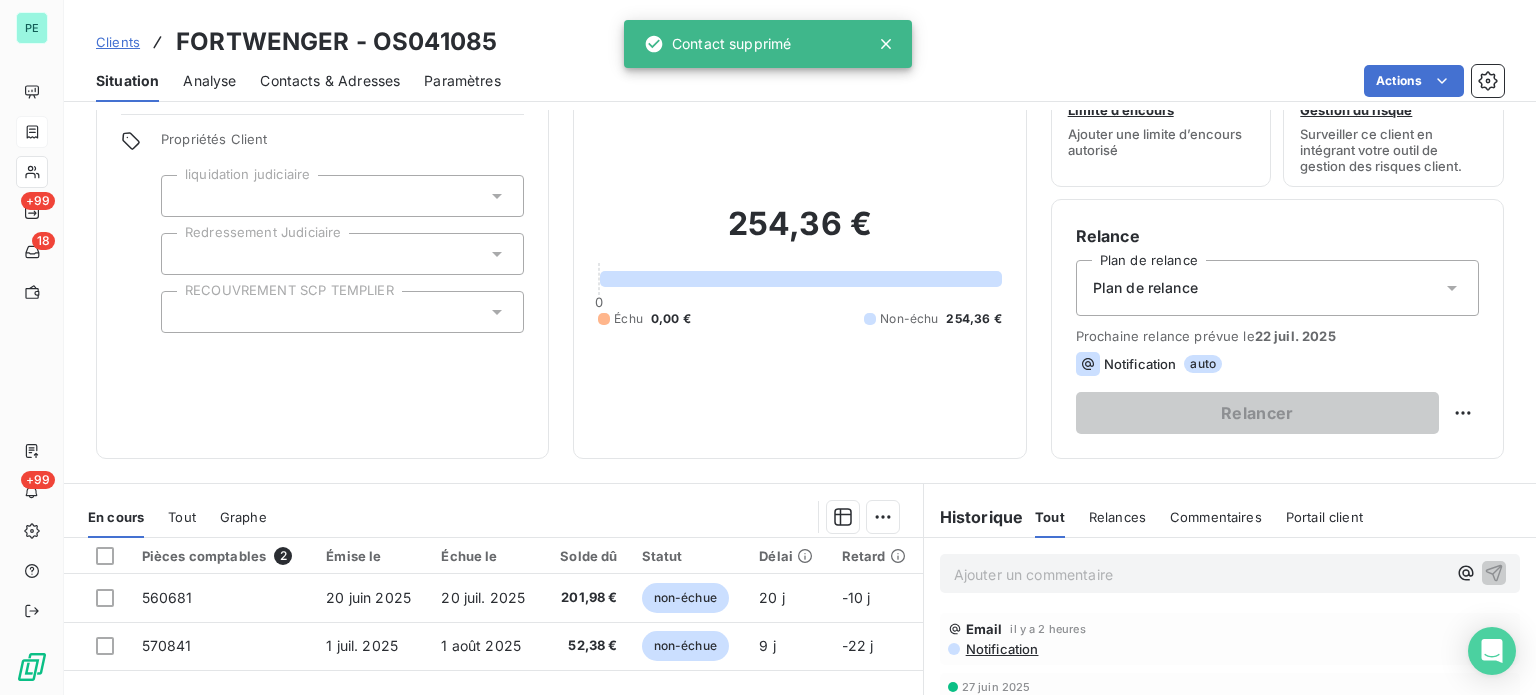 scroll, scrollTop: 300, scrollLeft: 0, axis: vertical 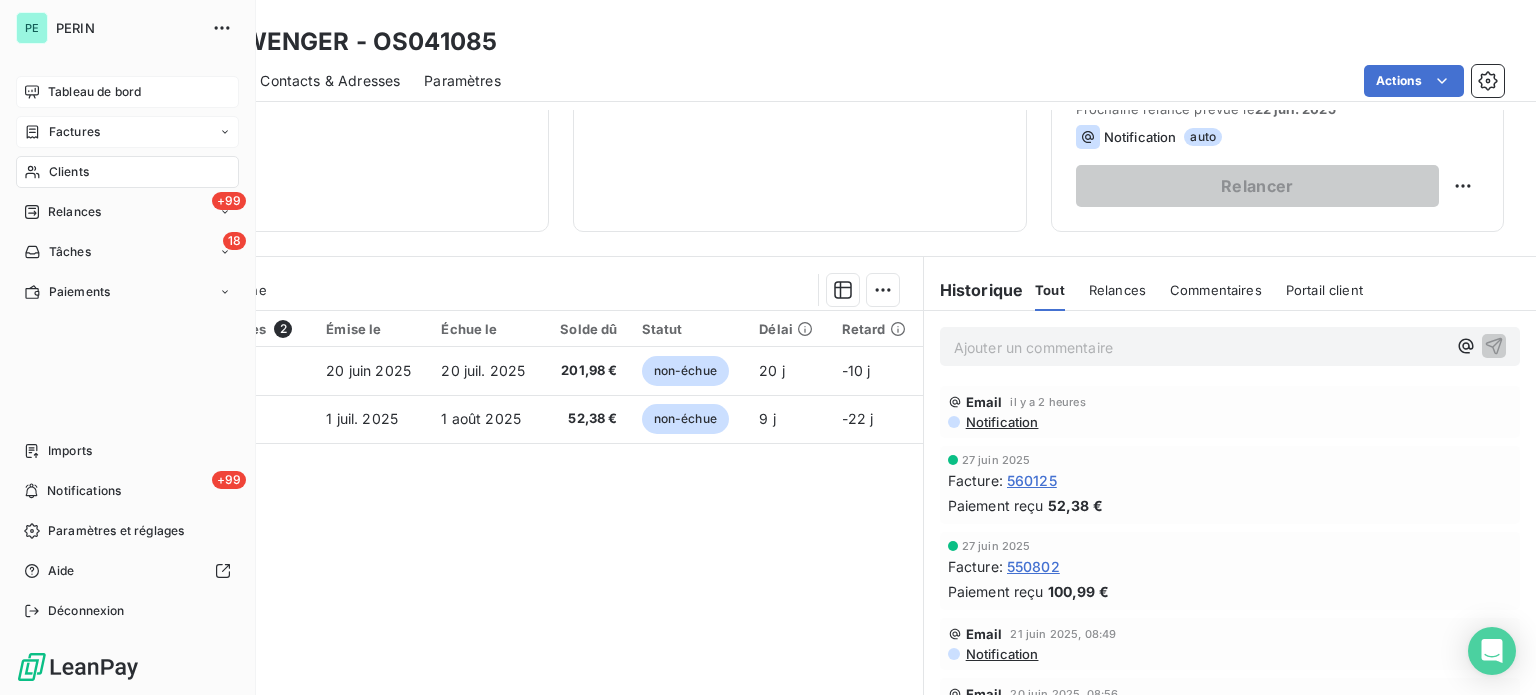 click on "Tableau de bord" at bounding box center (94, 92) 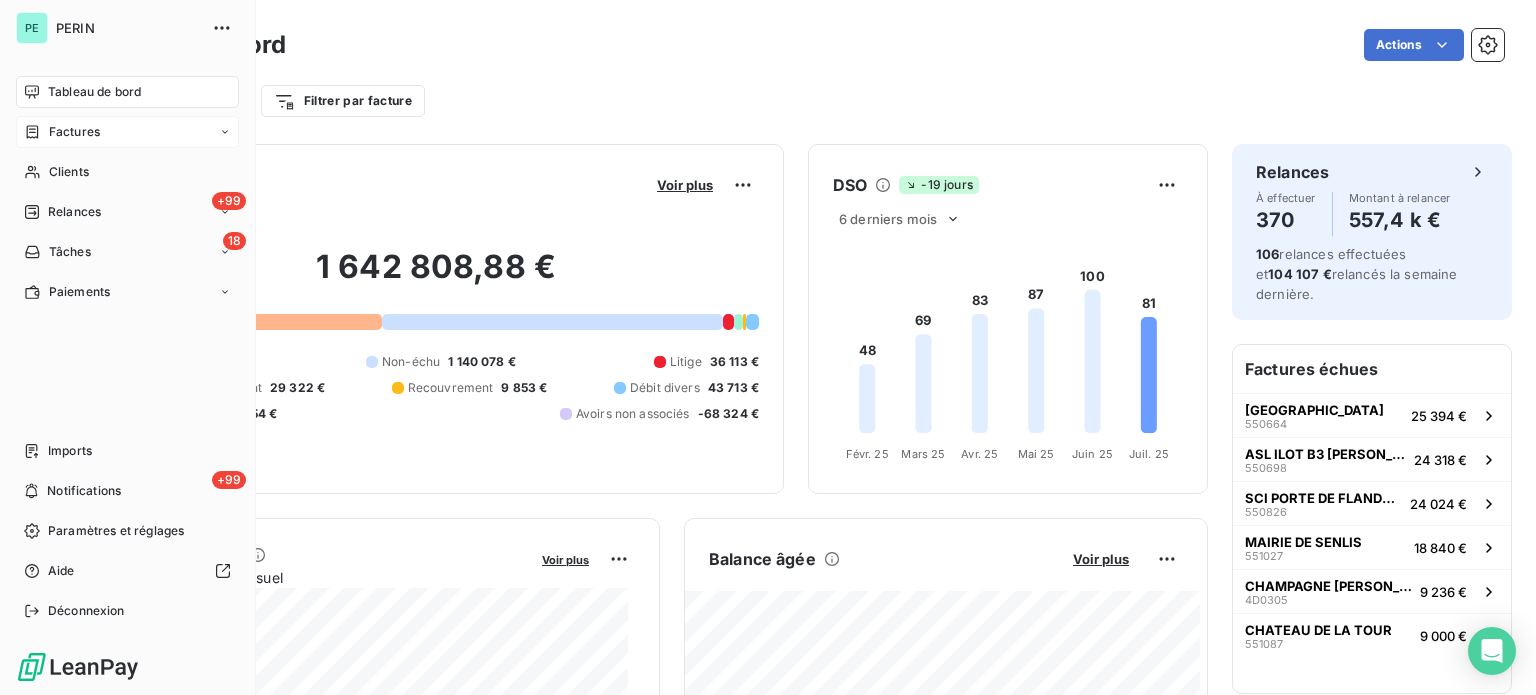 click on "Tableau de bord" at bounding box center (94, 92) 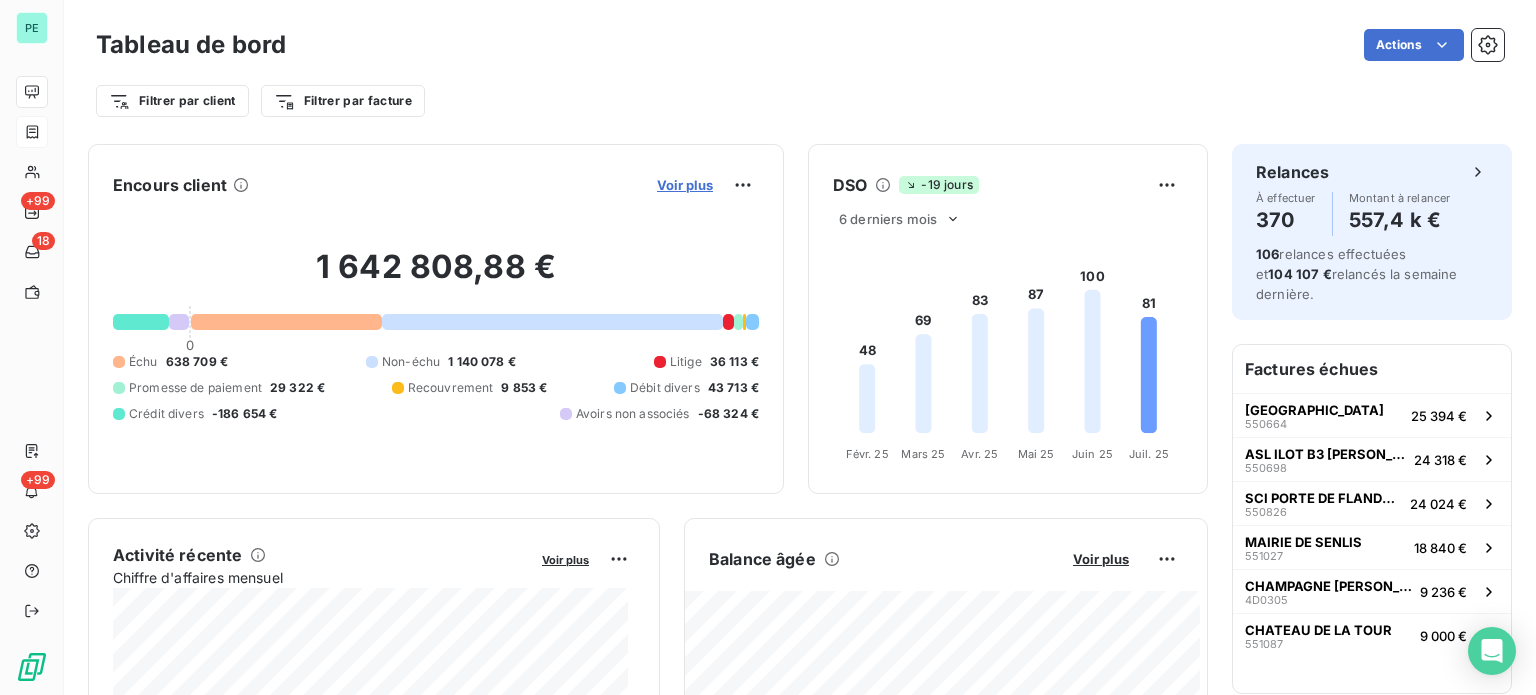 click on "Voir plus" at bounding box center (685, 185) 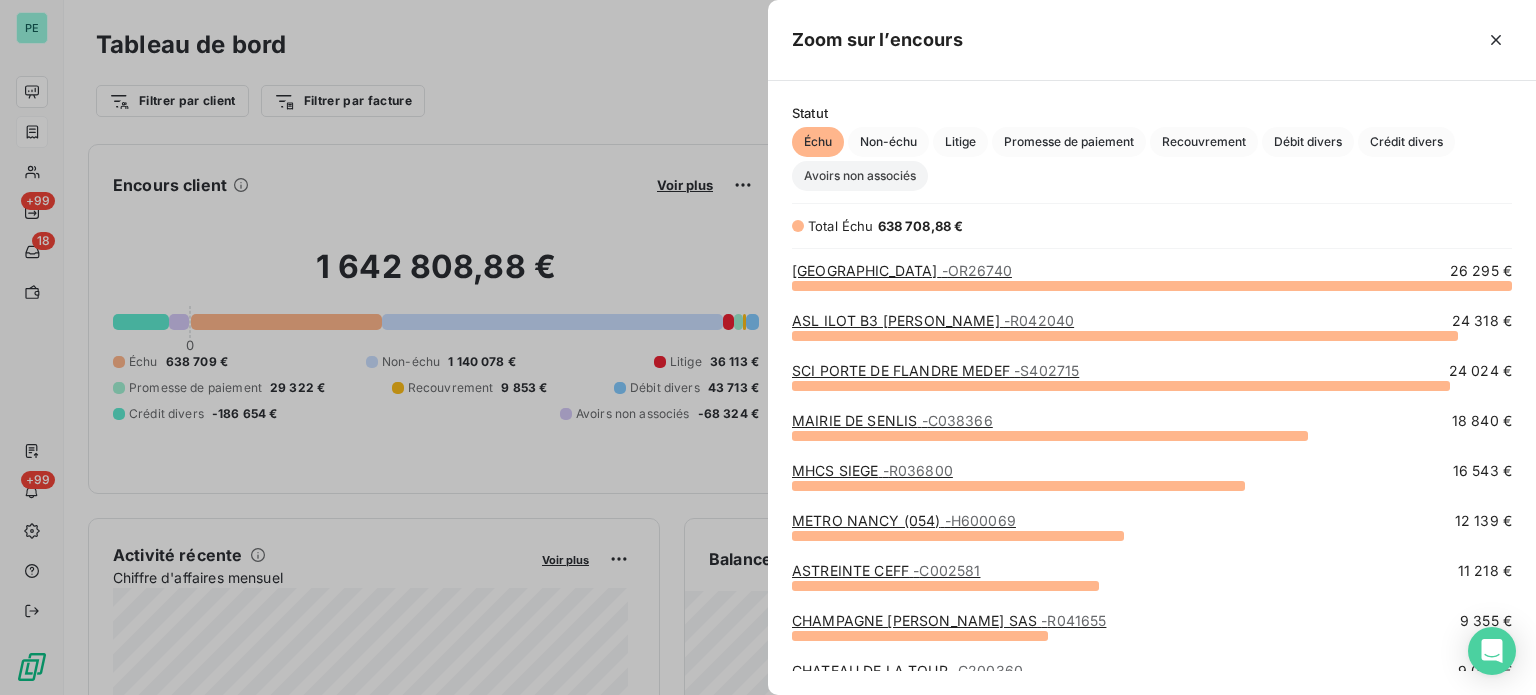 scroll, scrollTop: 16, scrollLeft: 16, axis: both 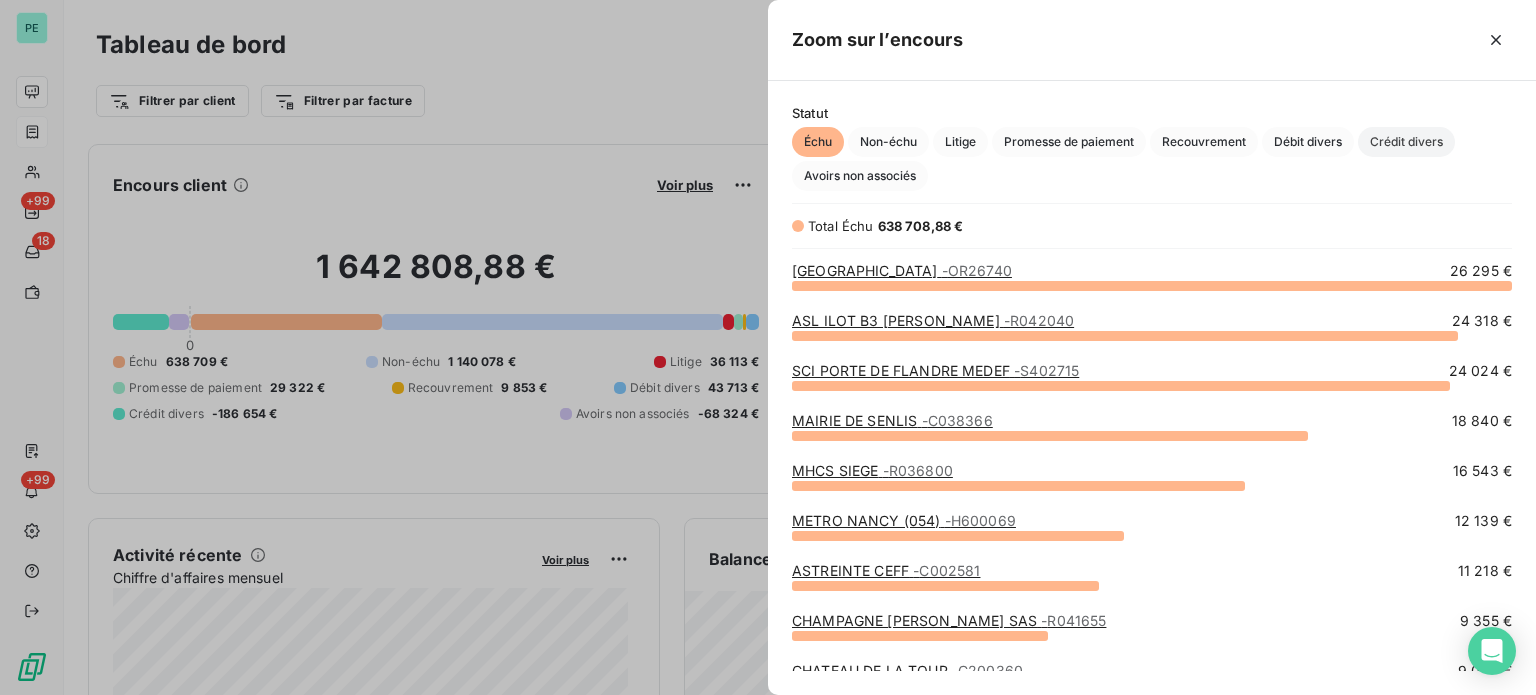 click on "Crédit divers" at bounding box center (1406, 142) 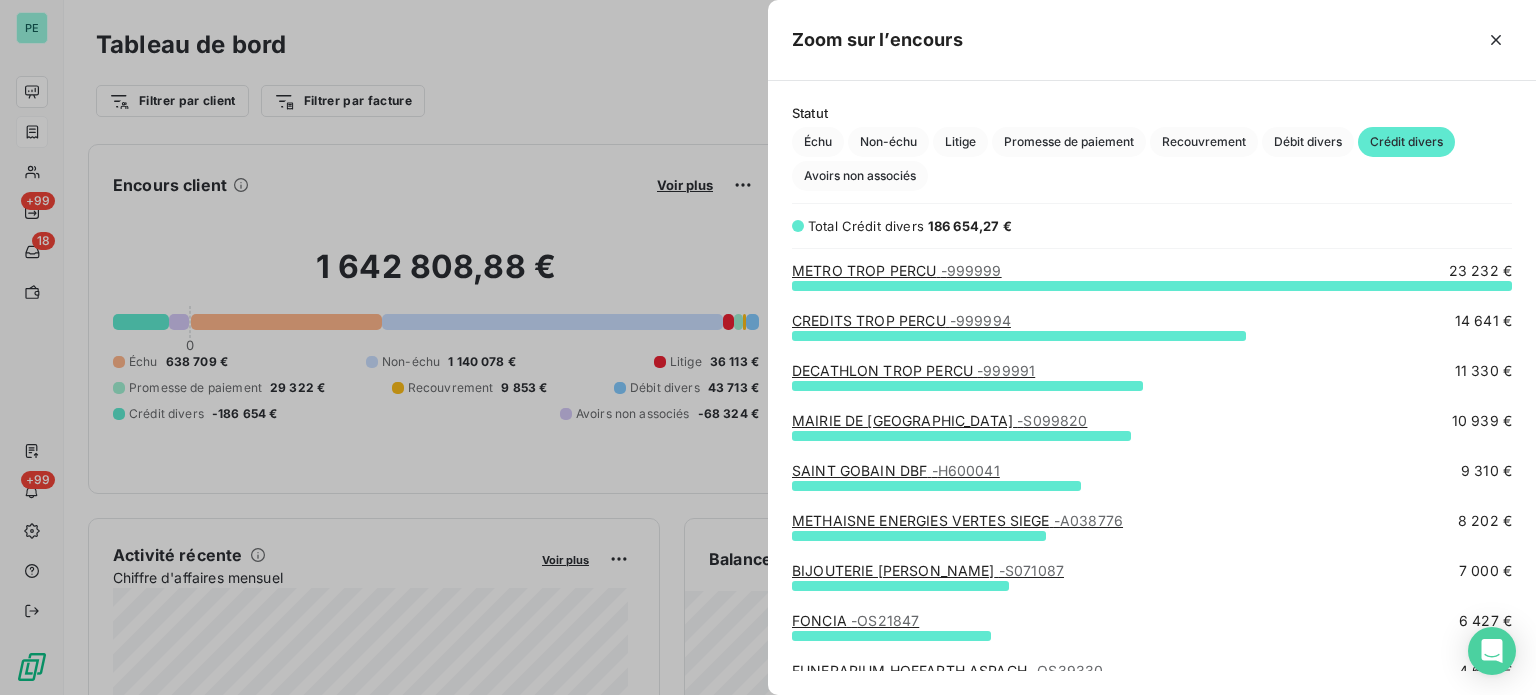 scroll, scrollTop: 16, scrollLeft: 16, axis: both 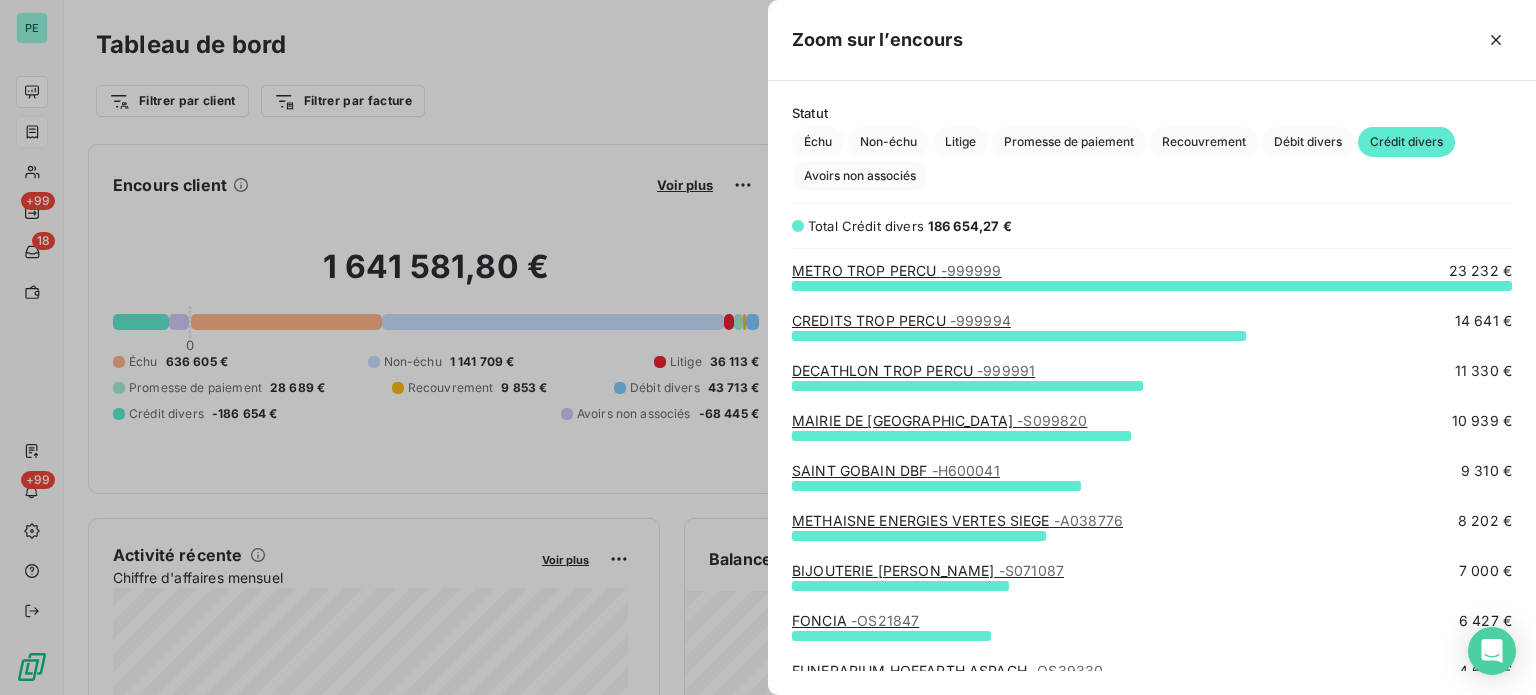 click at bounding box center [768, 347] 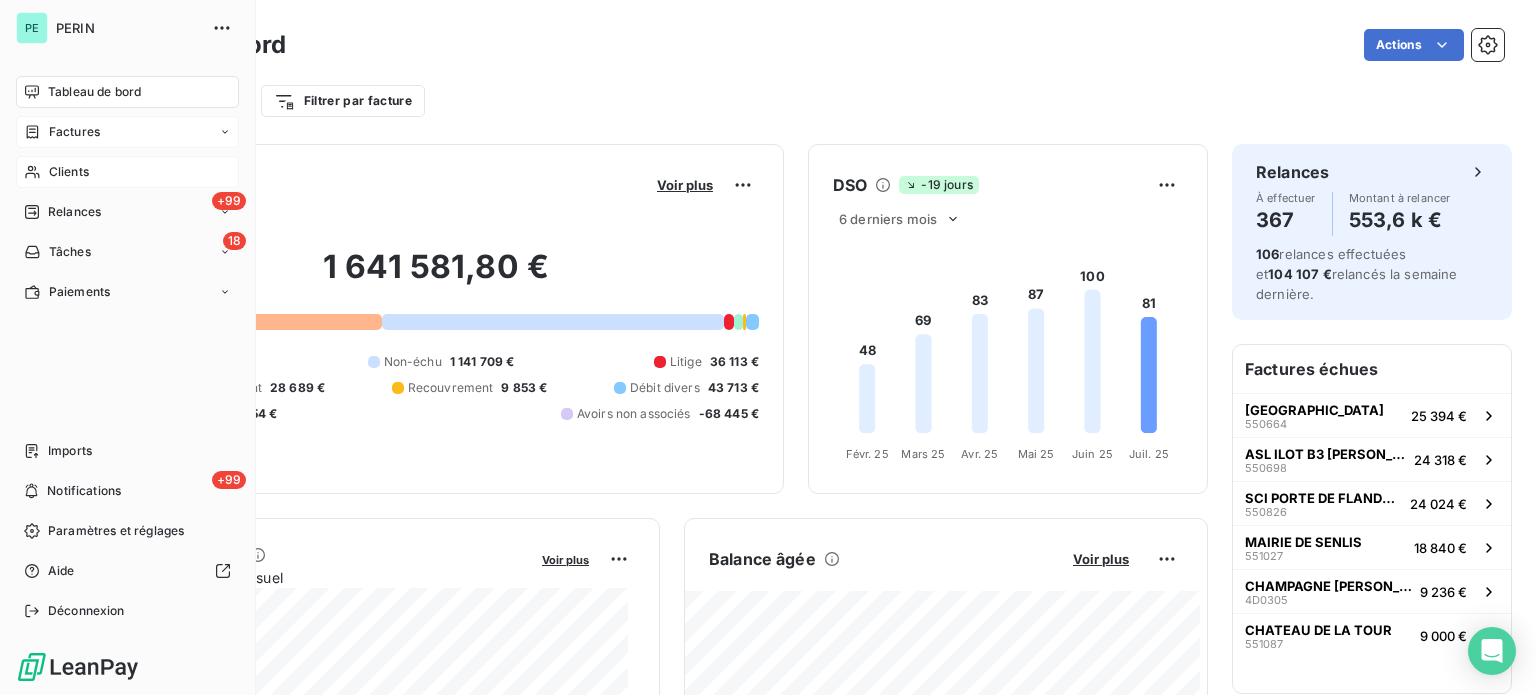 click on "Clients" at bounding box center [69, 172] 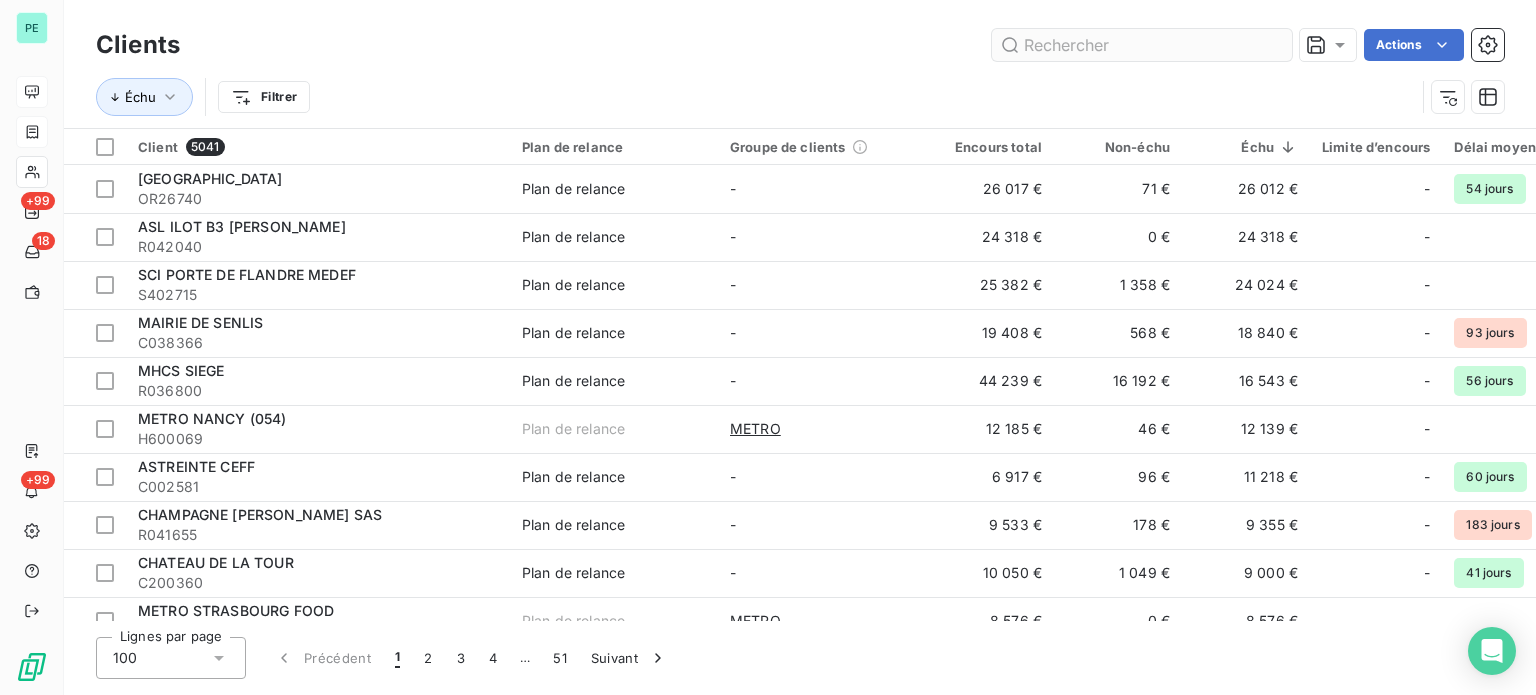 click at bounding box center [1142, 45] 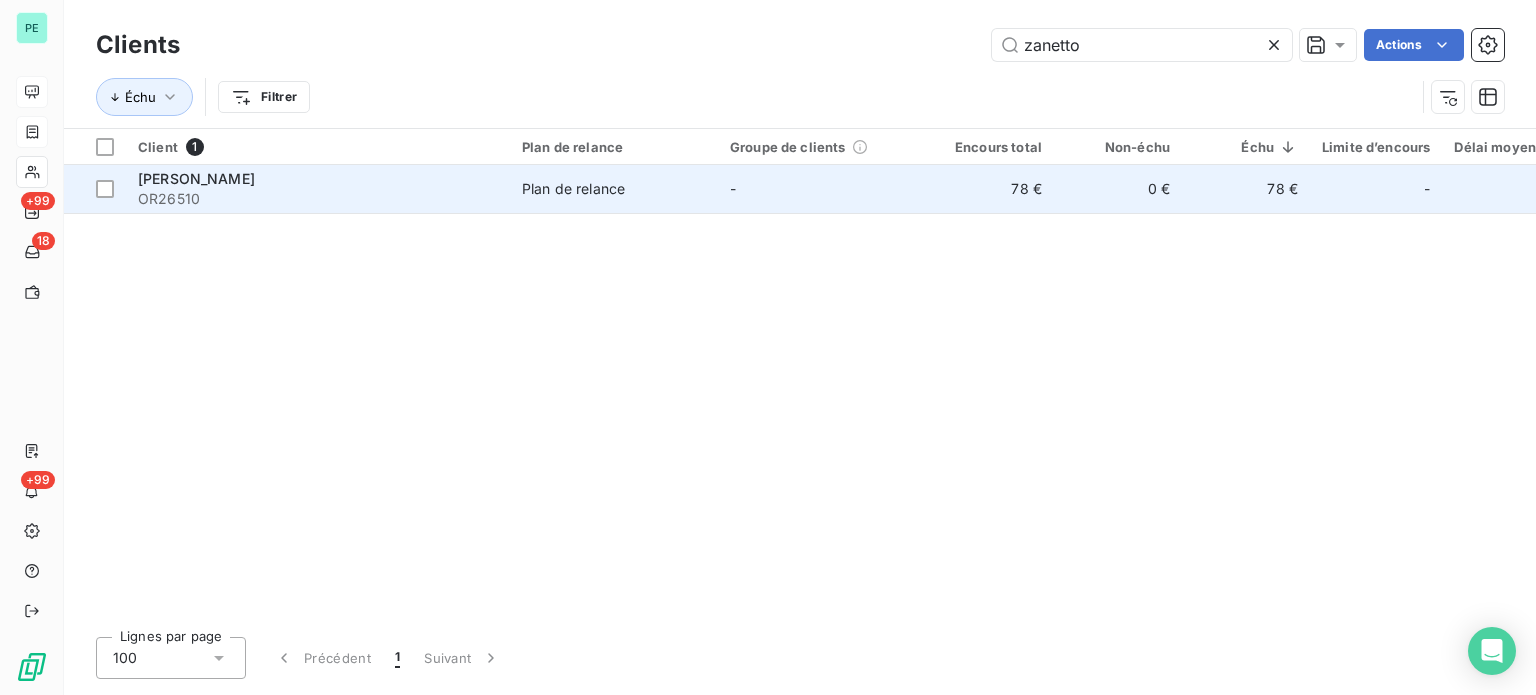 type on "zanetto" 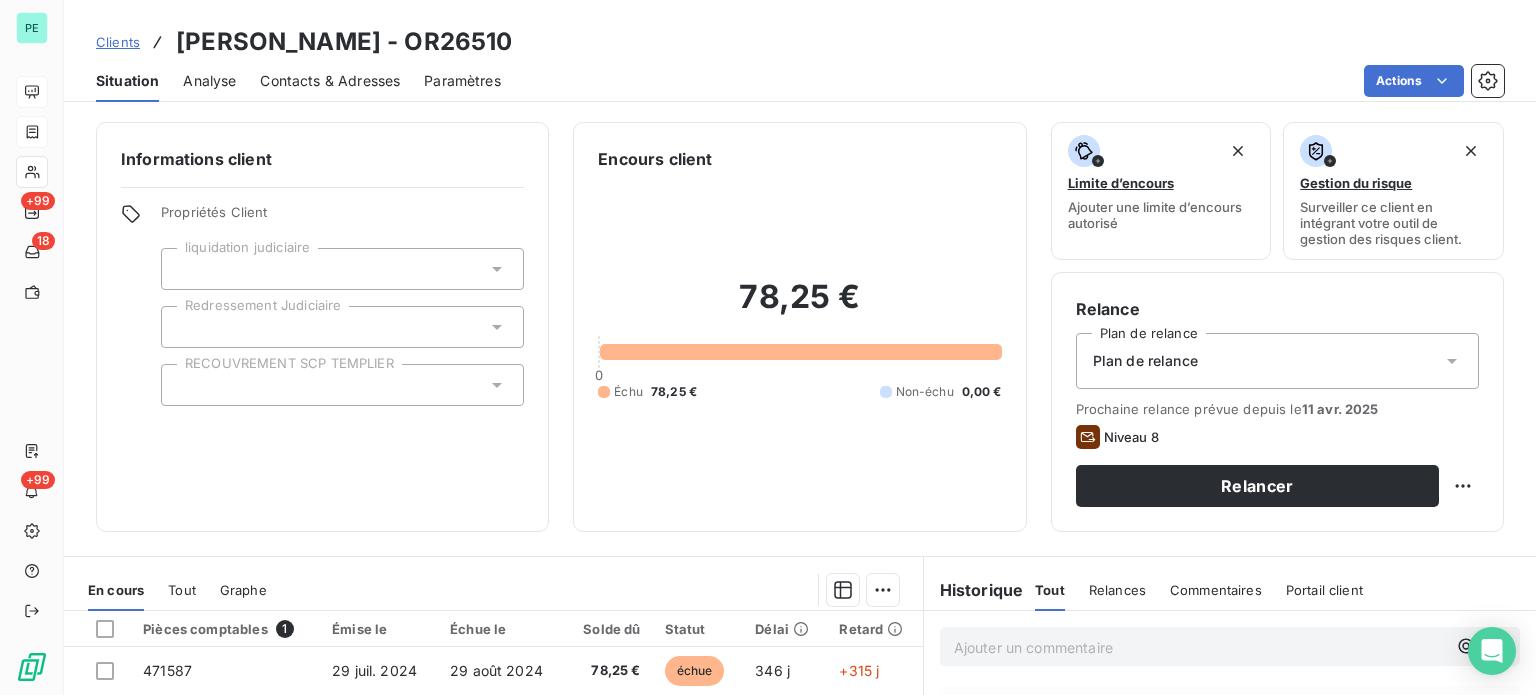 click on "Contacts & Adresses" at bounding box center (330, 81) 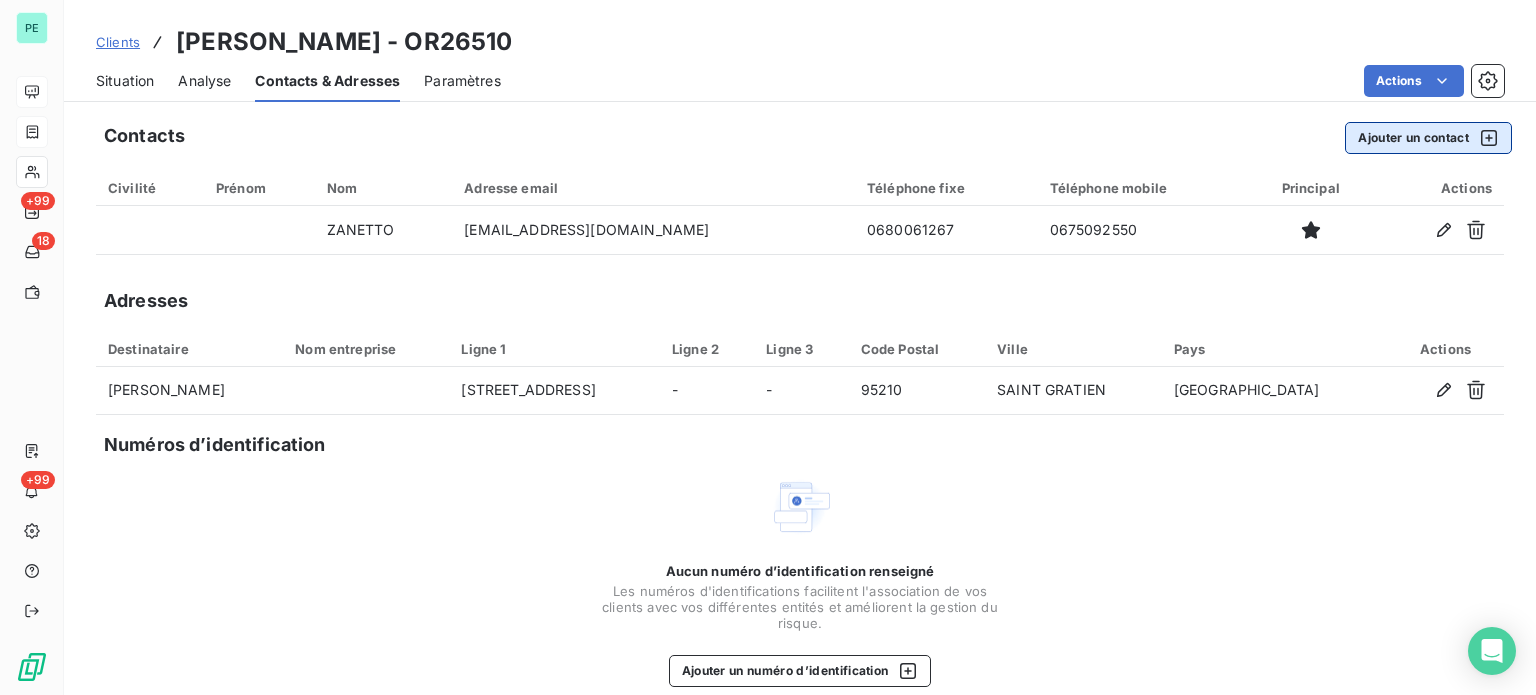 click on "Ajouter un contact" at bounding box center [1428, 138] 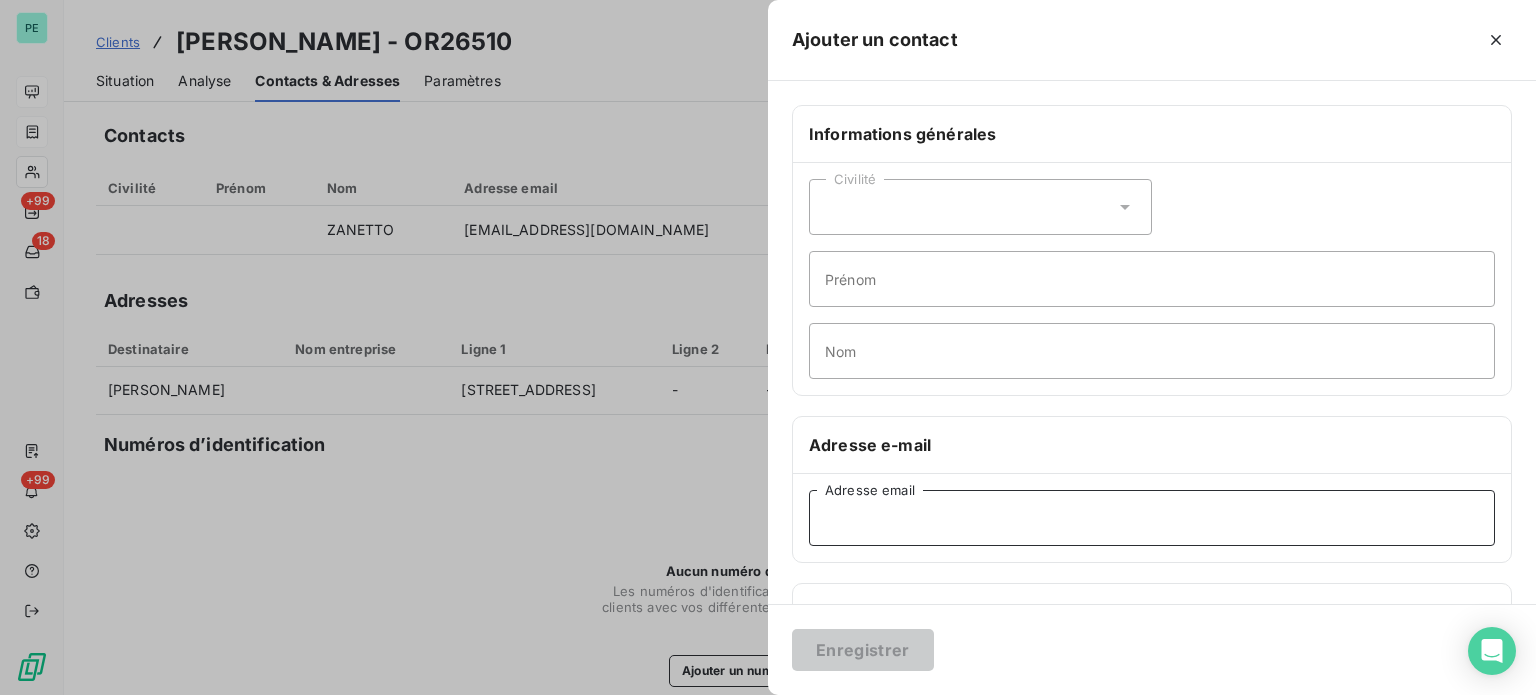 click on "Adresse email" at bounding box center (1152, 518) 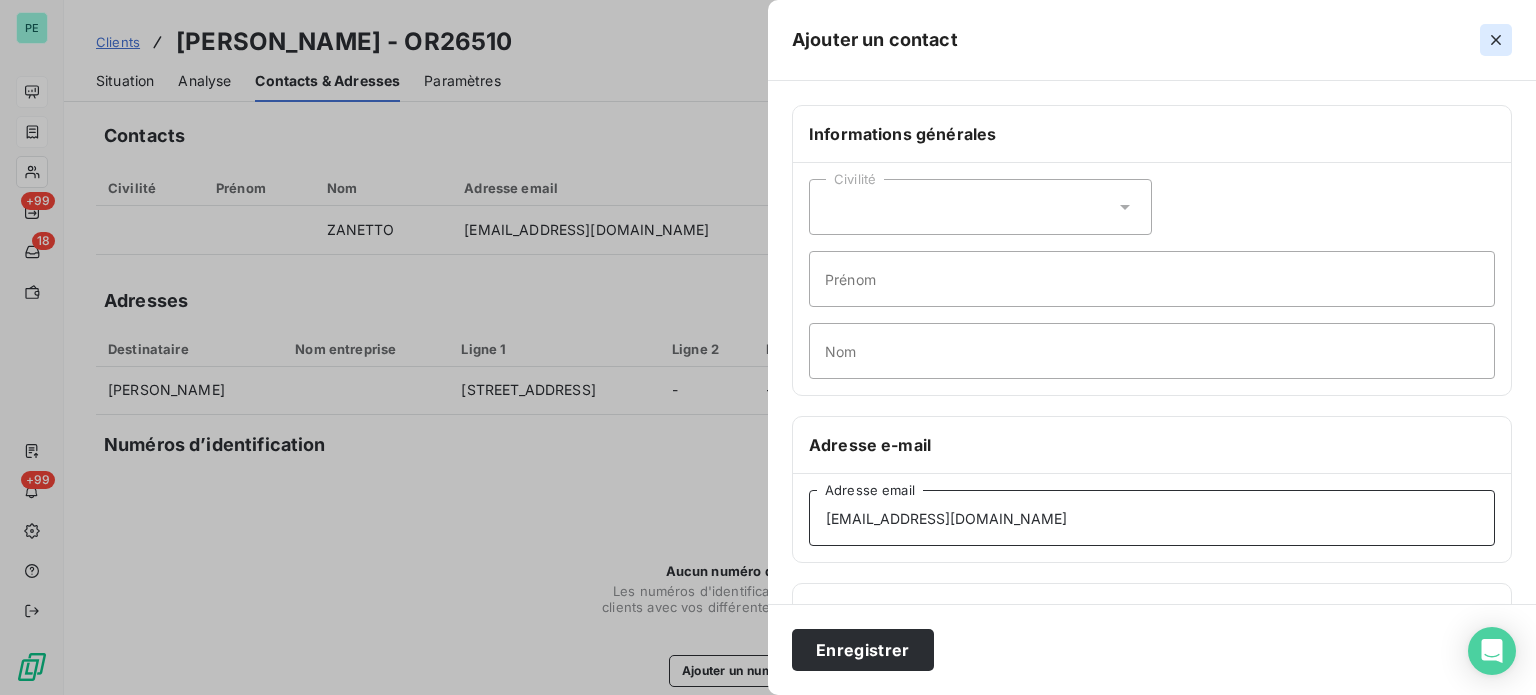 type on "[EMAIL_ADDRESS][DOMAIN_NAME]" 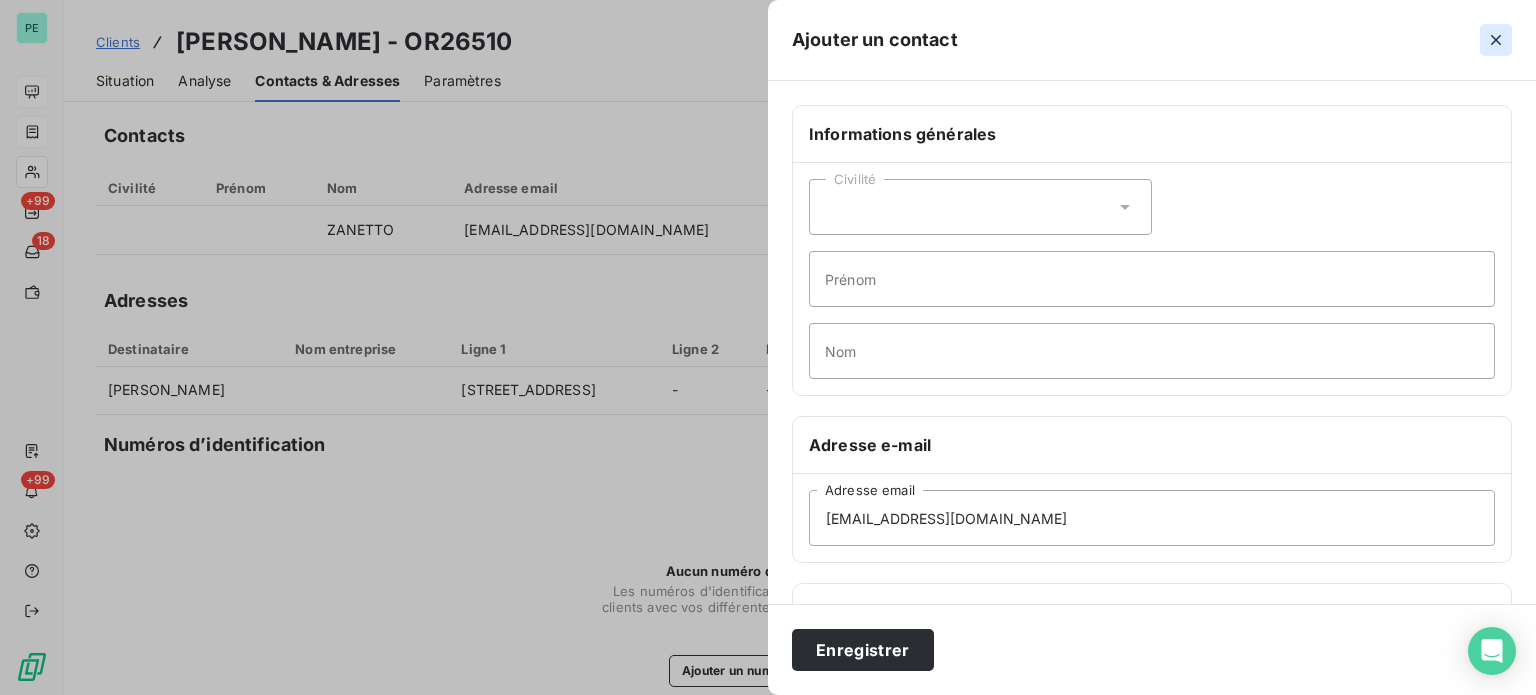 click 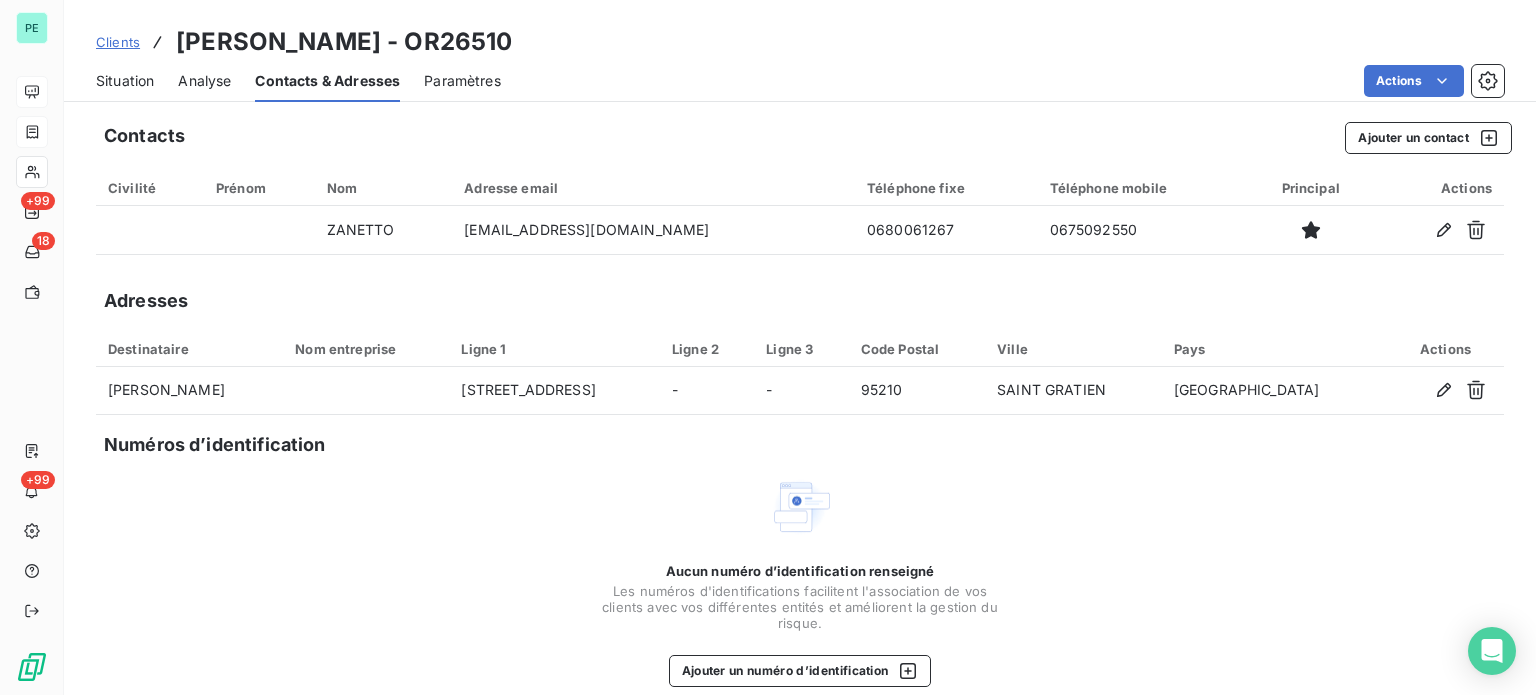 click on "Situation" at bounding box center [125, 81] 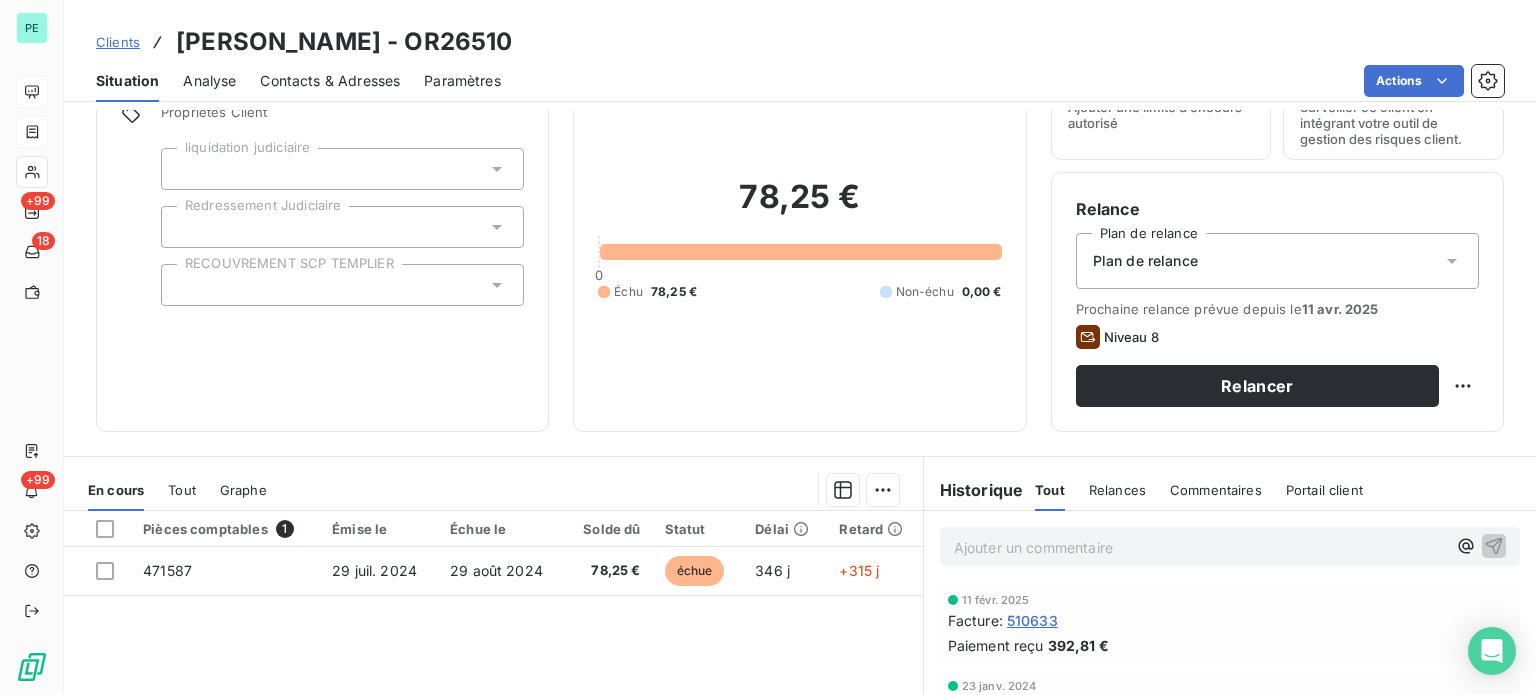 scroll, scrollTop: 0, scrollLeft: 0, axis: both 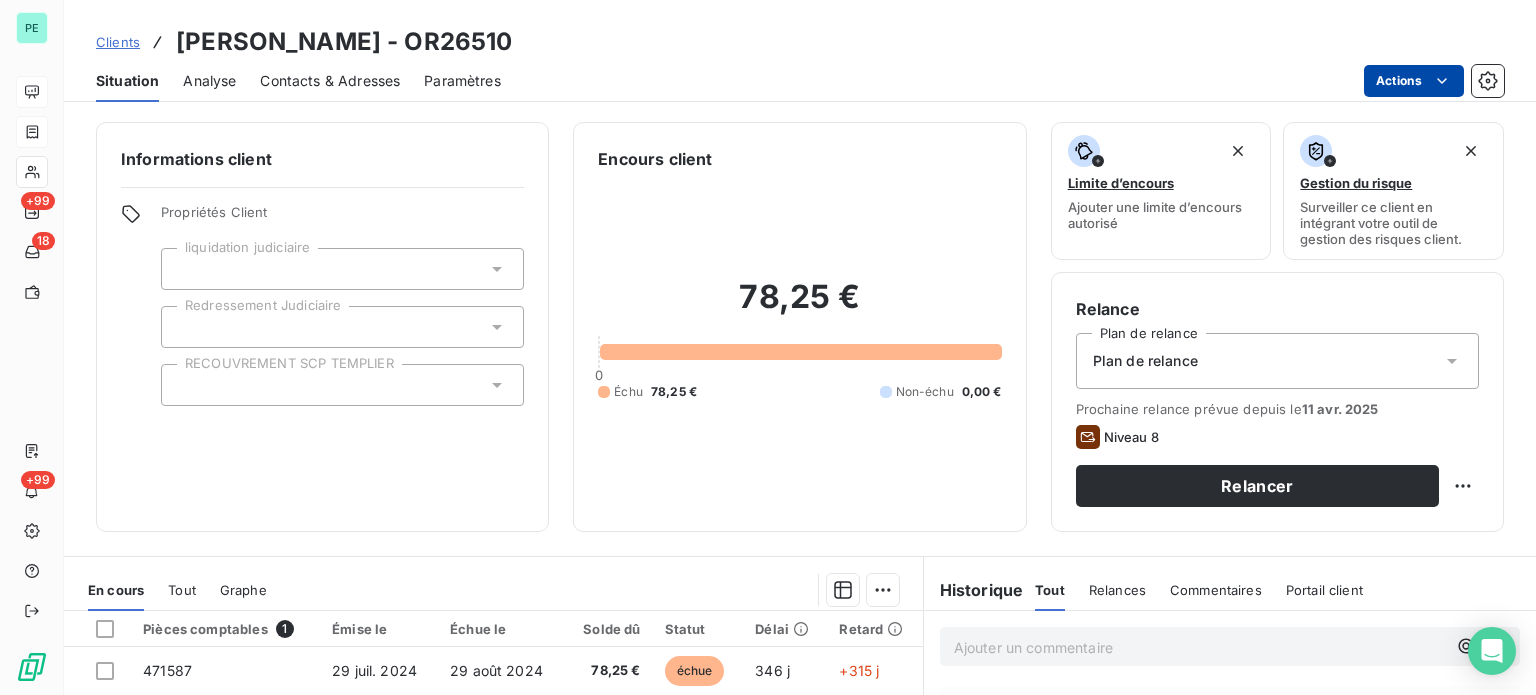click on "PE +99 18 +99 Clients [PERSON_NAME] - OR26510 Situation Analyse Contacts & Adresses Paramètres Actions Informations client Propriétés Client liquidation judiciaire Redressement Judiciaire RECOUVREMENT SCP TEMPLIER Encours client   78,25 € 0 Échu 78,25 € Non-échu 0,00 €     Limite d’encours Ajouter une limite d’encours autorisé Gestion du risque Surveiller ce client en intégrant votre outil de gestion des risques client. Relance Plan de relance Plan de relance Prochaine relance prévue depuis le  [DATE] Niveau 8 Relancer En cours Tout Graphe Pièces comptables 1 Émise le Échue le Solde dû Statut Délai   Retard   471587 [DATE] [DATE] 78,25 € échue 346 j +315 j Lignes par page 25 Précédent 1 Suivant Historique Tout Relances Commentaires Portail client Tout Relances Commentaires Portail client Ajouter un commentaire ﻿ [DATE] Facture  : 510633 Paiement reçu 392,81 € [DATE] Facture  : 410652 Paiement reçu 392,81 €" at bounding box center [768, 347] 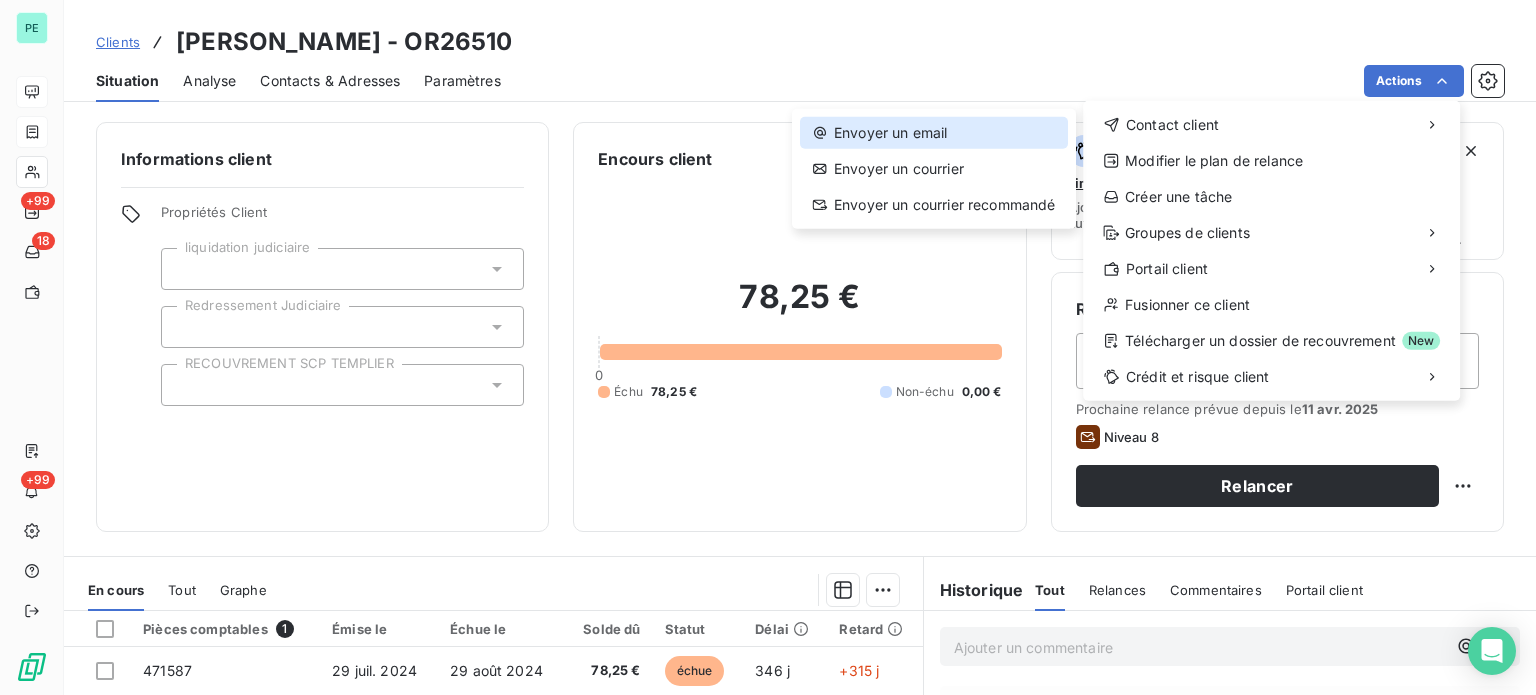 click on "Envoyer un email" at bounding box center (934, 133) 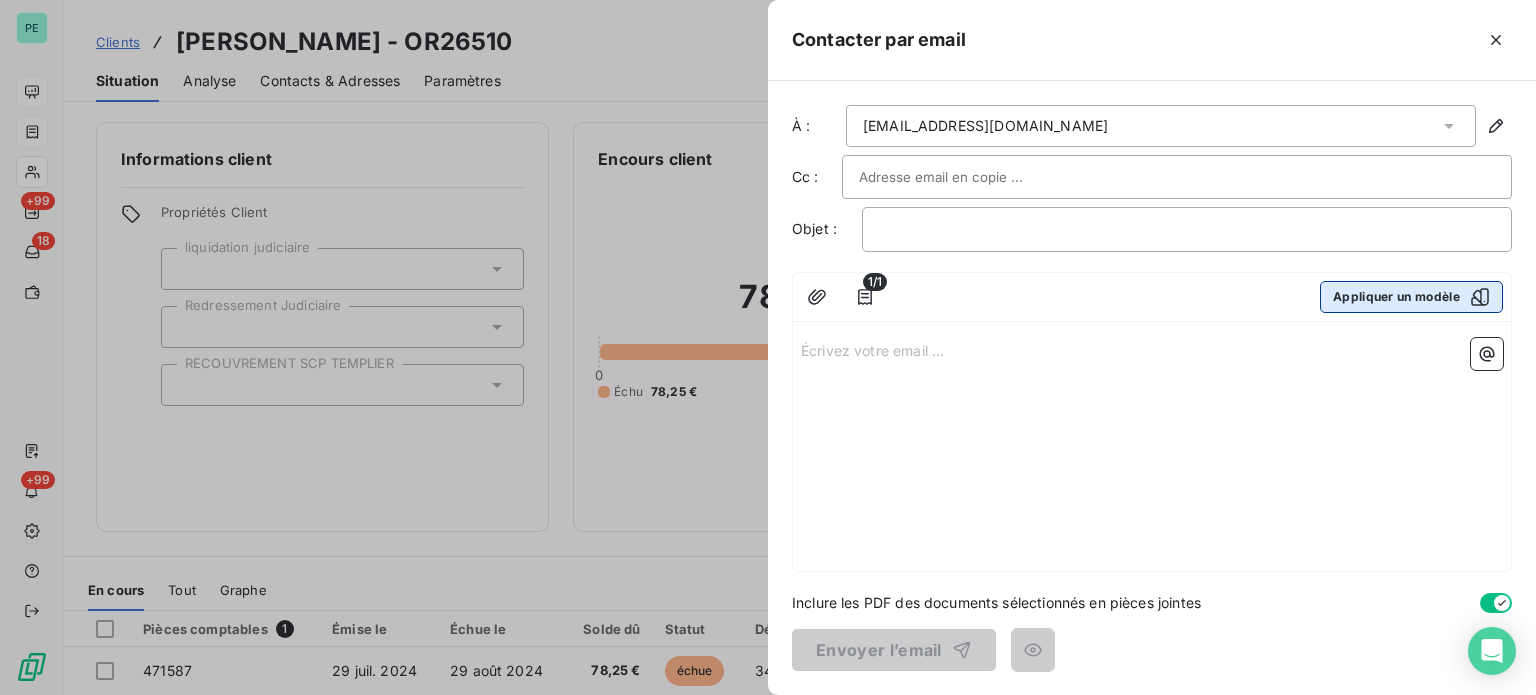 click on "Appliquer un modèle" at bounding box center (1411, 297) 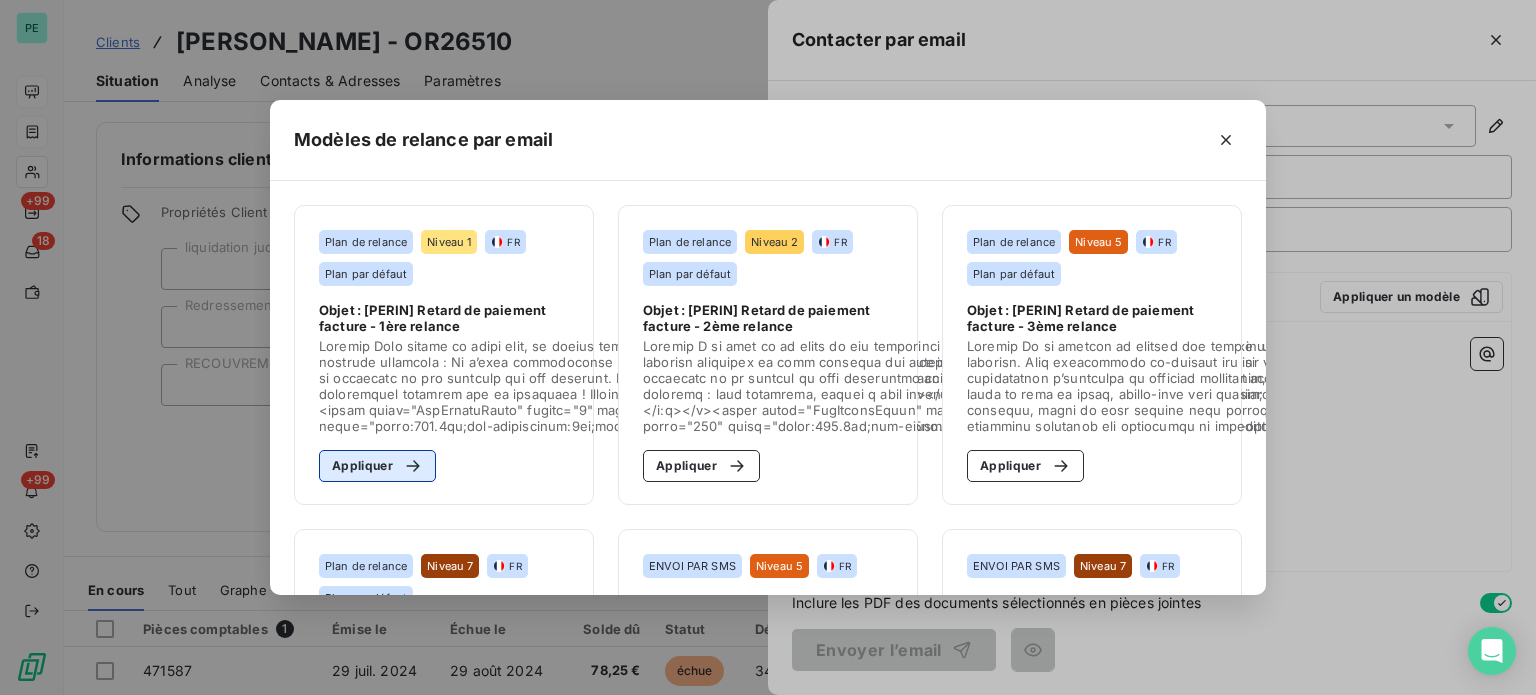 click on "Appliquer" at bounding box center [377, 466] 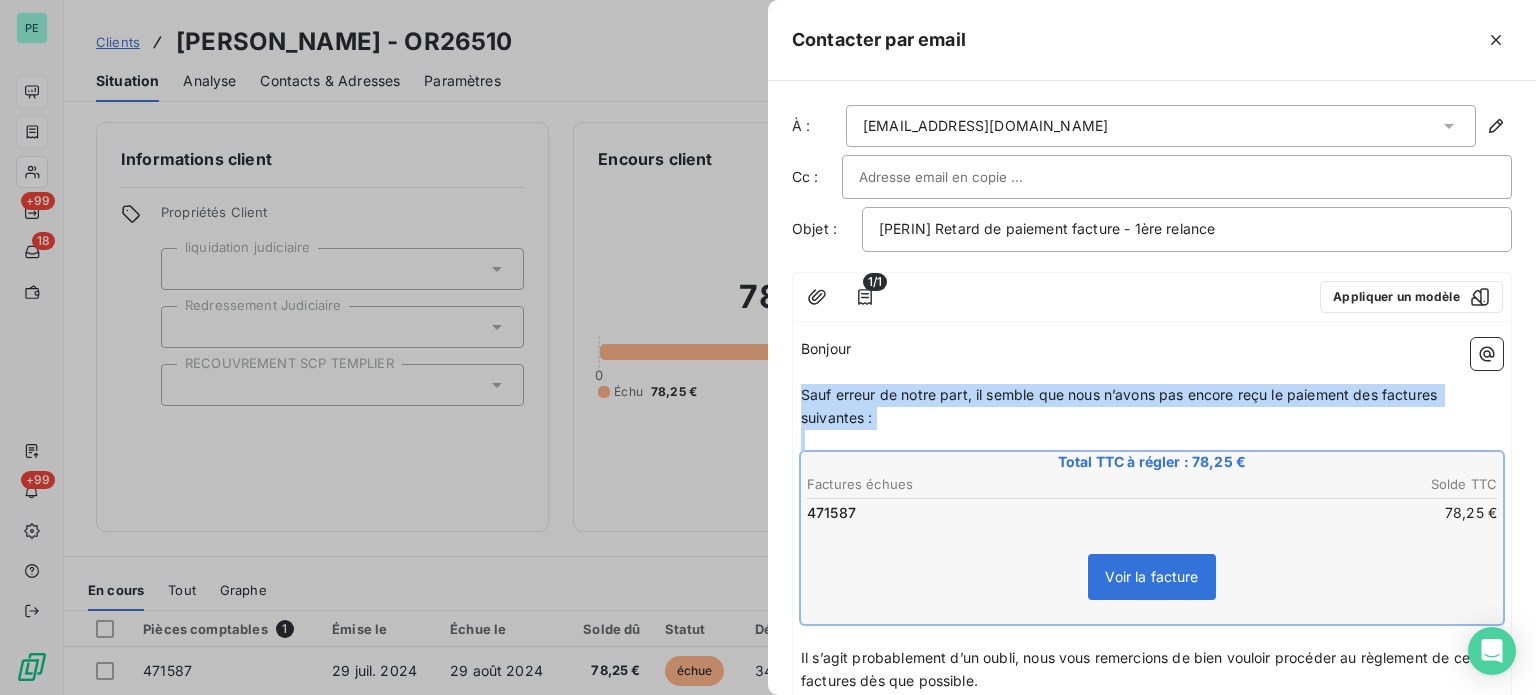 drag, startPoint x: 803, startPoint y: 391, endPoint x: 1232, endPoint y: 523, distance: 448.84854 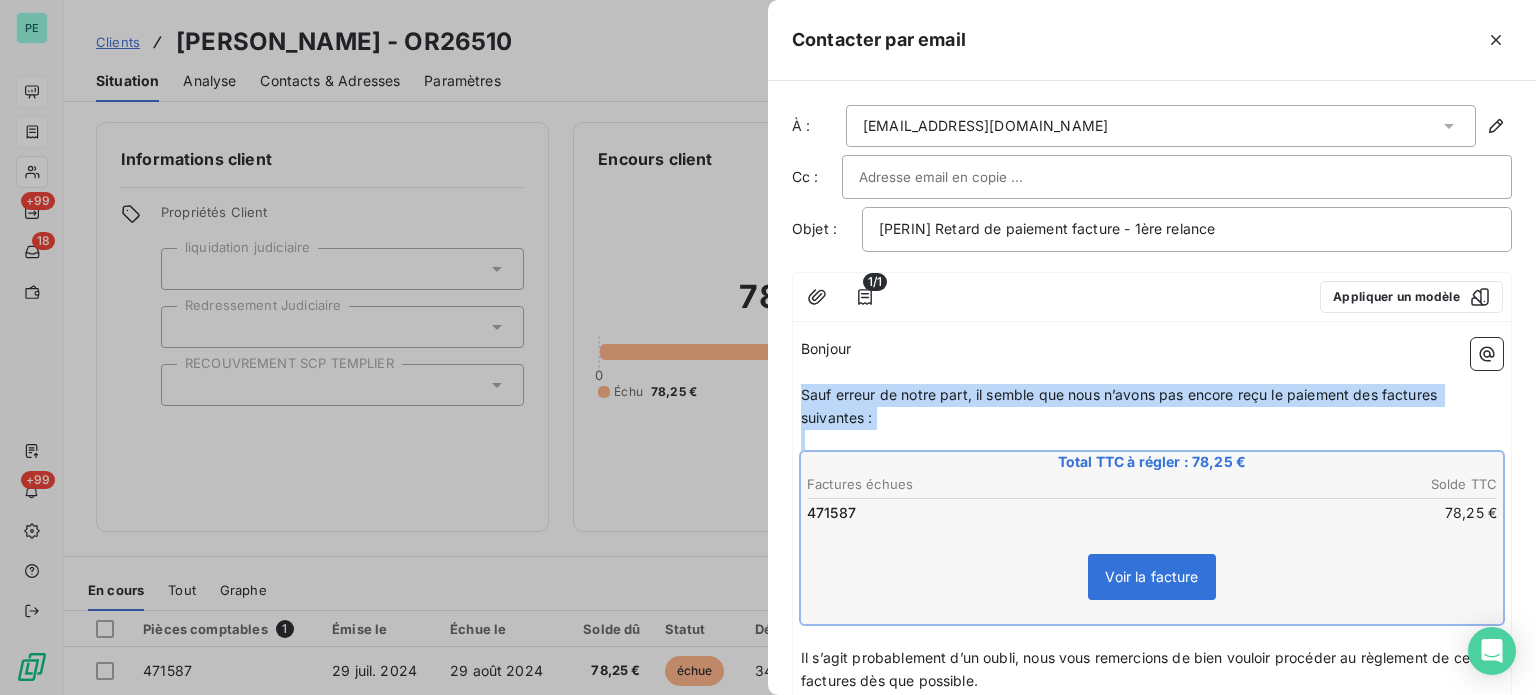 click on "Bonjour ﻿ Sauf erreur de notre part, il semble que nous n’avons pas encore reçu le paiement des factures suivantes : ﻿ Total TTC à régler :   78,25 € Factures échues Solde TTC 471587 78,25 € Voir   la facture ﻿ ﻿ Il s’agit probablement d’un oubli, nous vous remercions de bien vouloir procéder au règlement de ces factures dès que possible.  ﻿ Votre ange gardien, prêt à vous soutenir mais un bon partenariat commence par un règlement !  ﻿ Cordialement, ﻿
[PERSON_NAME]
Comptabilité - Relance
Ligne directe : 03 24 59 53 02
Mail : [EMAIL_ADDRESS][DOMAIN_NAME]
Retrouvez nos
certifications et les adresses de nos agences sur notre site :
[DOMAIN_NAME]
﻿ ﻿" at bounding box center [1152, 898] 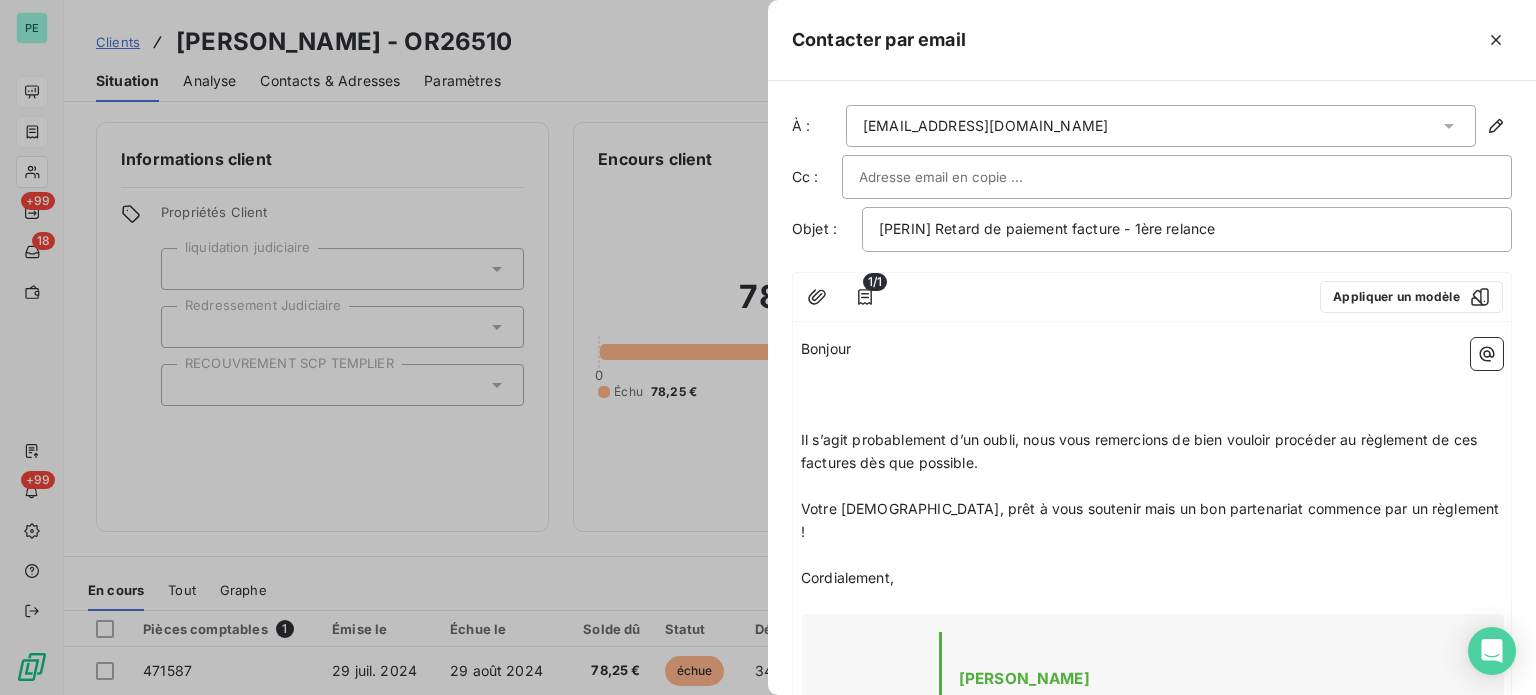 click on "﻿" at bounding box center (1152, 395) 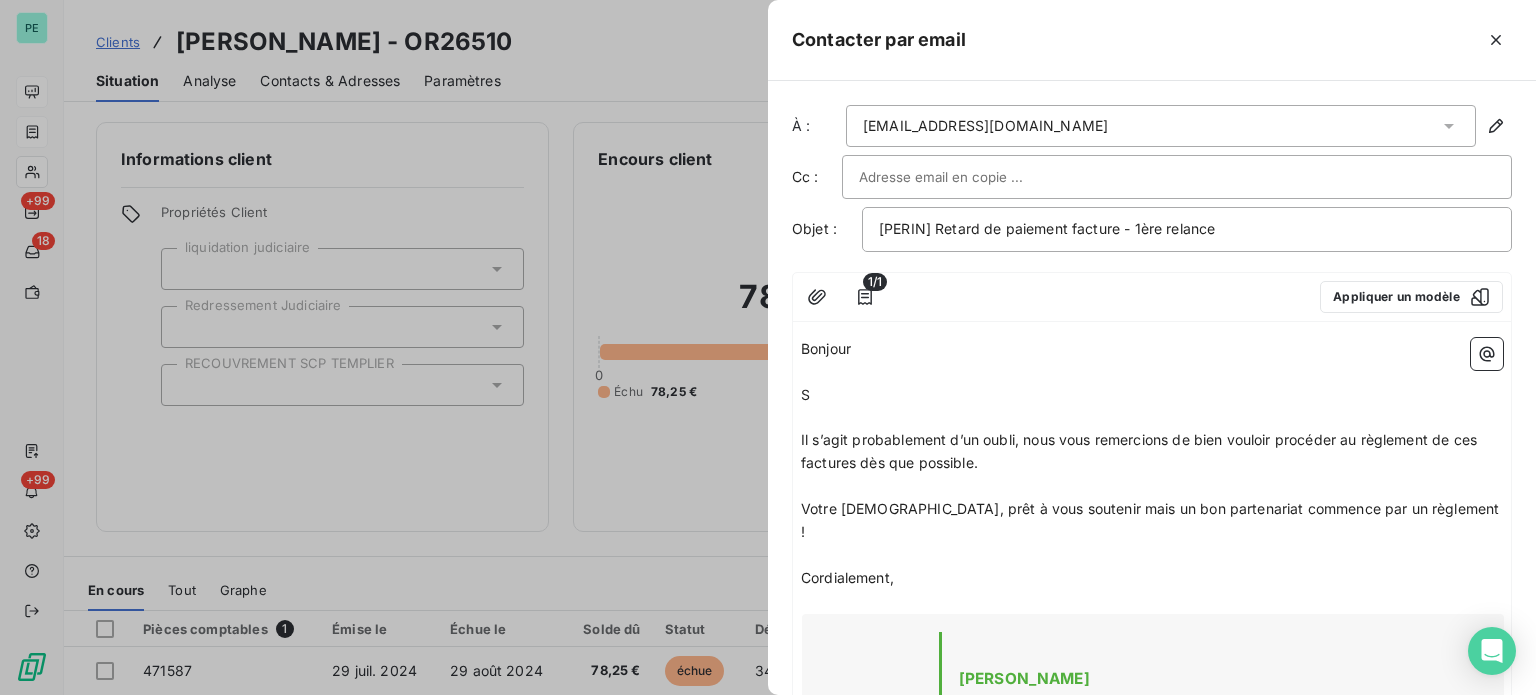 click on "S" at bounding box center (1152, 395) 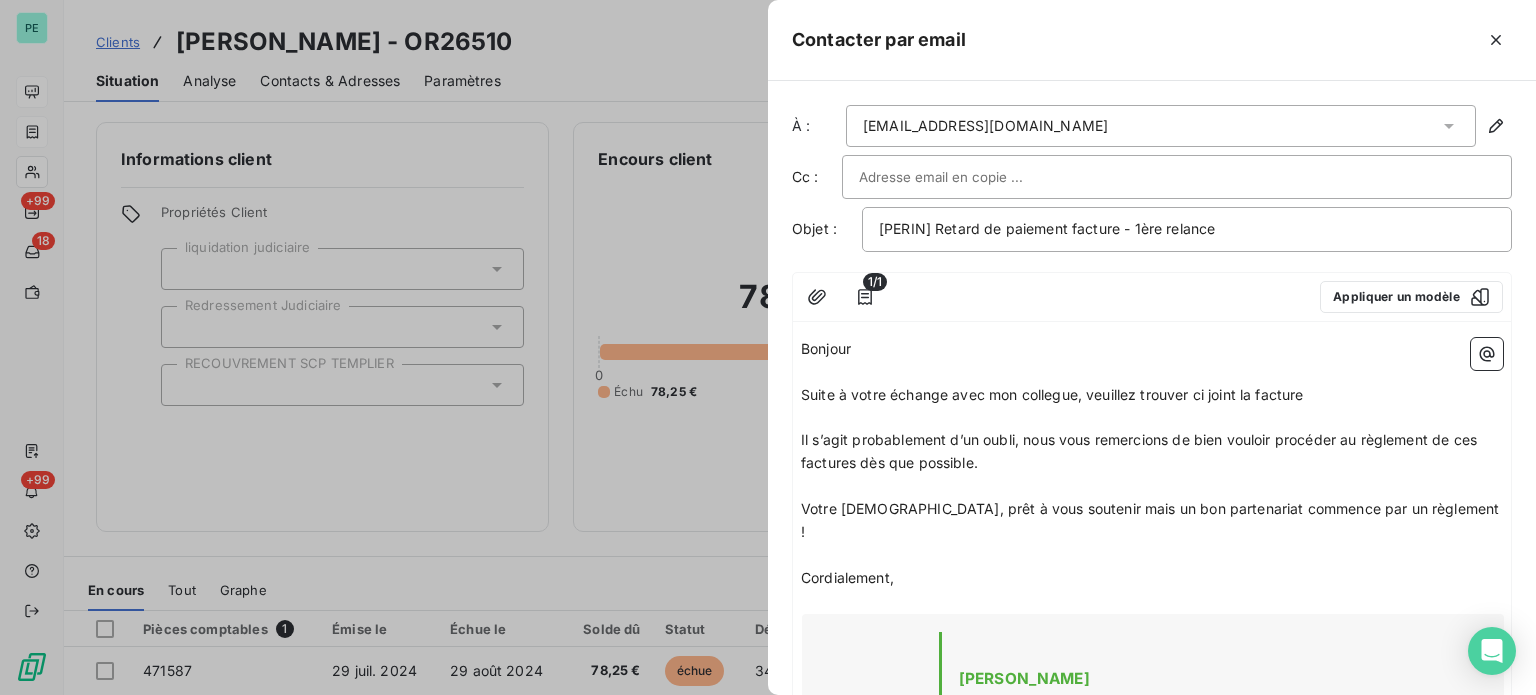click on "Suite à votre échange avec mon collegue, veuillez trouver ci joint la facture" at bounding box center (1052, 394) 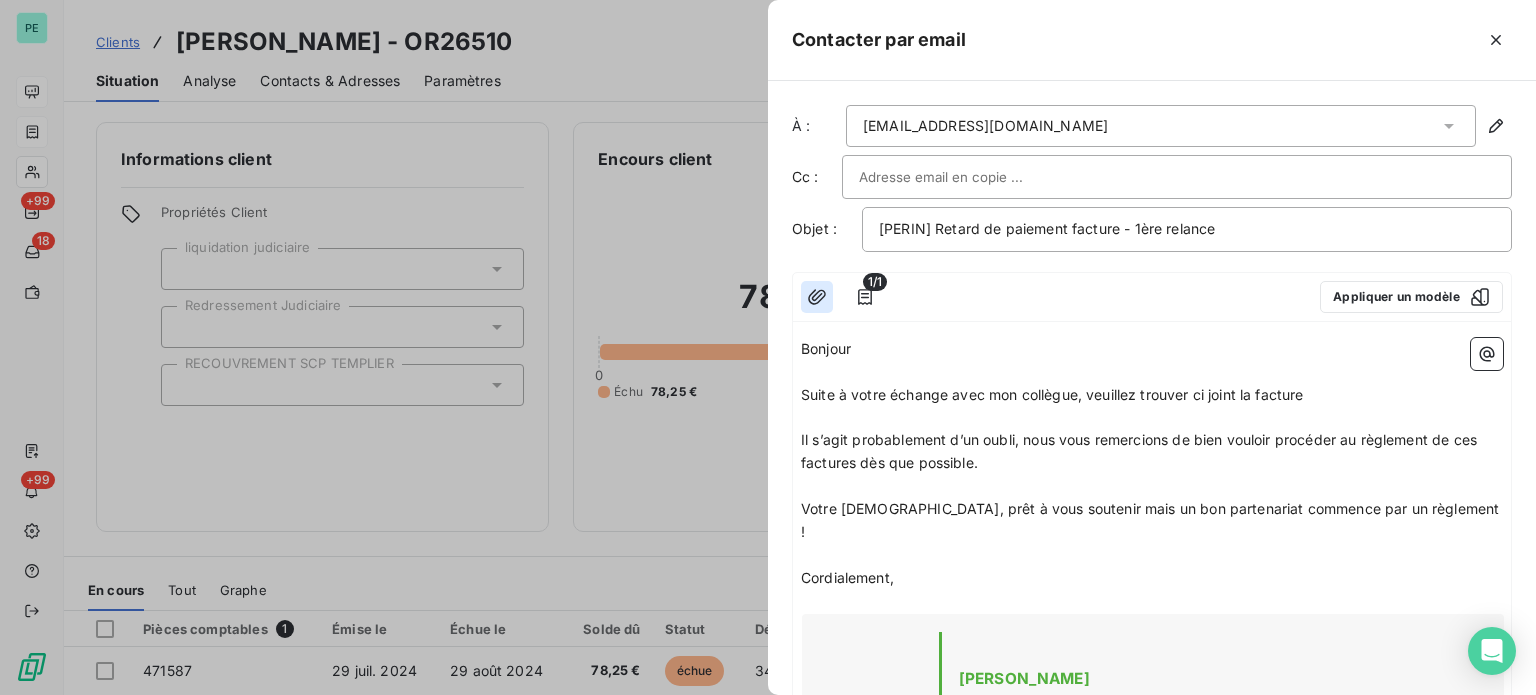 click 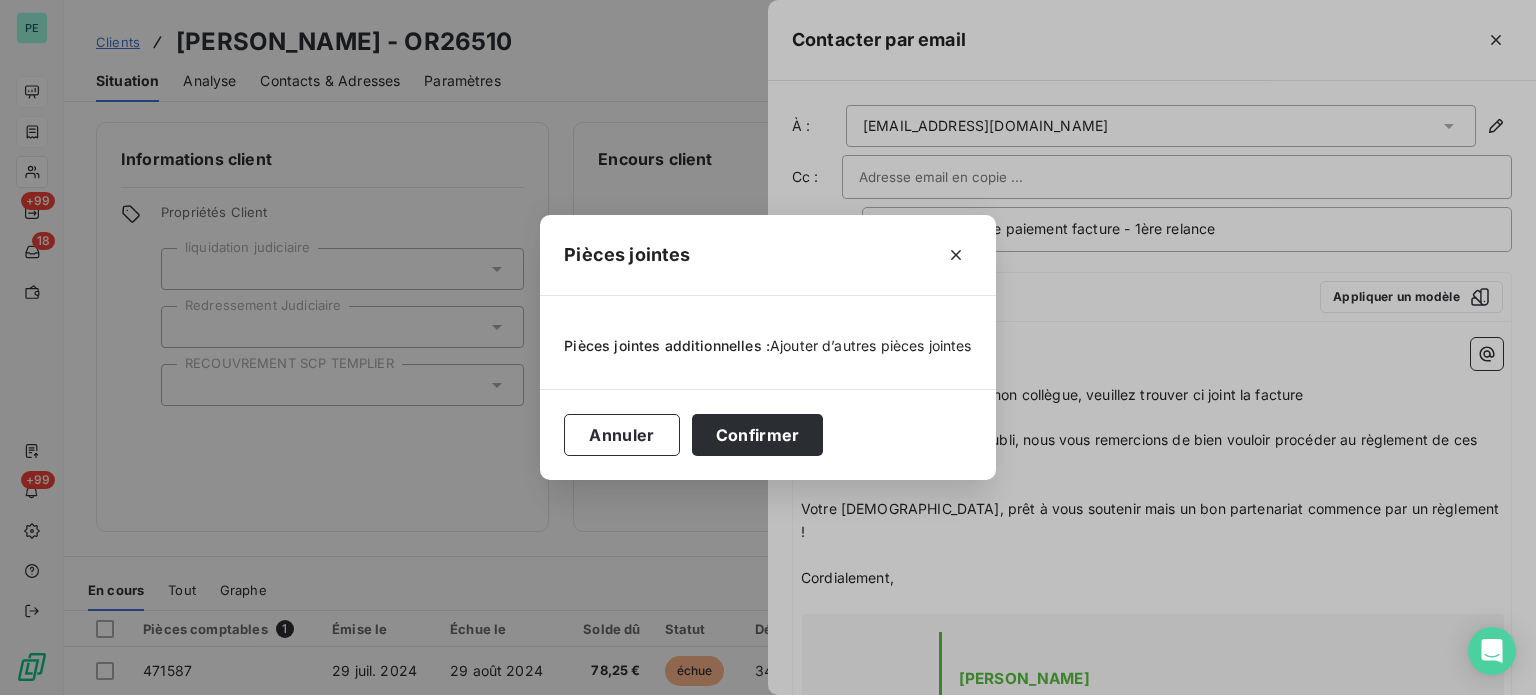 click on "Ajouter d’autres pièces jointes" at bounding box center (871, 345) 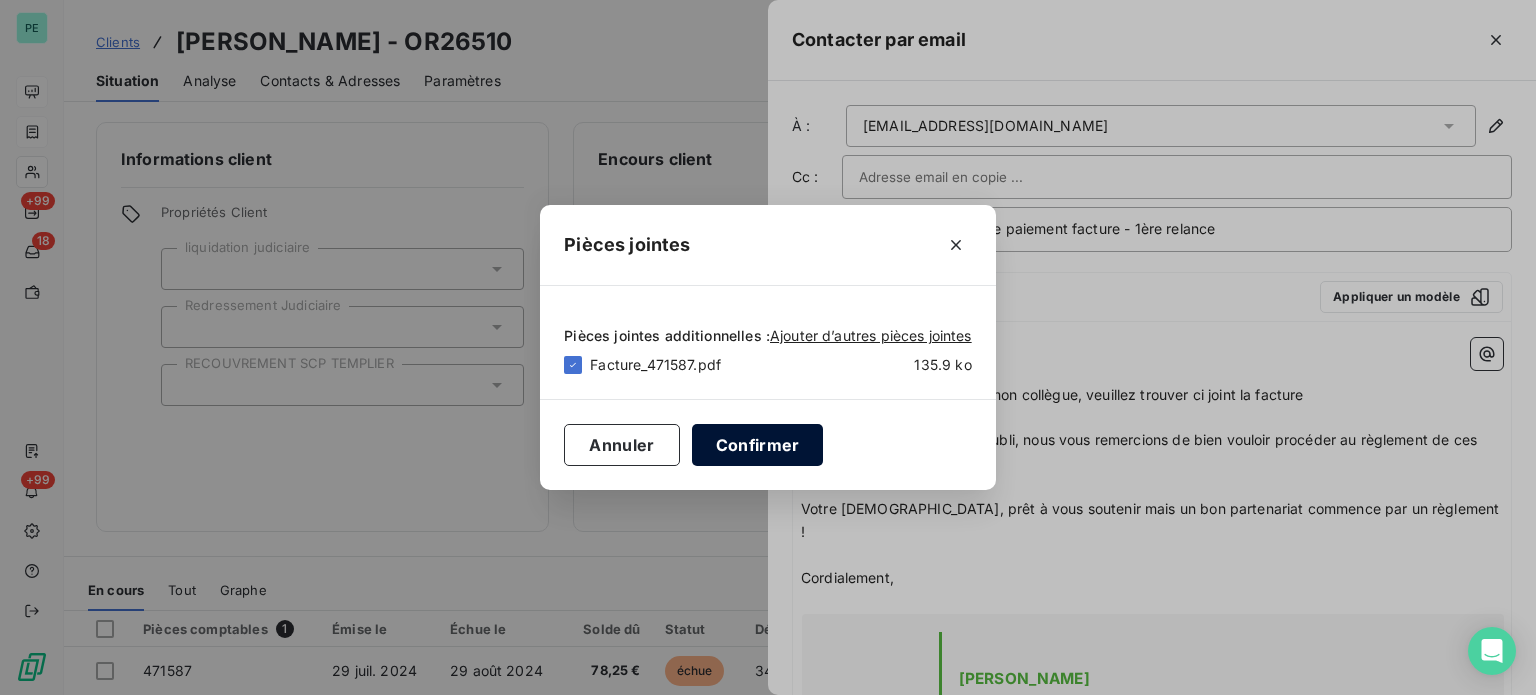 click on "Confirmer" at bounding box center [758, 445] 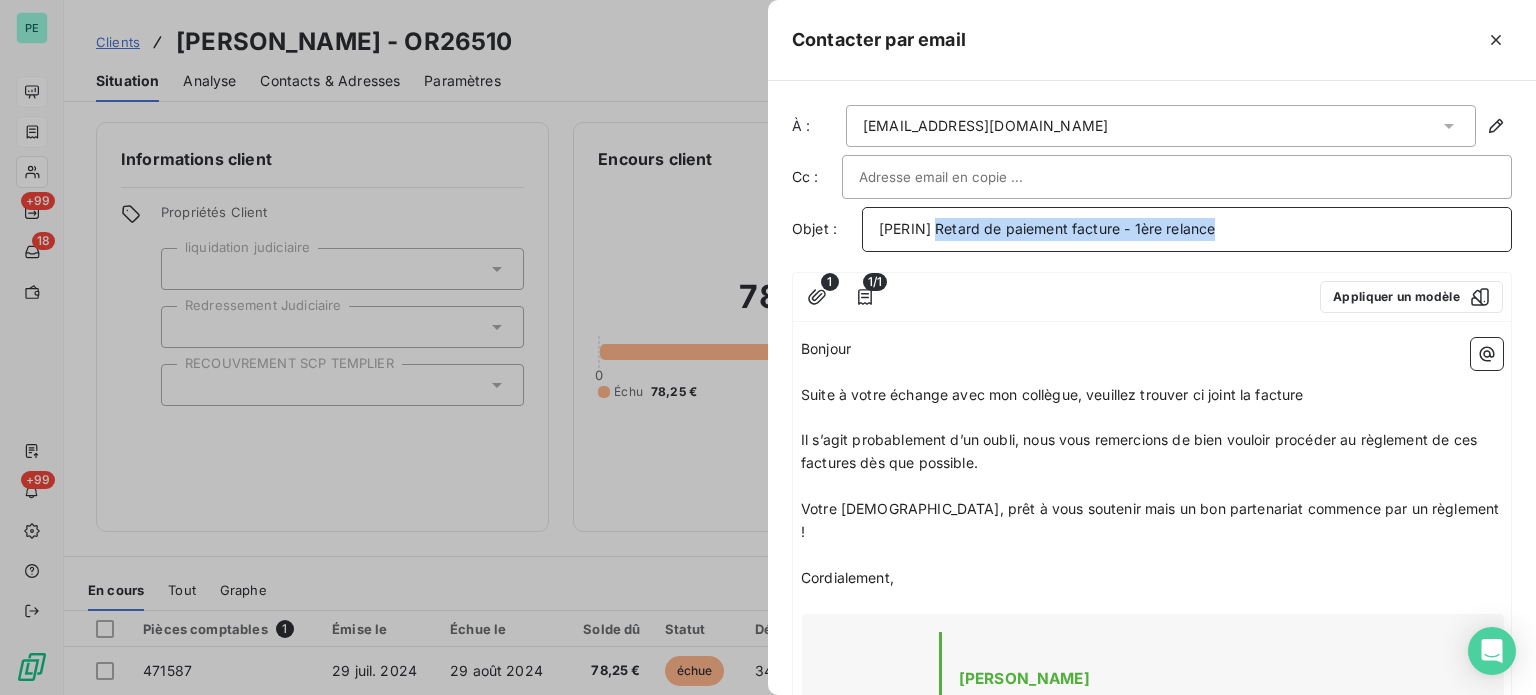 drag, startPoint x: 939, startPoint y: 228, endPoint x: 1227, endPoint y: 231, distance: 288.01562 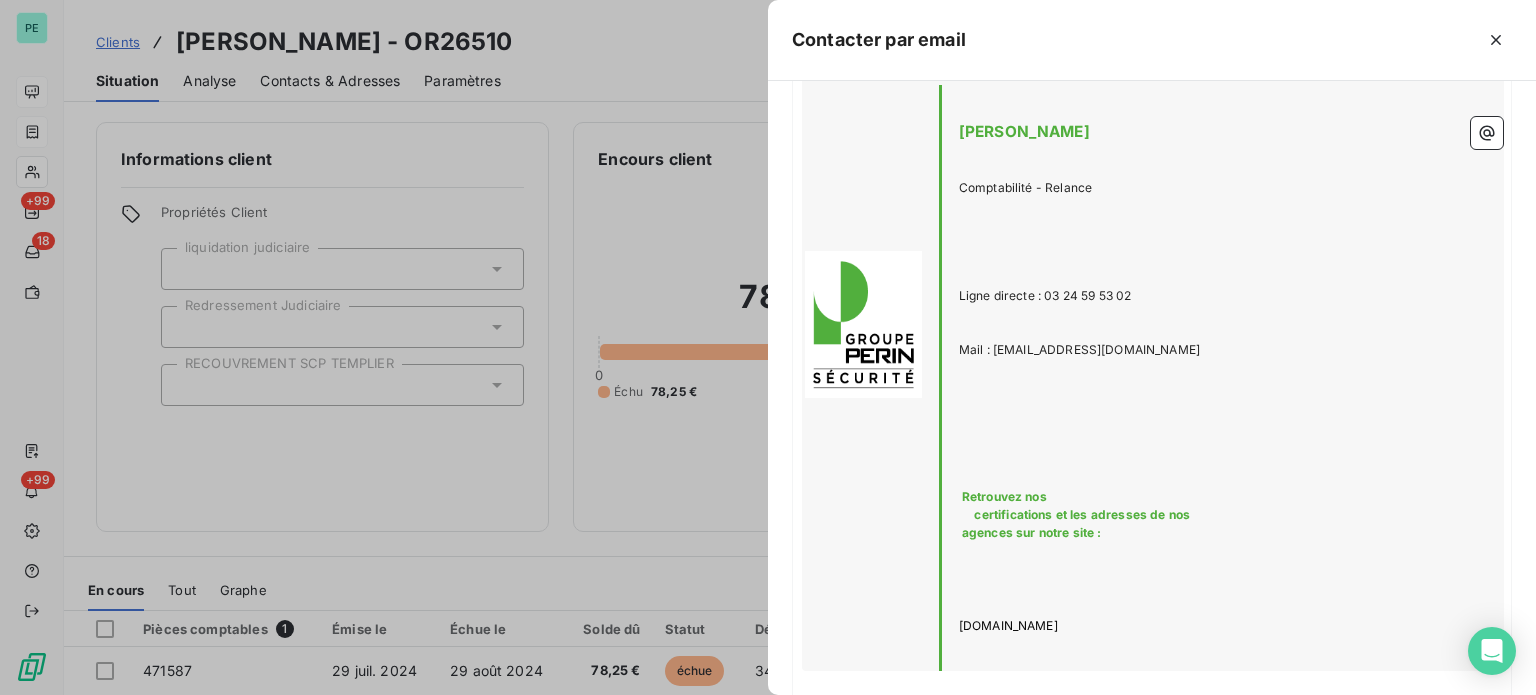 scroll, scrollTop: 652, scrollLeft: 0, axis: vertical 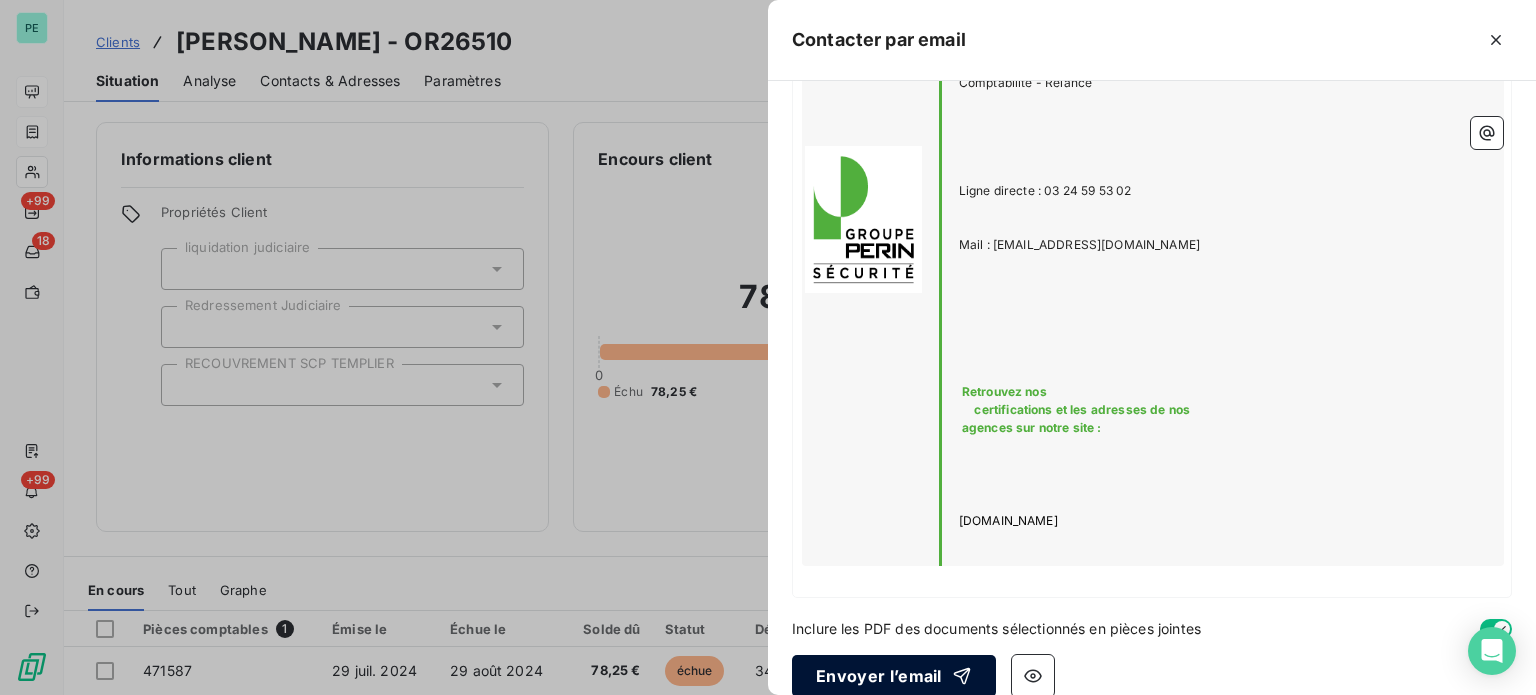 click on "Envoyer l’email" at bounding box center [894, 676] 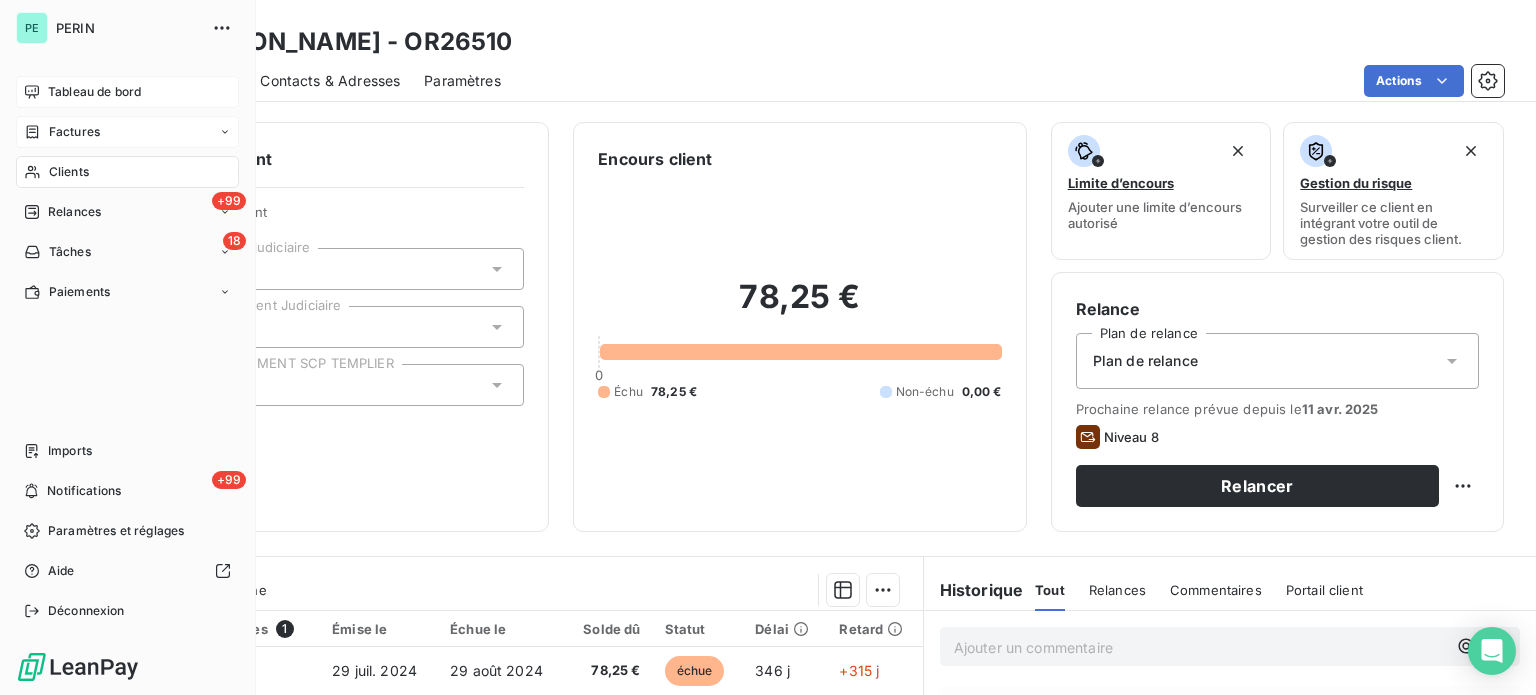 click on "Clients" at bounding box center [69, 172] 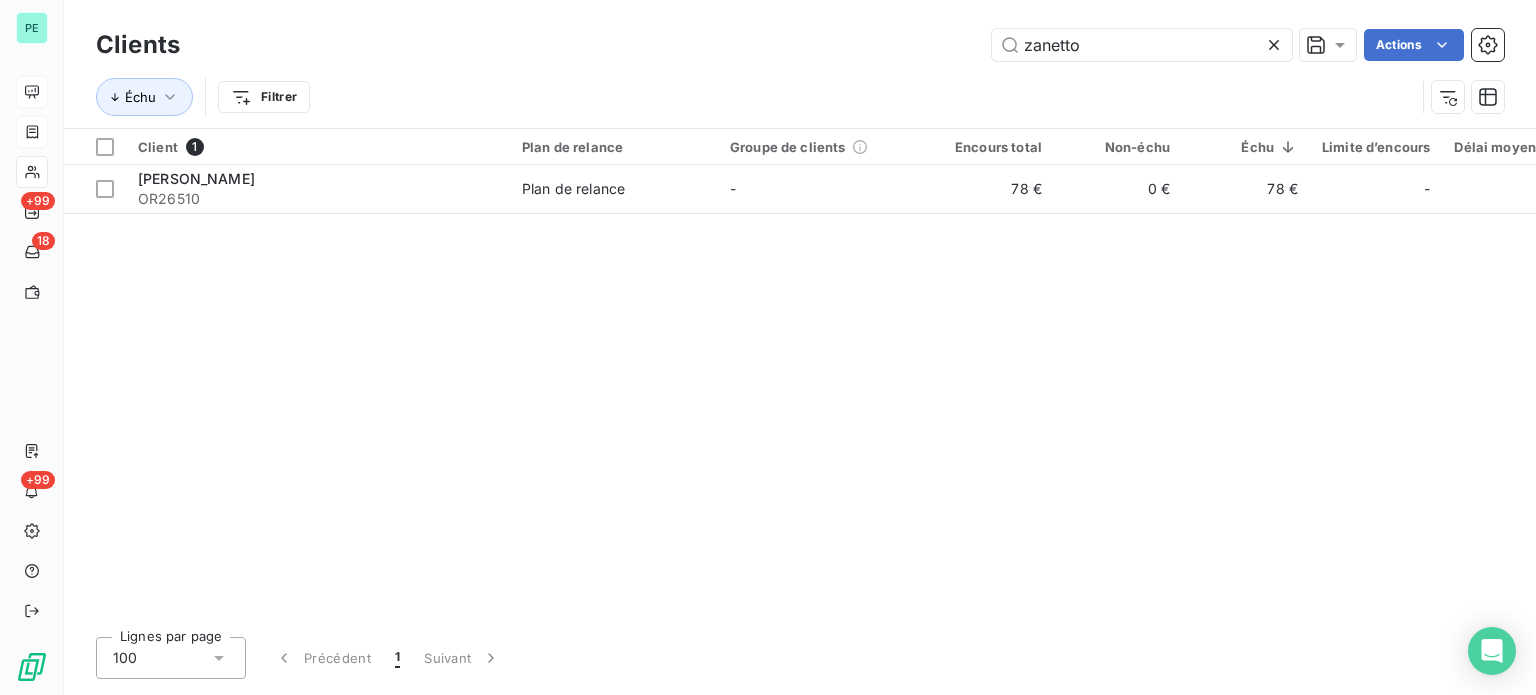 drag, startPoint x: 1094, startPoint y: 47, endPoint x: 980, endPoint y: 33, distance: 114.85643 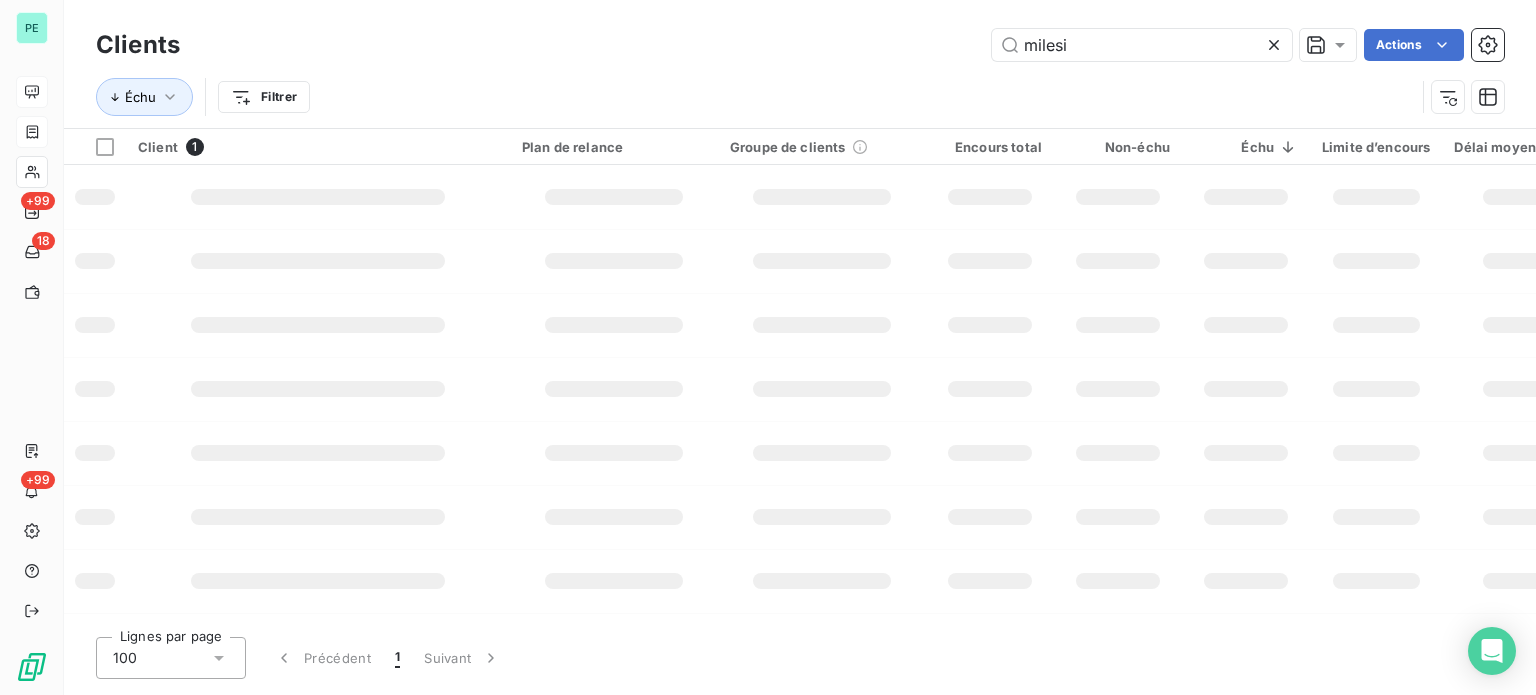 type on "milesi" 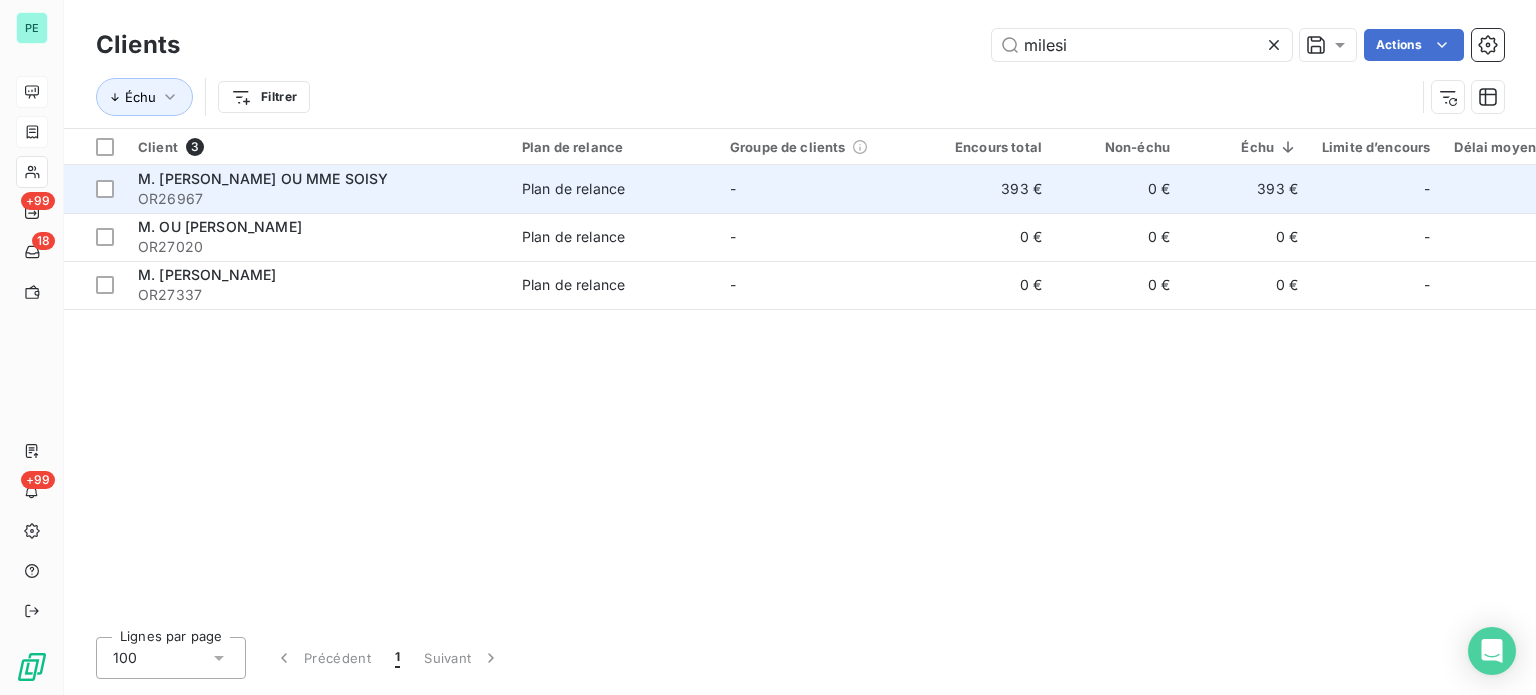 click on "393 €" at bounding box center (990, 189) 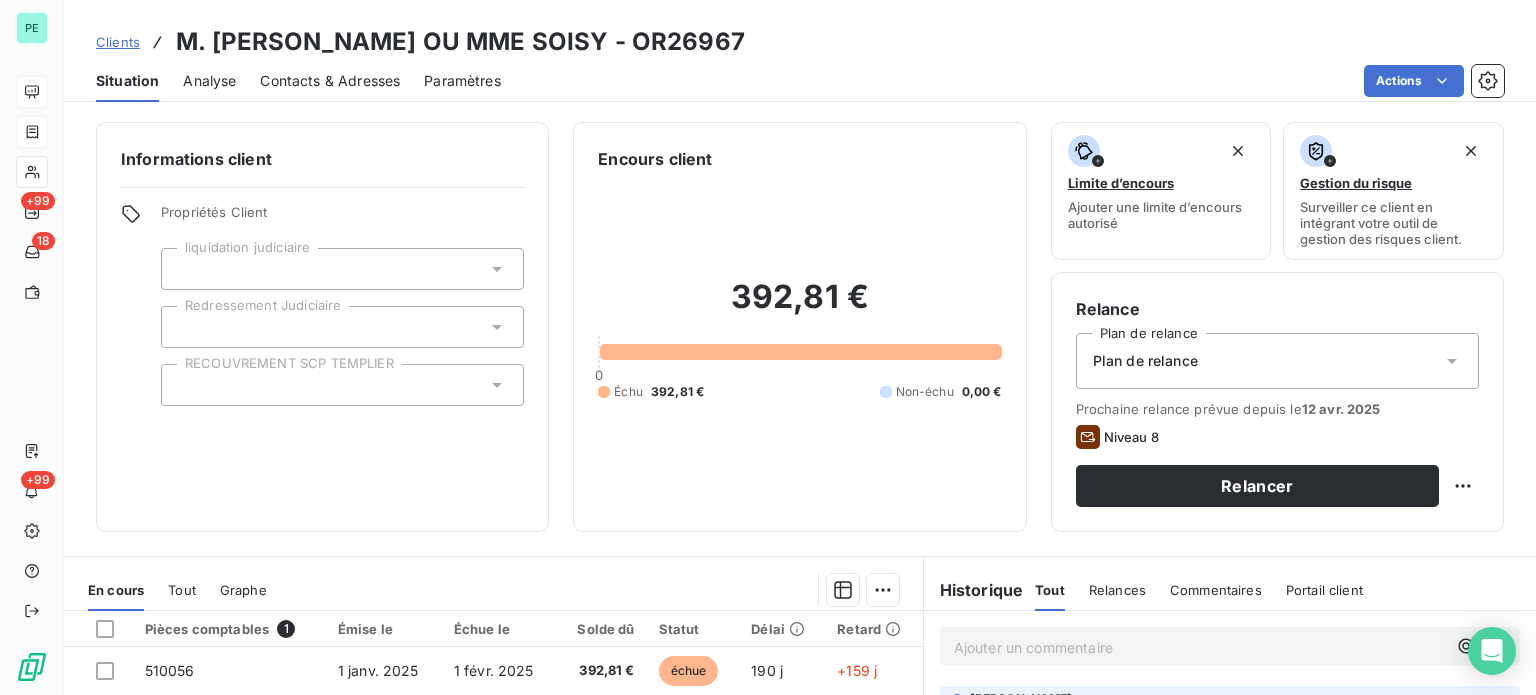click on "Contacts & Adresses" at bounding box center [330, 81] 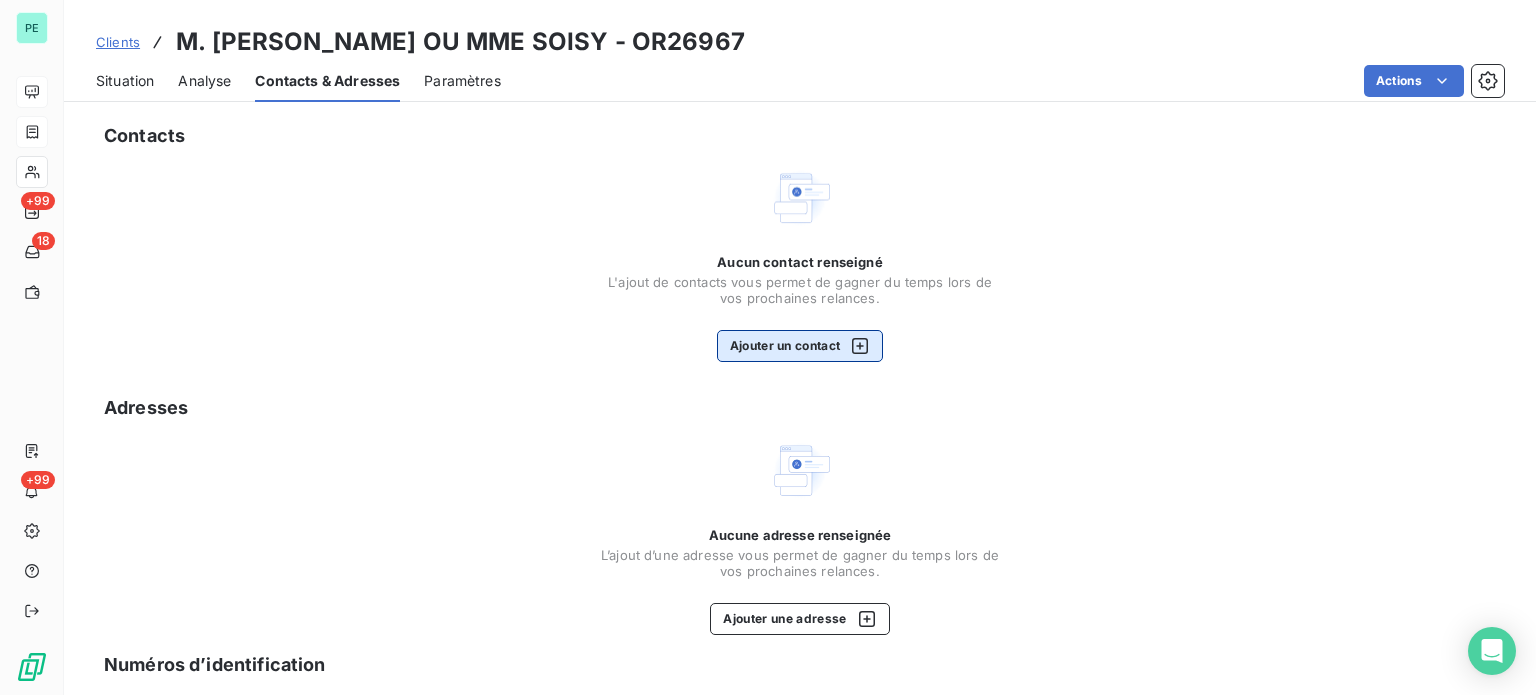 click on "Ajouter un contact" at bounding box center (800, 346) 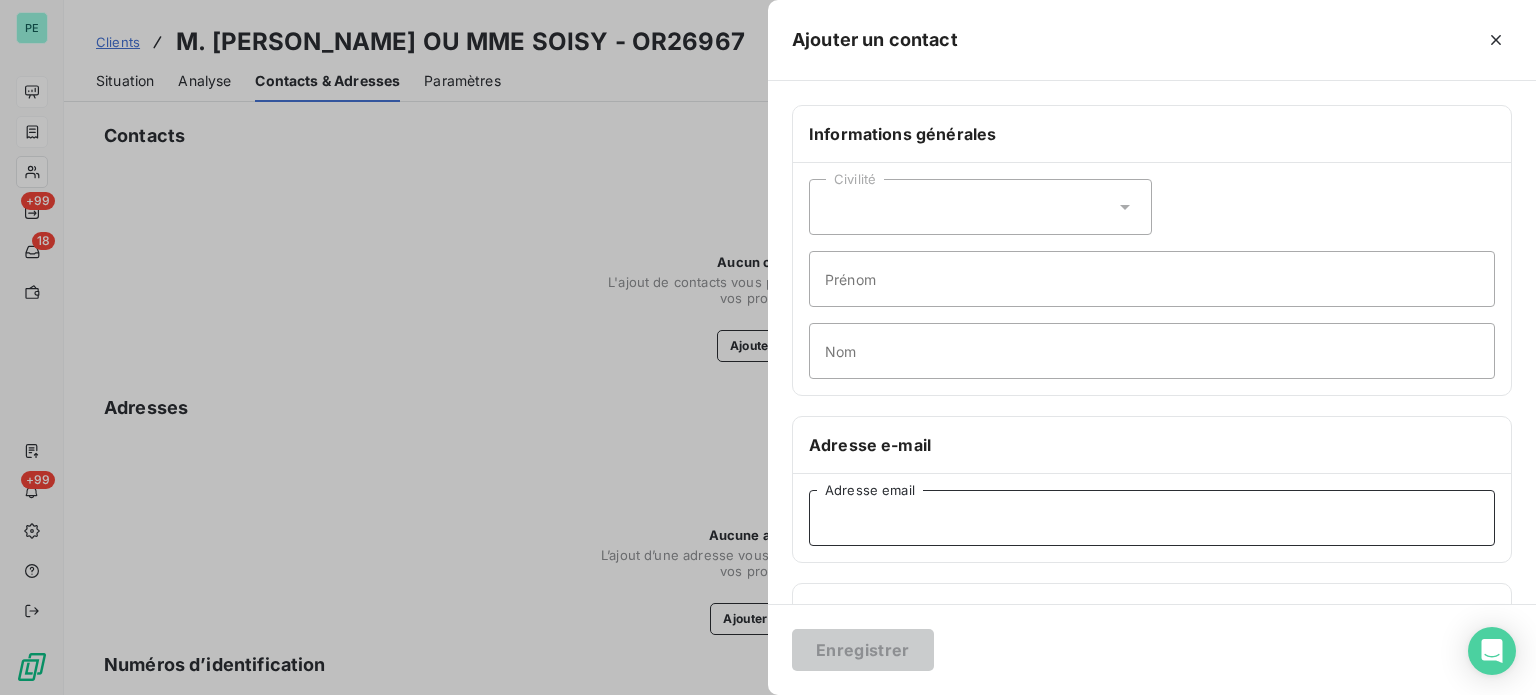 click on "Adresse email" at bounding box center [1152, 518] 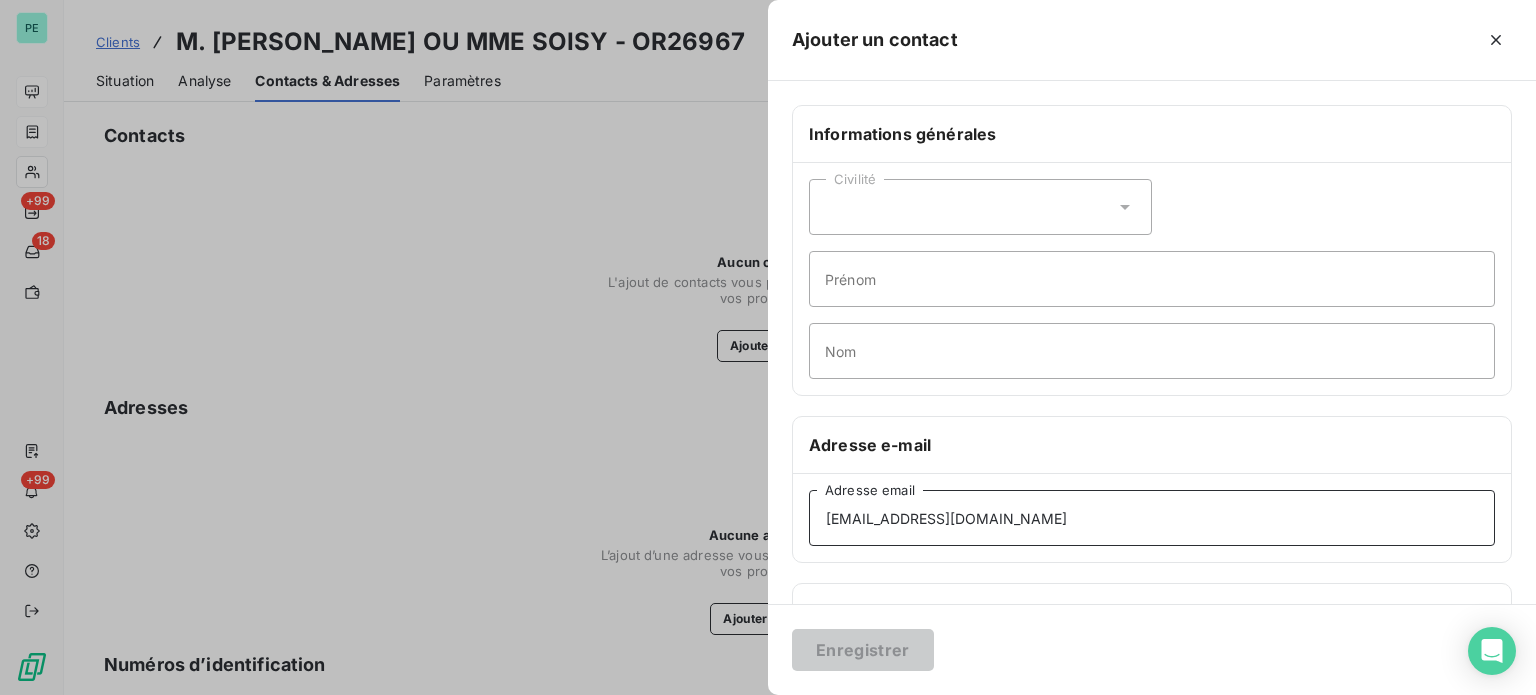 click on "[EMAIL_ADDRESS][DOMAIN_NAME]" at bounding box center (1152, 518) 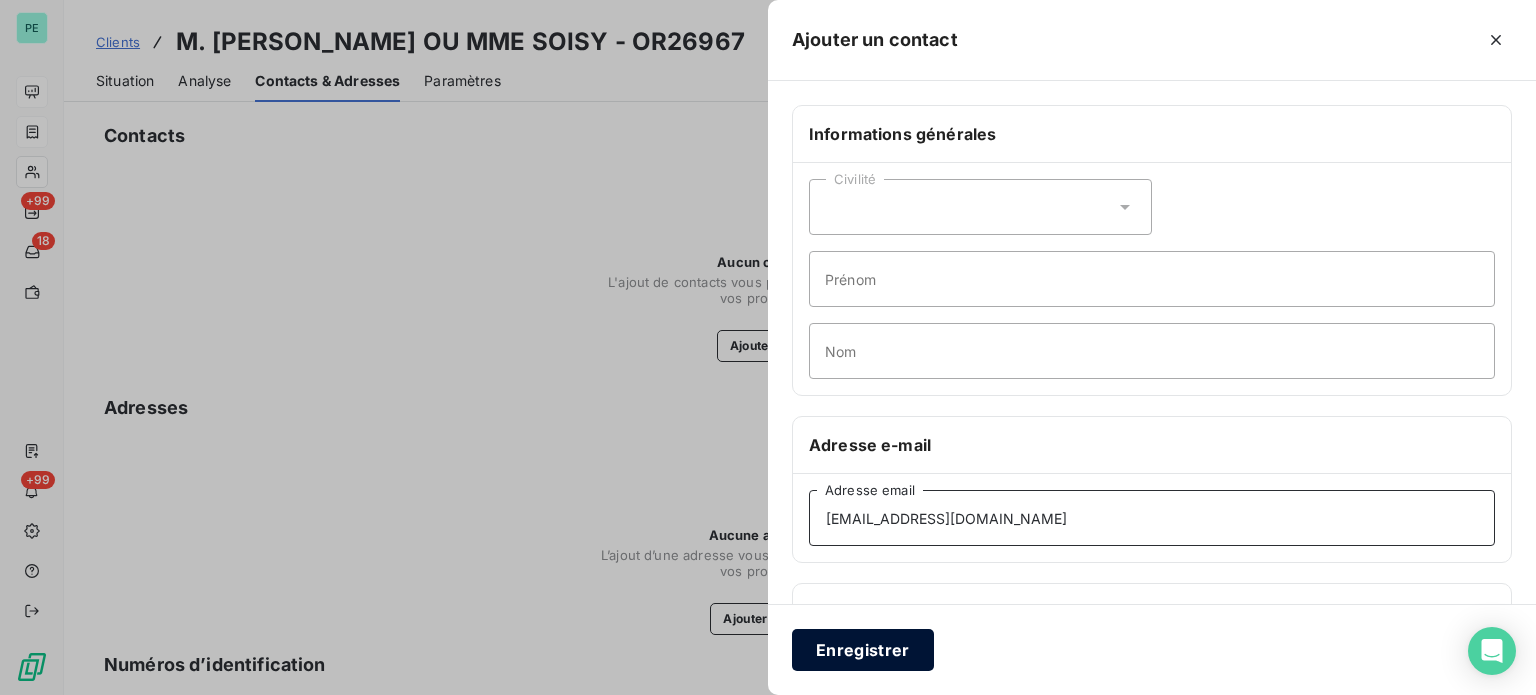 type on "[EMAIL_ADDRESS][DOMAIN_NAME]" 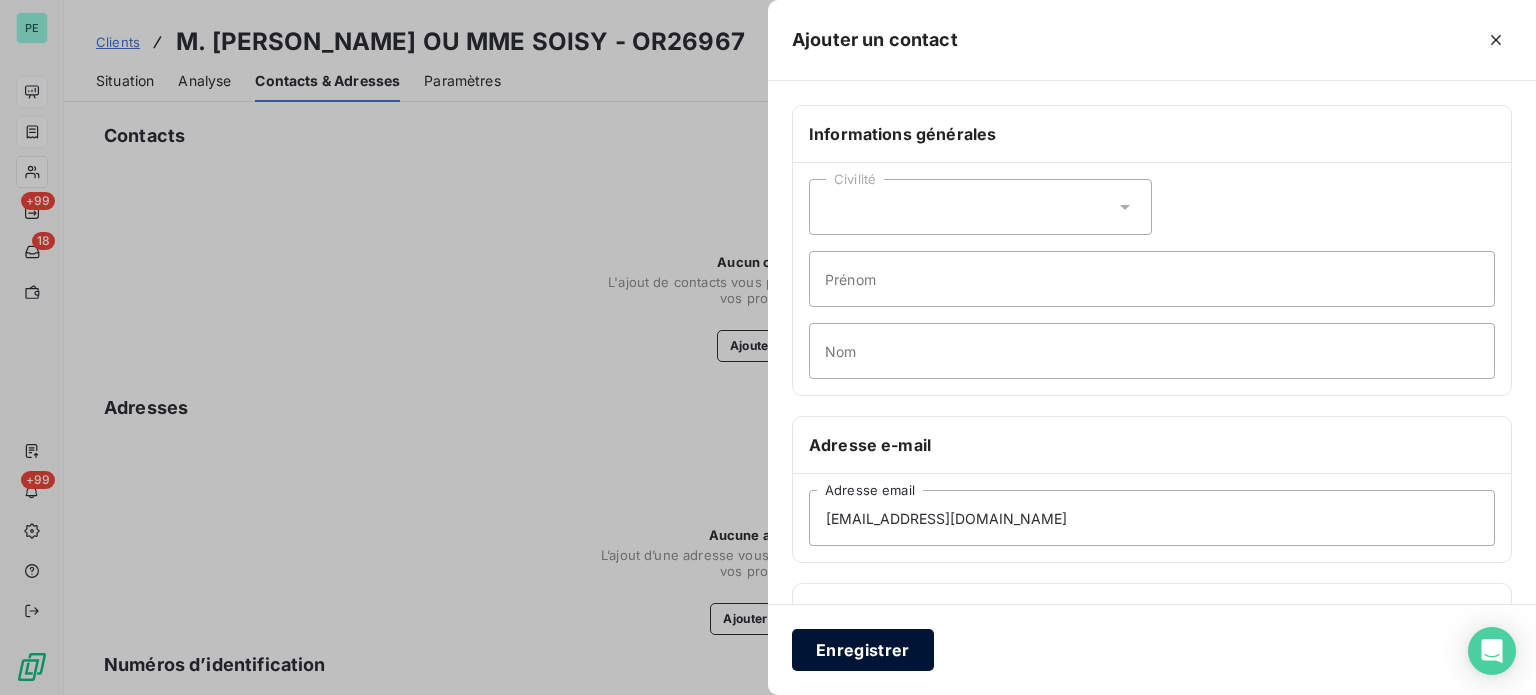 click on "Enregistrer" at bounding box center [863, 650] 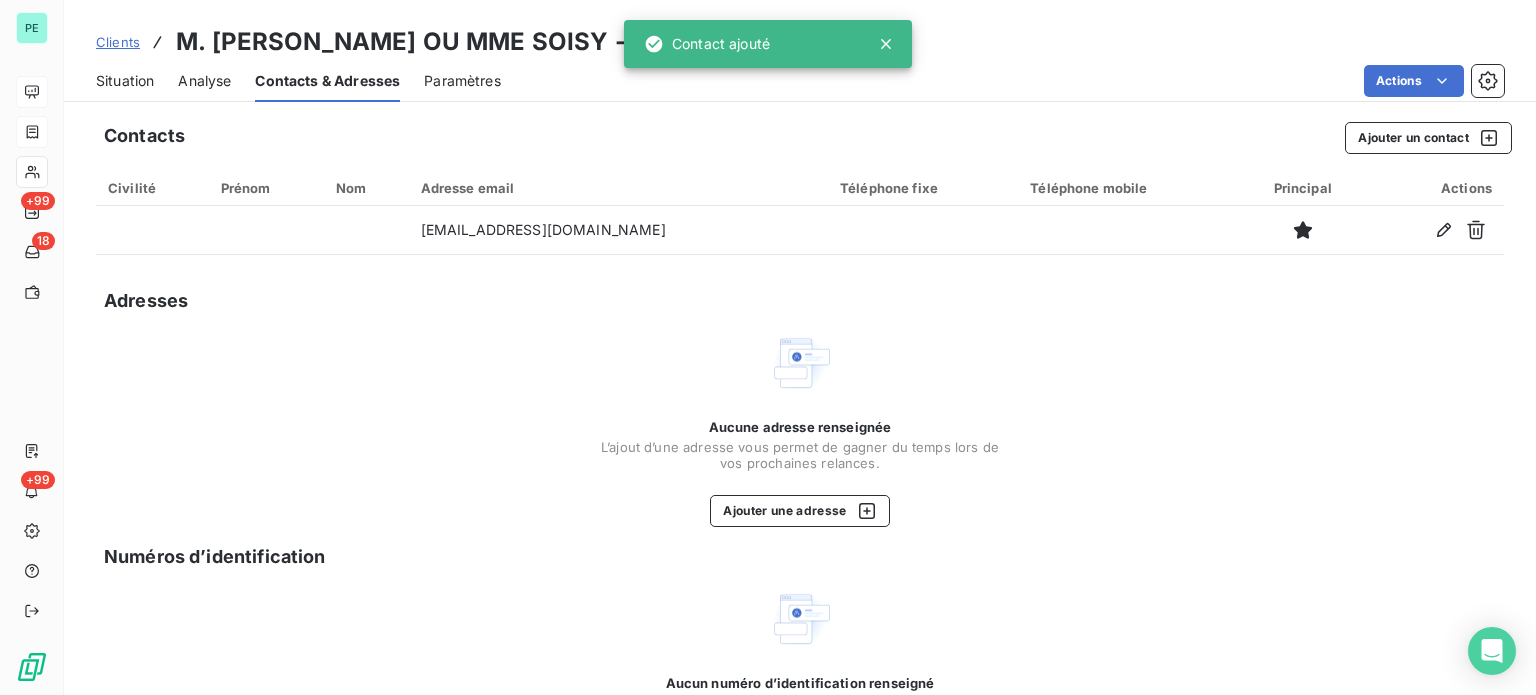 click on "Situation" at bounding box center (125, 81) 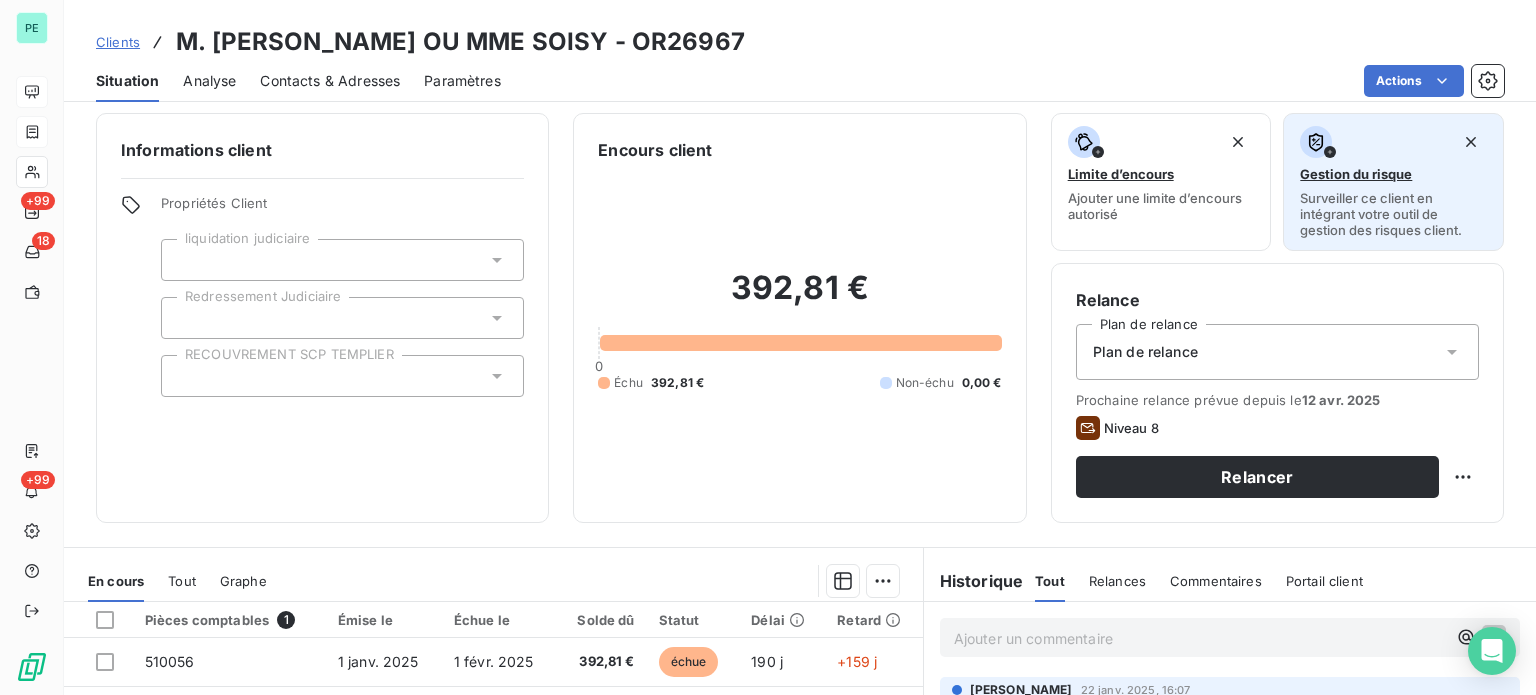 scroll, scrollTop: 0, scrollLeft: 0, axis: both 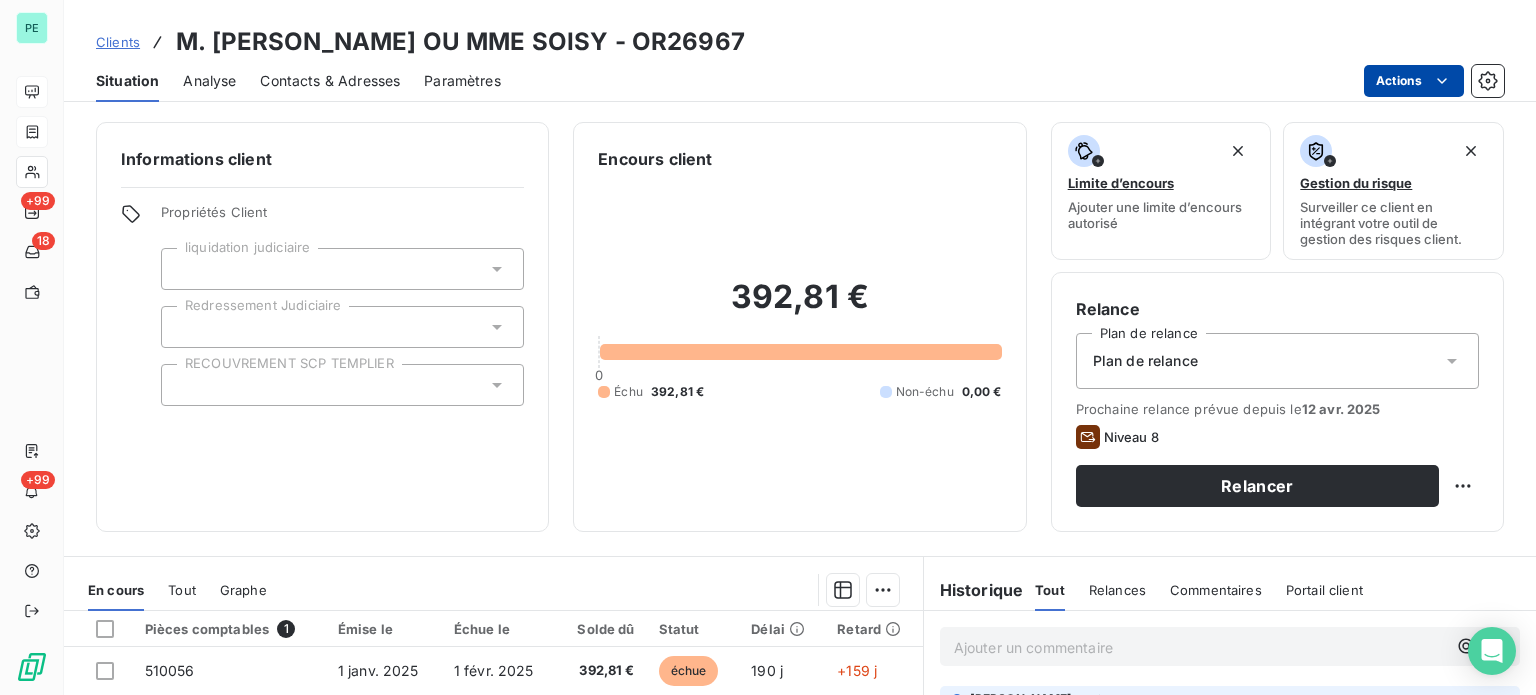 click on "PE +99 18 +99 Clients M. [PERSON_NAME] OU MME SOISY - OR26967 Situation Analyse Contacts & Adresses Paramètres Actions Informations client Propriétés Client liquidation judiciaire Redressement Judiciaire RECOUVREMENT SCP TEMPLIER Encours client   392,81 € 0 Échu 392,81 € Non-échu 0,00 €     Limite d’encours Ajouter une limite d’encours autorisé Gestion du risque Surveiller ce client en intégrant votre outil de gestion des risques client. Relance Plan de relance Plan de relance Prochaine relance prévue depuis le  [DATE] Niveau 8 Relancer En cours Tout Graphe Pièces comptables 1 Émise le Échue le Solde dû Statut Délai   Retard   510056 [DATE] [DATE] 392,81 € échue 190 j +159 j Lignes par page 25 Précédent 1 Suivant Historique Tout Relances Commentaires Portail client Tout Relances Commentaires Portail client Ajouter un commentaire ﻿ [PERSON_NAME] [DATE] 16:07 Facture  : 510056 [Promesse de paiement] CHEQUE RECU A ST GRATIEN Facture  :" at bounding box center [768, 347] 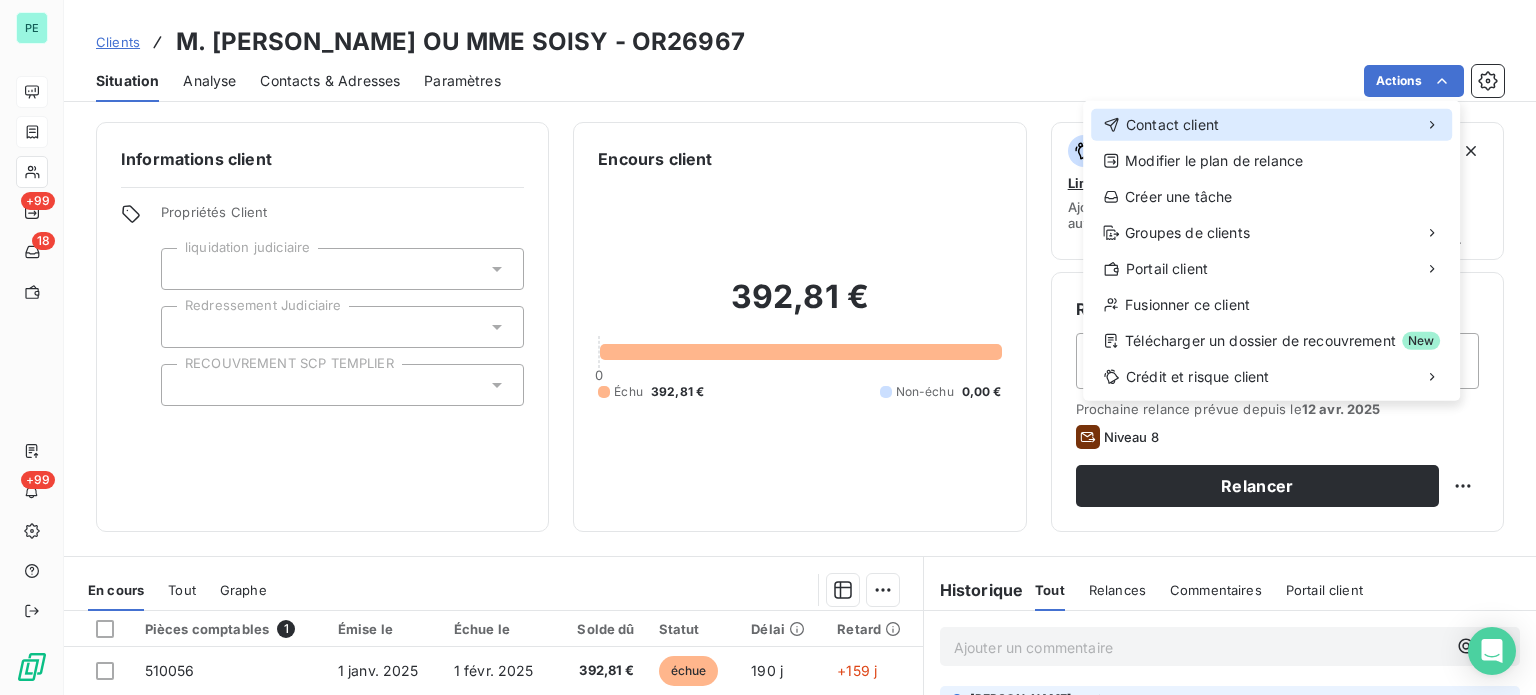 click on "Contact client" at bounding box center (1172, 125) 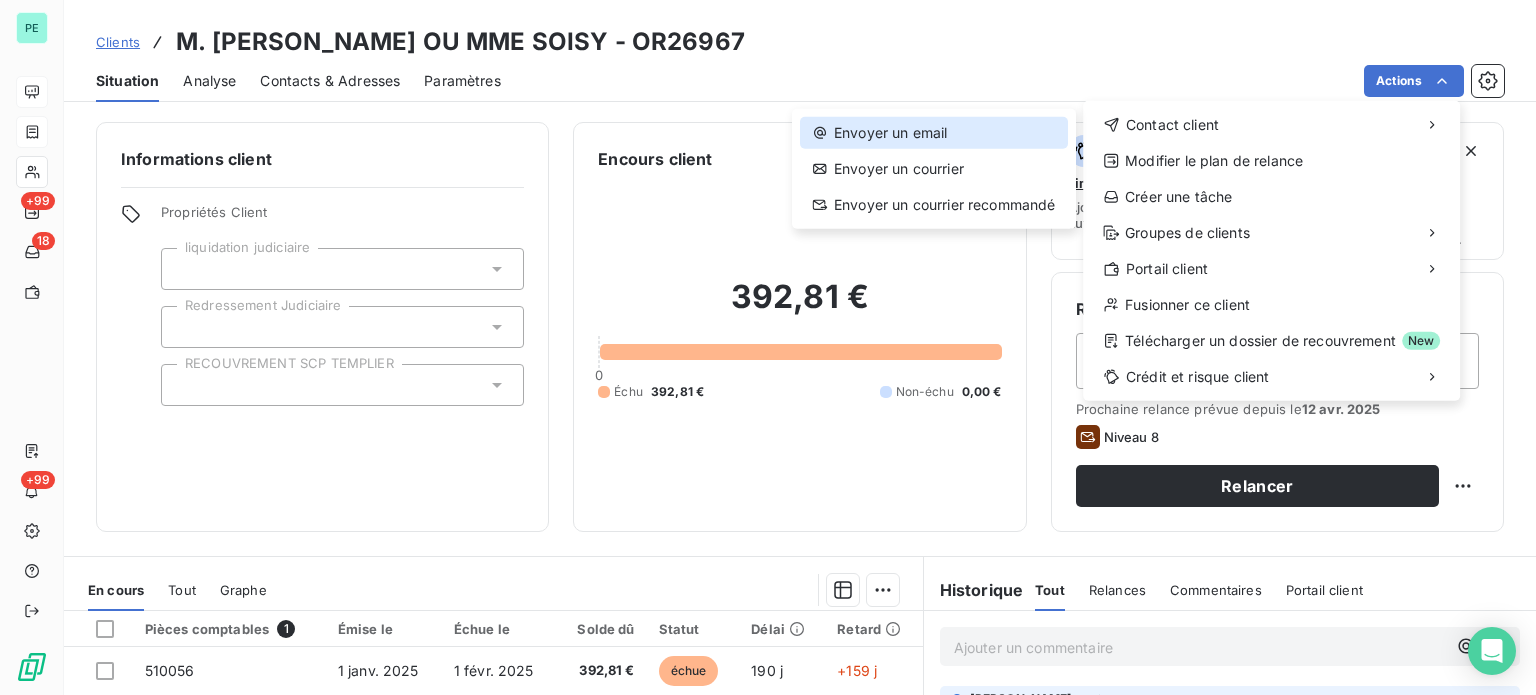 click on "Envoyer un email" at bounding box center (934, 133) 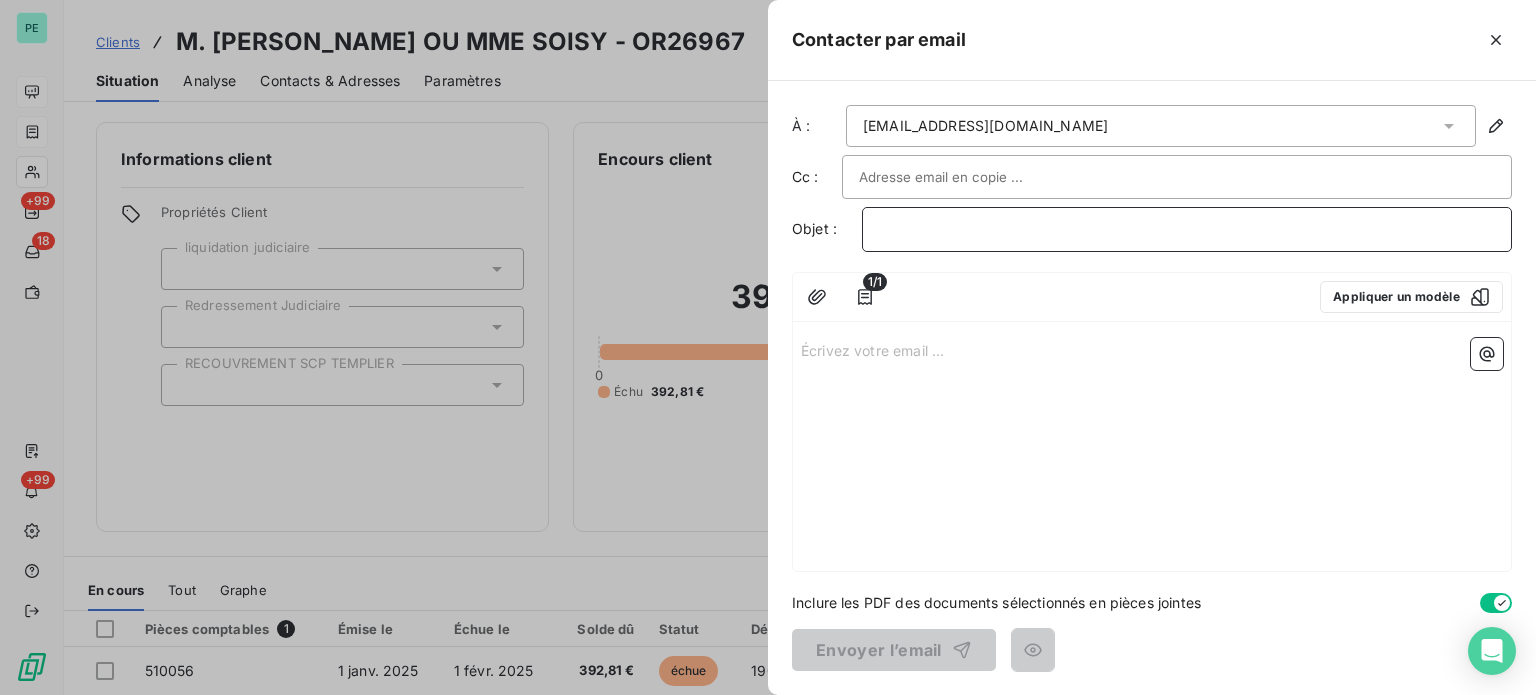 click on "﻿" at bounding box center [1187, 229] 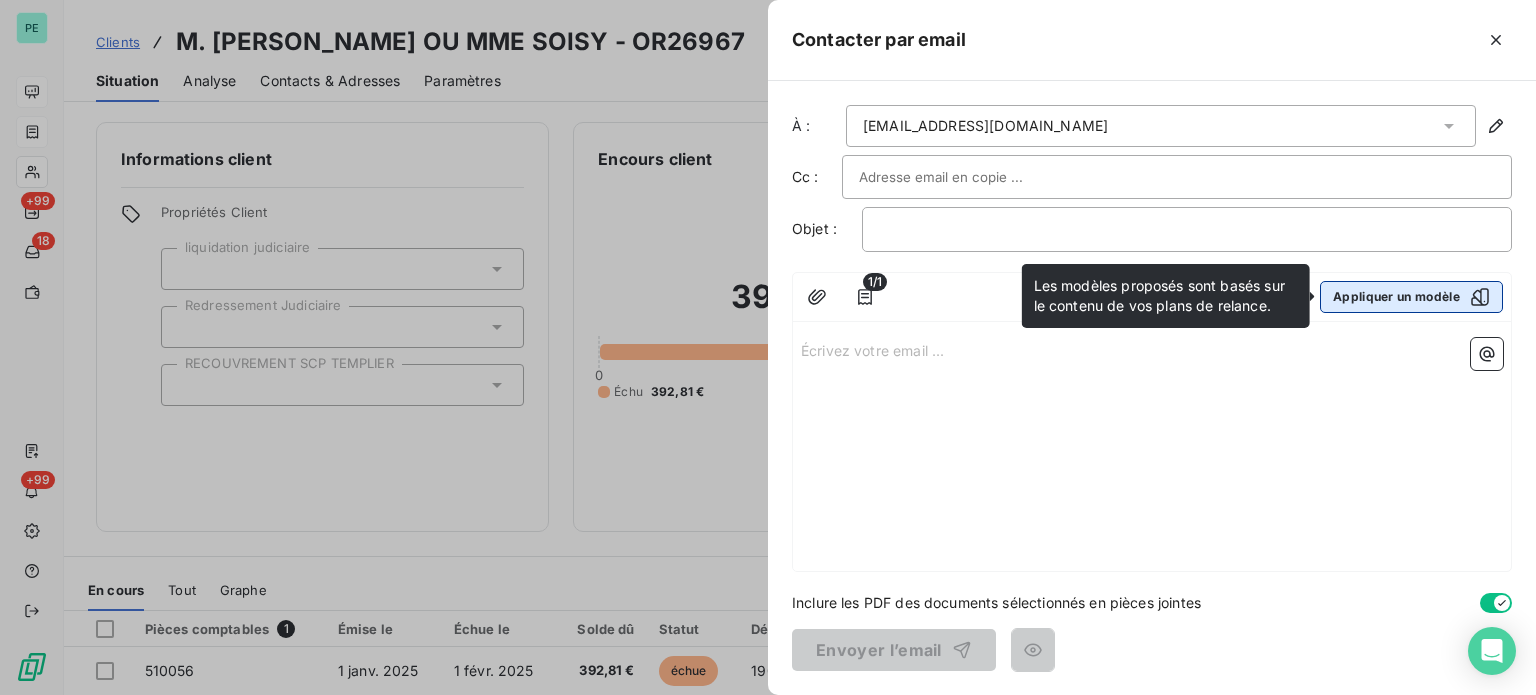 click on "Appliquer un modèle" at bounding box center (1411, 297) 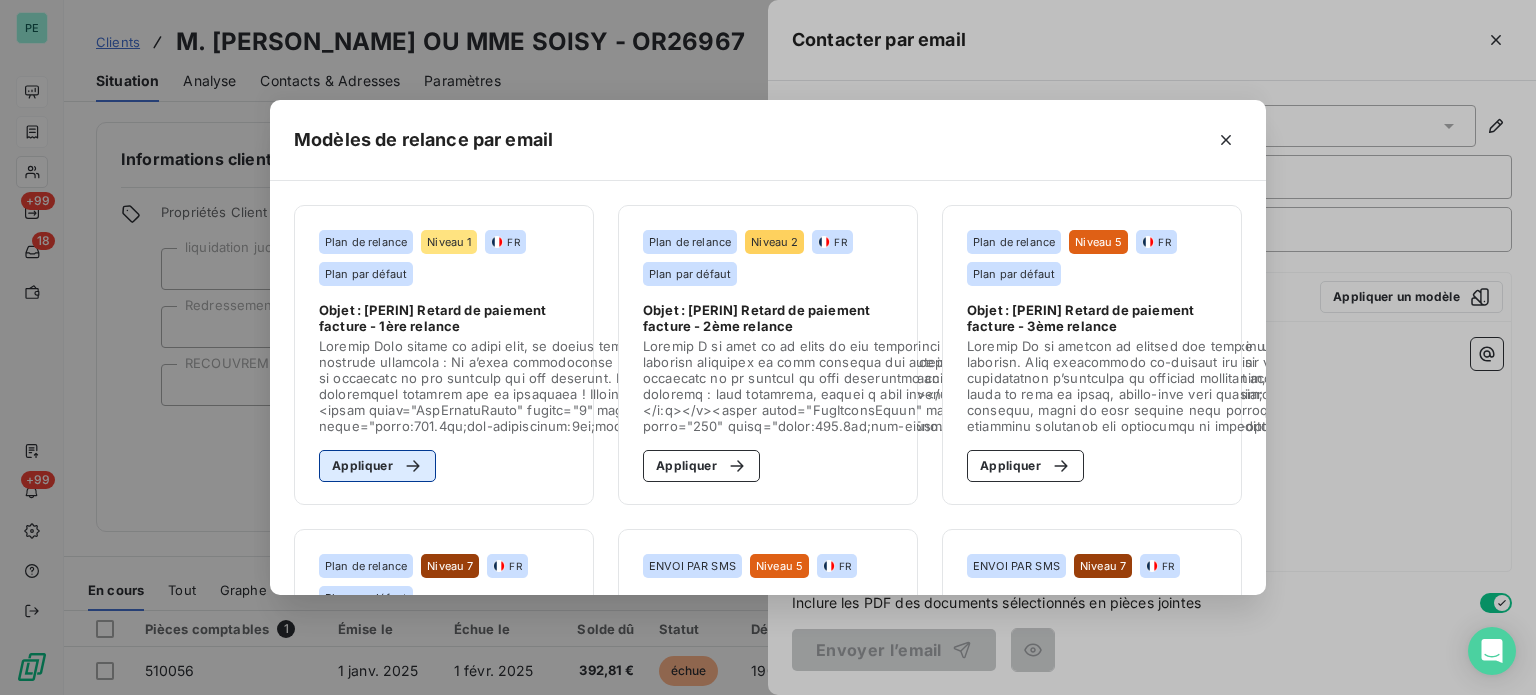 click on "Appliquer" at bounding box center [377, 466] 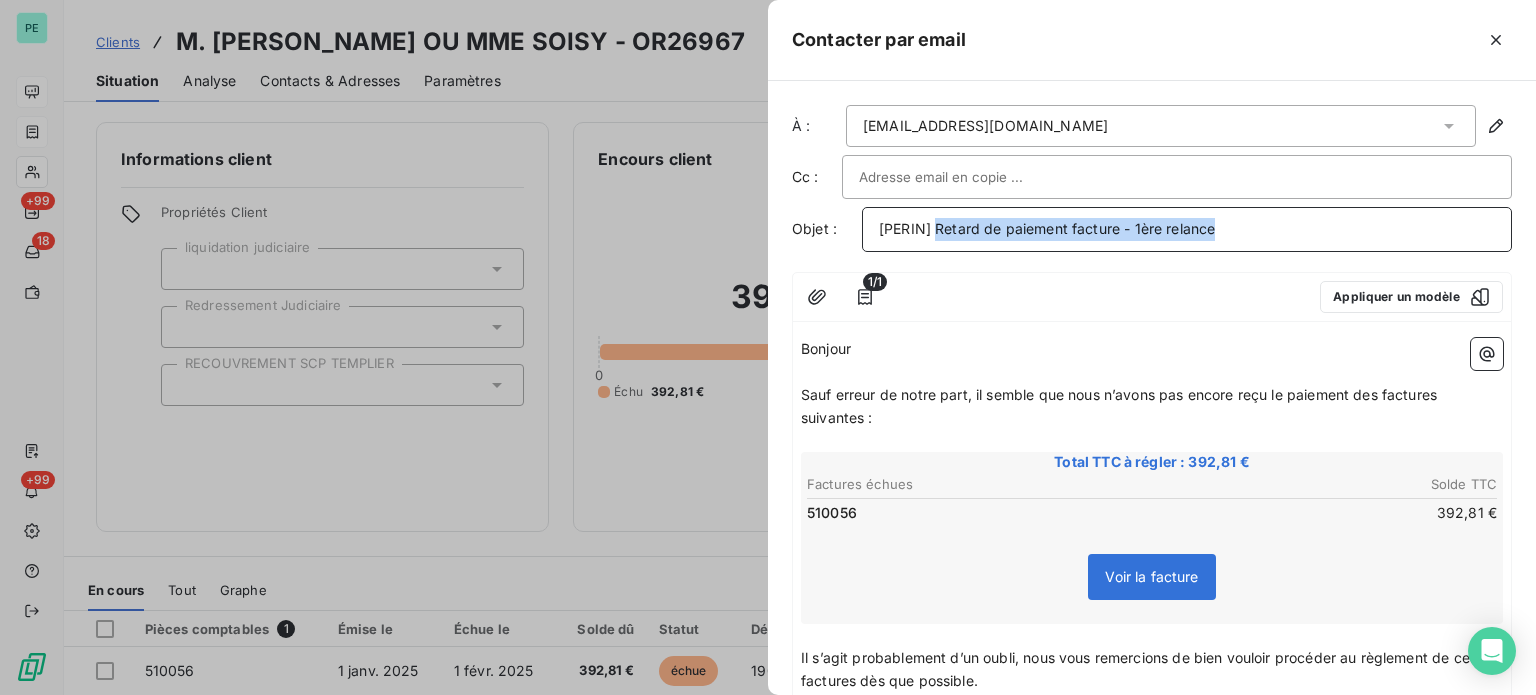 drag, startPoint x: 937, startPoint y: 232, endPoint x: 1293, endPoint y: 231, distance: 356.0014 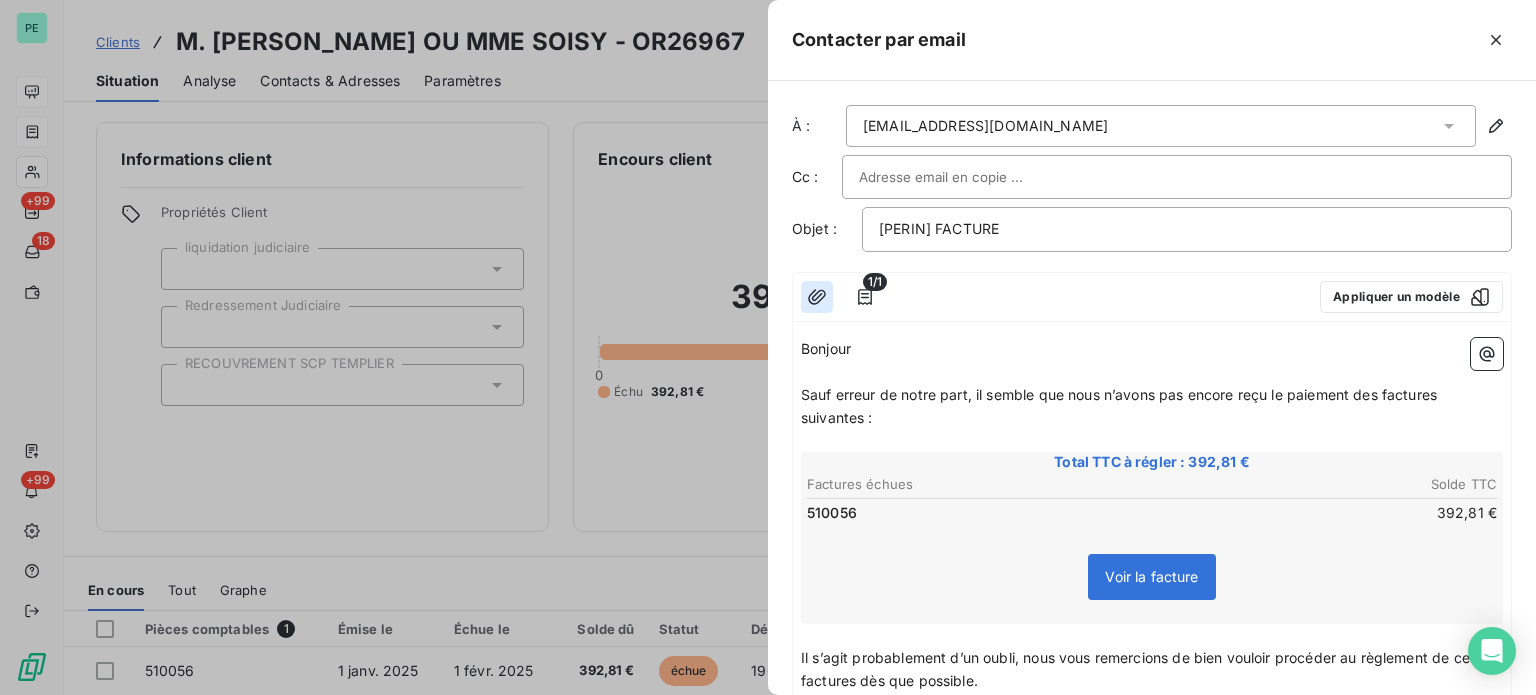 click 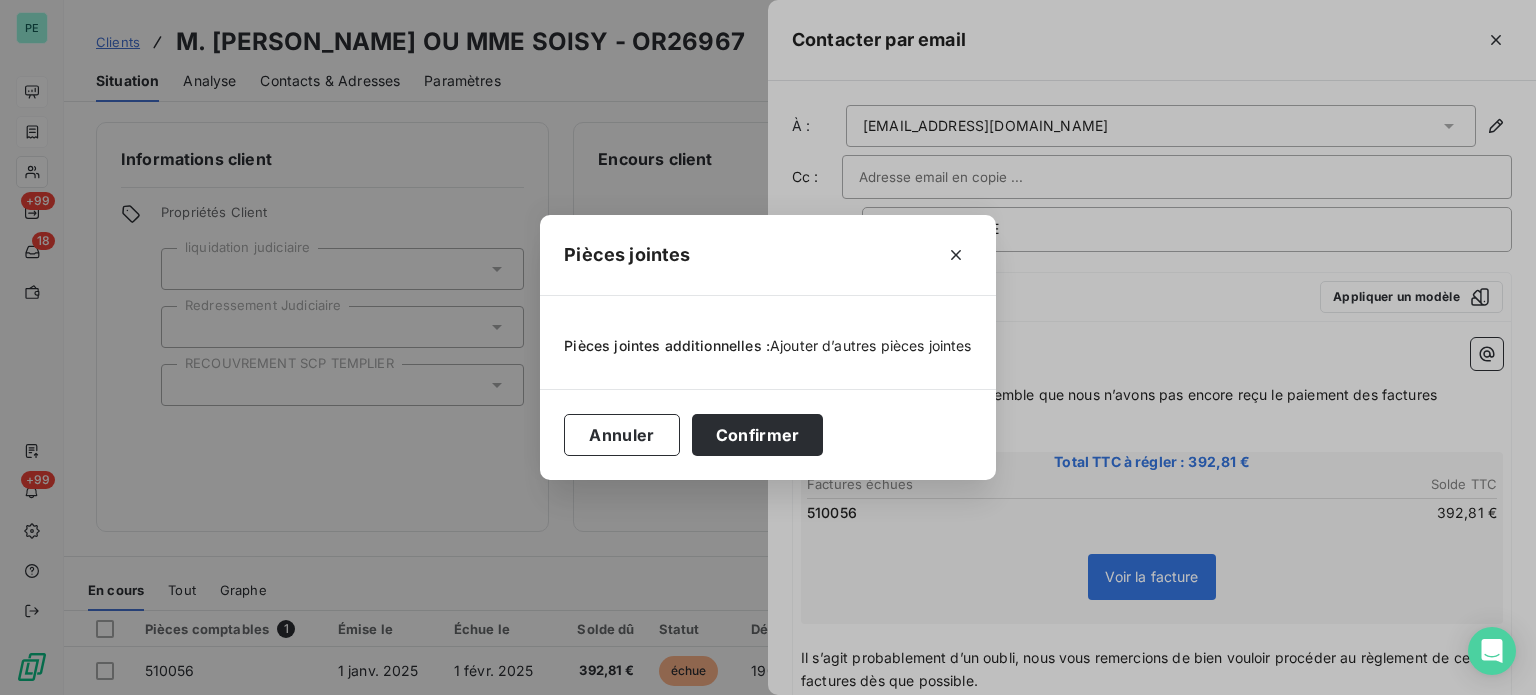 click on "Ajouter d’autres pièces jointes" at bounding box center [871, 345] 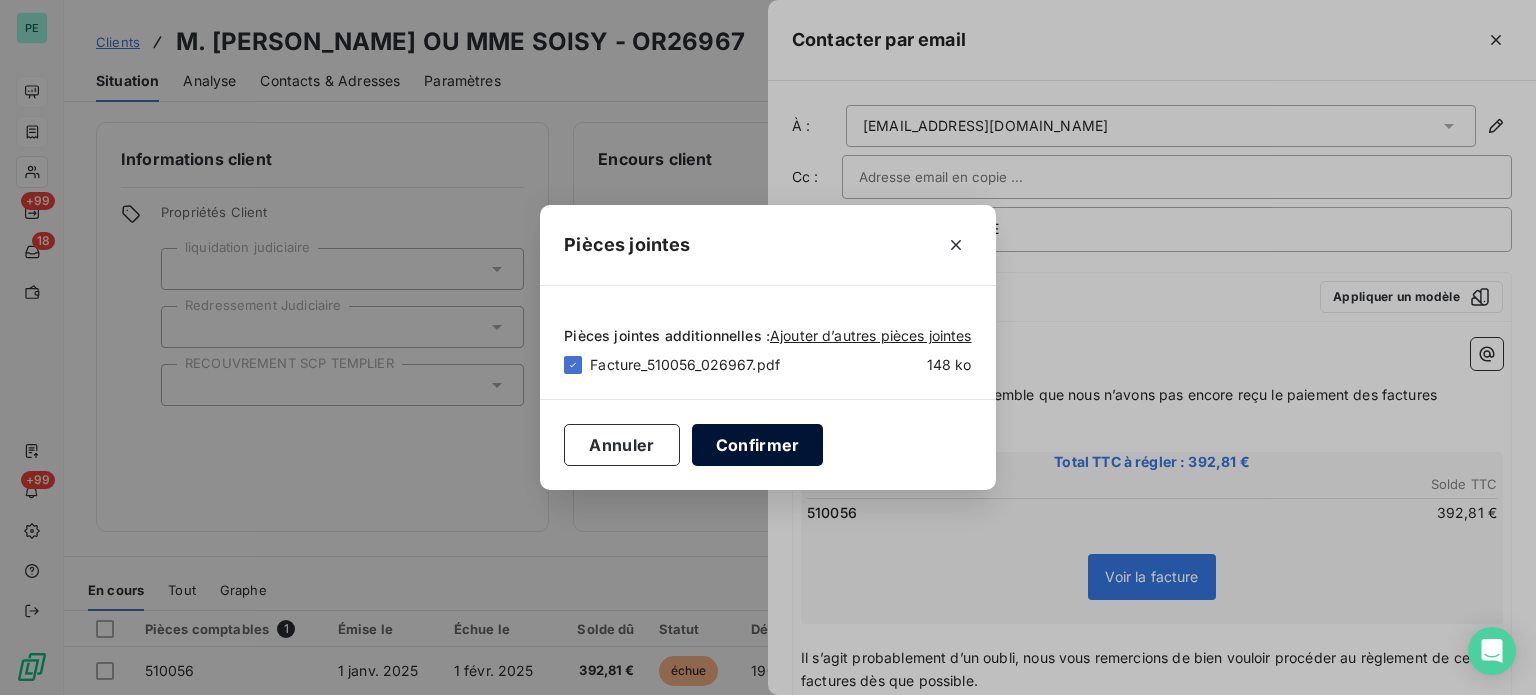 click on "Confirmer" at bounding box center [758, 445] 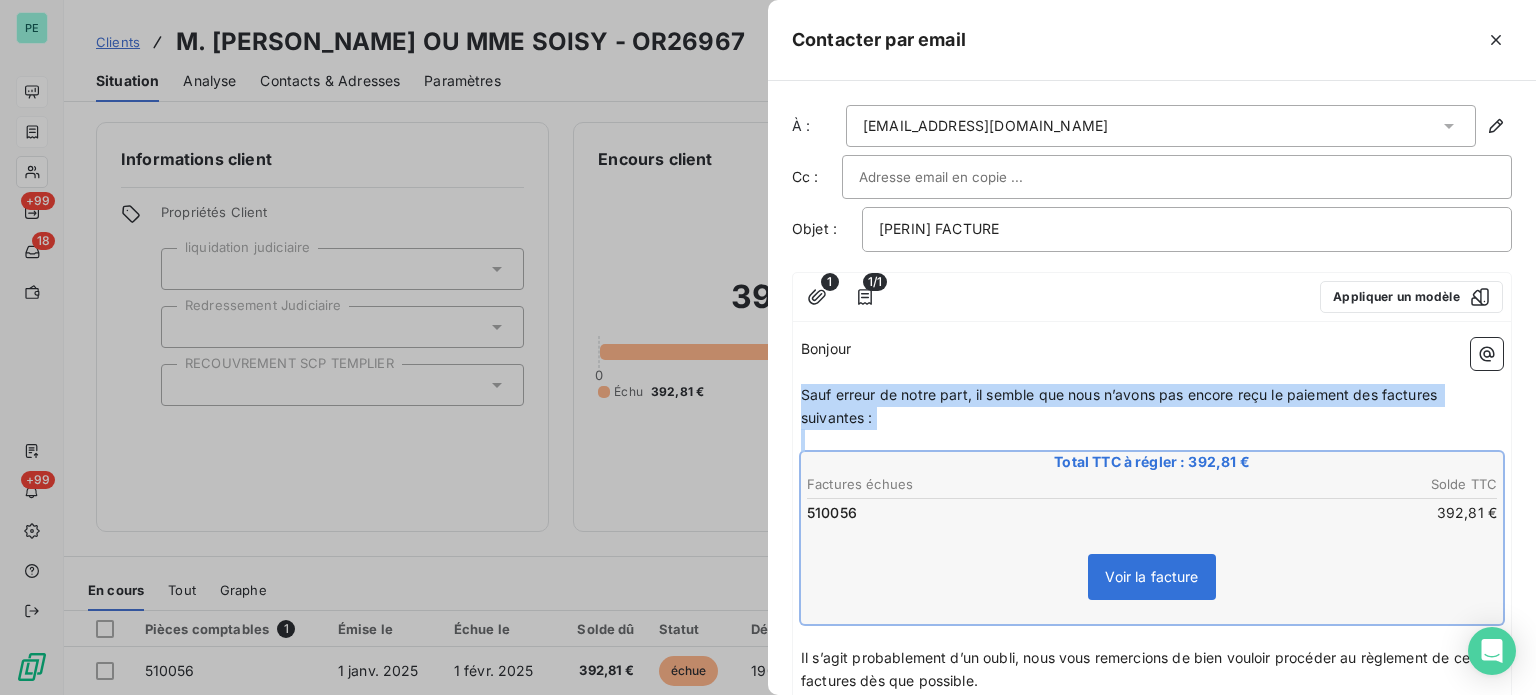 drag, startPoint x: 803, startPoint y: 391, endPoint x: 1313, endPoint y: 531, distance: 528.8667 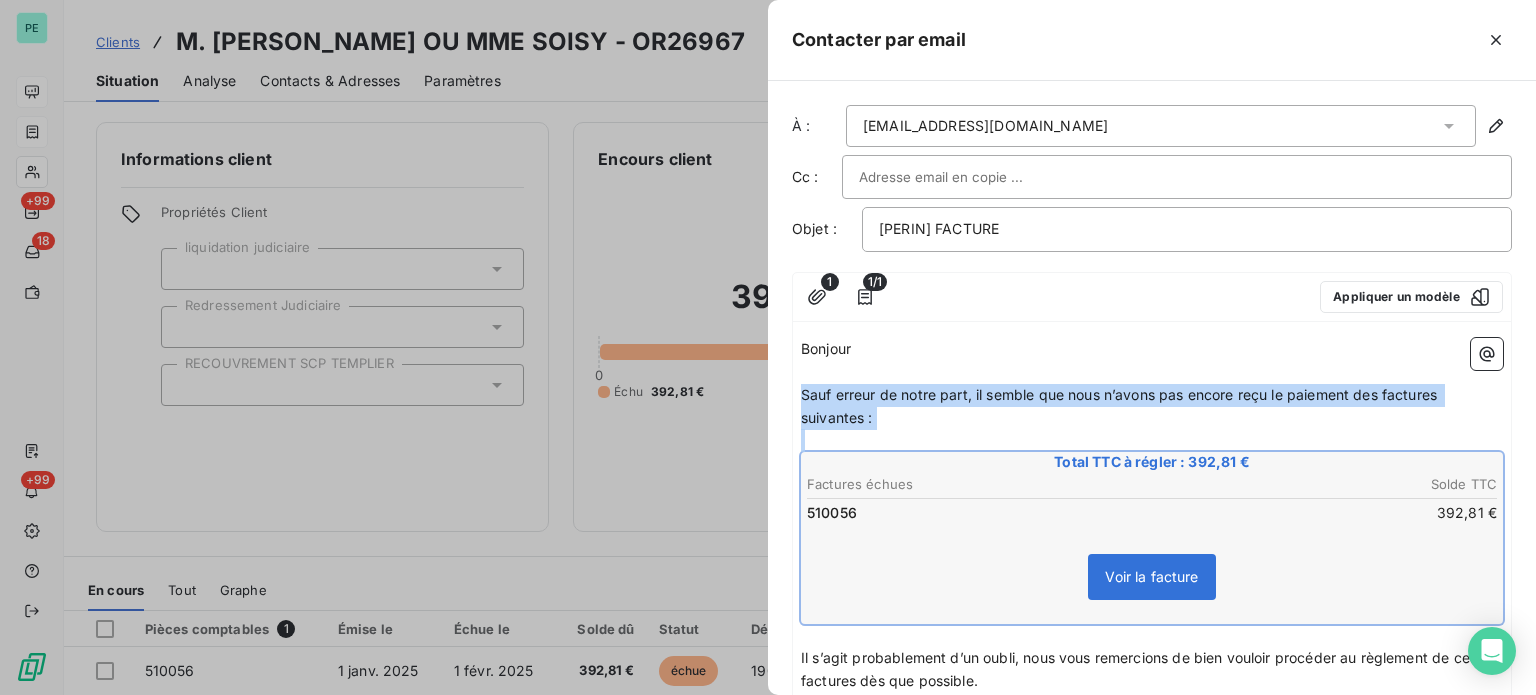click on "Bonjour ﻿ Sauf erreur de notre part, il semble que nous n’avons pas encore reçu le paiement des factures suivantes : ﻿ Total TTC à régler :   392,81 € Factures échues Solde TTC 510056 392,81 € Voir   la facture ﻿ ﻿ Il s’agit probablement d’un oubli, nous vous remercions de bien vouloir procéder au règlement de ces factures dès que possible.  ﻿ Votre ange gardien, prêt à vous soutenir mais un bon partenariat commence par un règlement !  ﻿ Cordialement, ﻿
[PERSON_NAME]
Comptabilité - Relance
Ligne directe : 03 24 59 53 02
Mail : [EMAIL_ADDRESS][DOMAIN_NAME]
Retrouvez nos
certifications et les adresses de nos agences sur notre site :
[DOMAIN_NAME]
﻿ ﻿" at bounding box center (1152, 898) 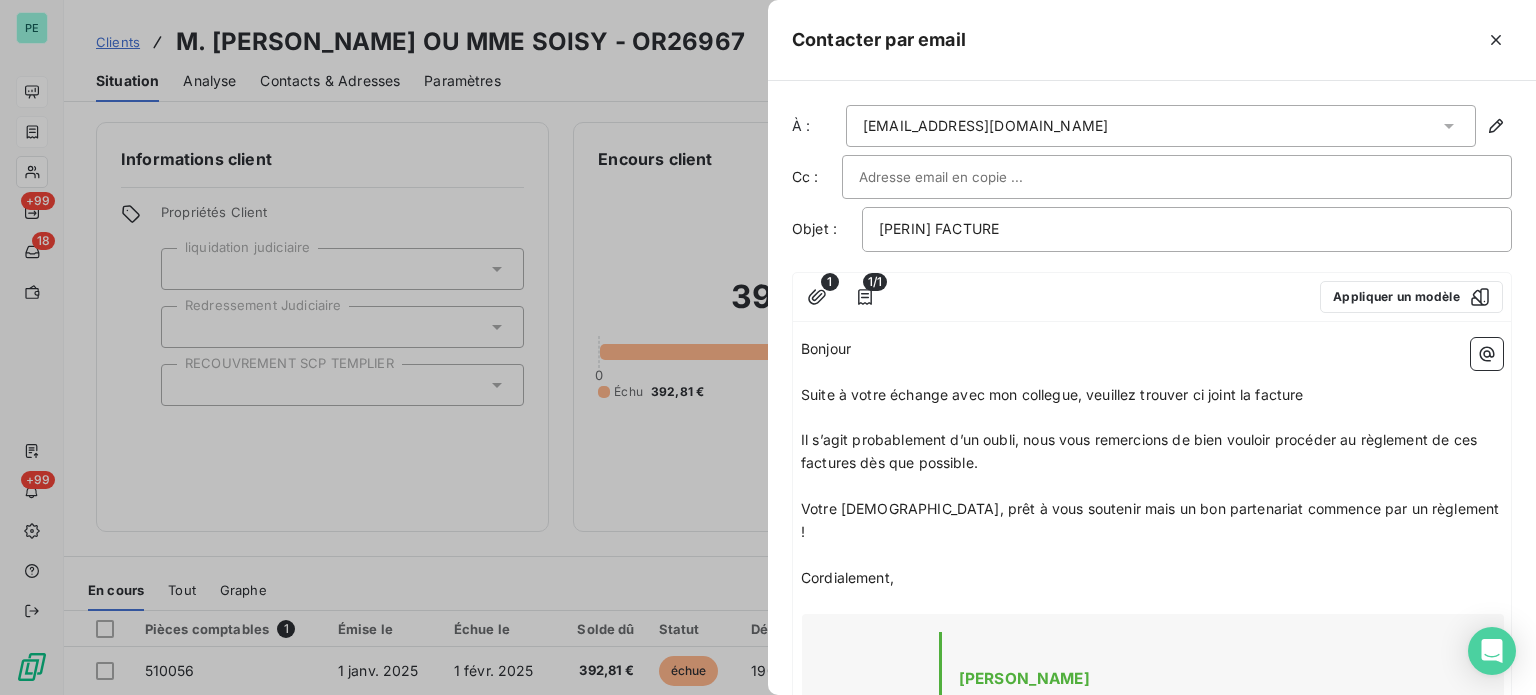 click on "Suite à votre échange avec mon collegue, veuillez trouver ci joint la facture" at bounding box center [1052, 394] 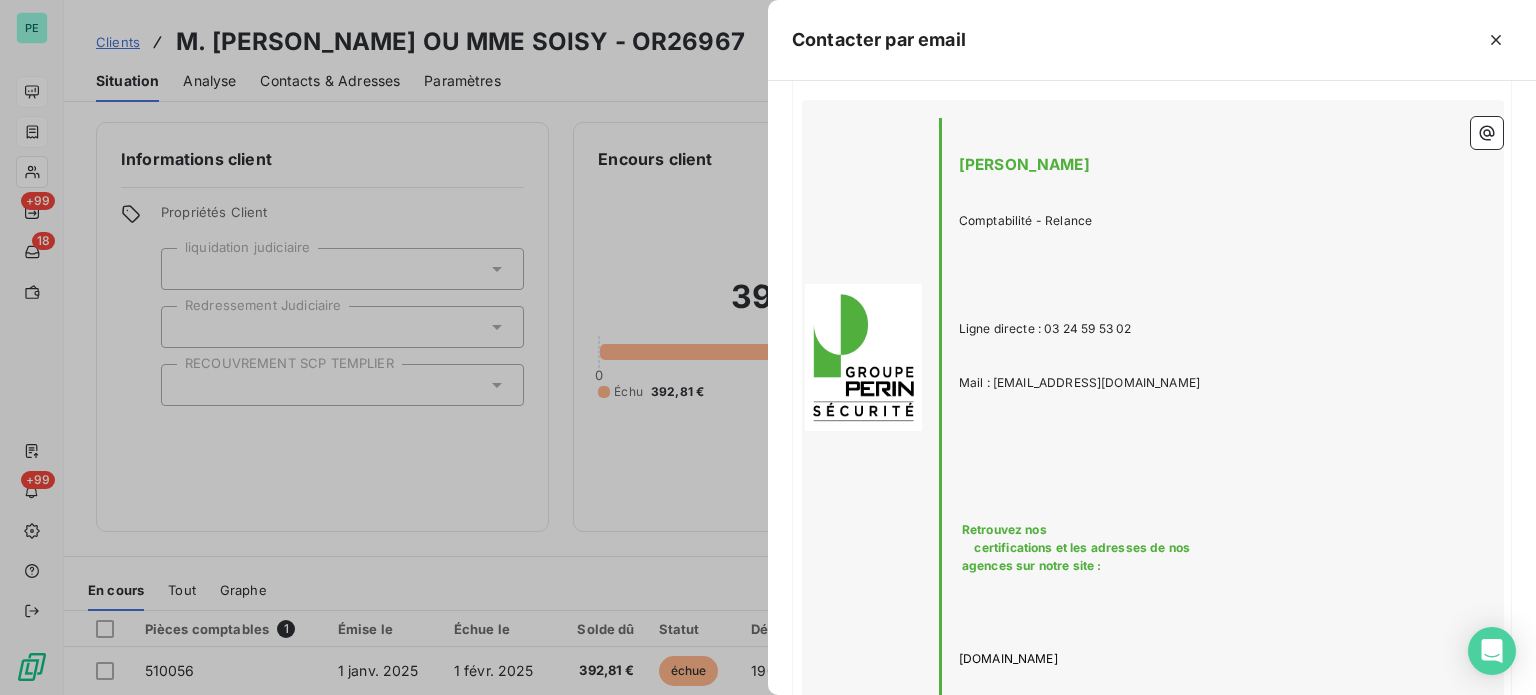 scroll, scrollTop: 652, scrollLeft: 0, axis: vertical 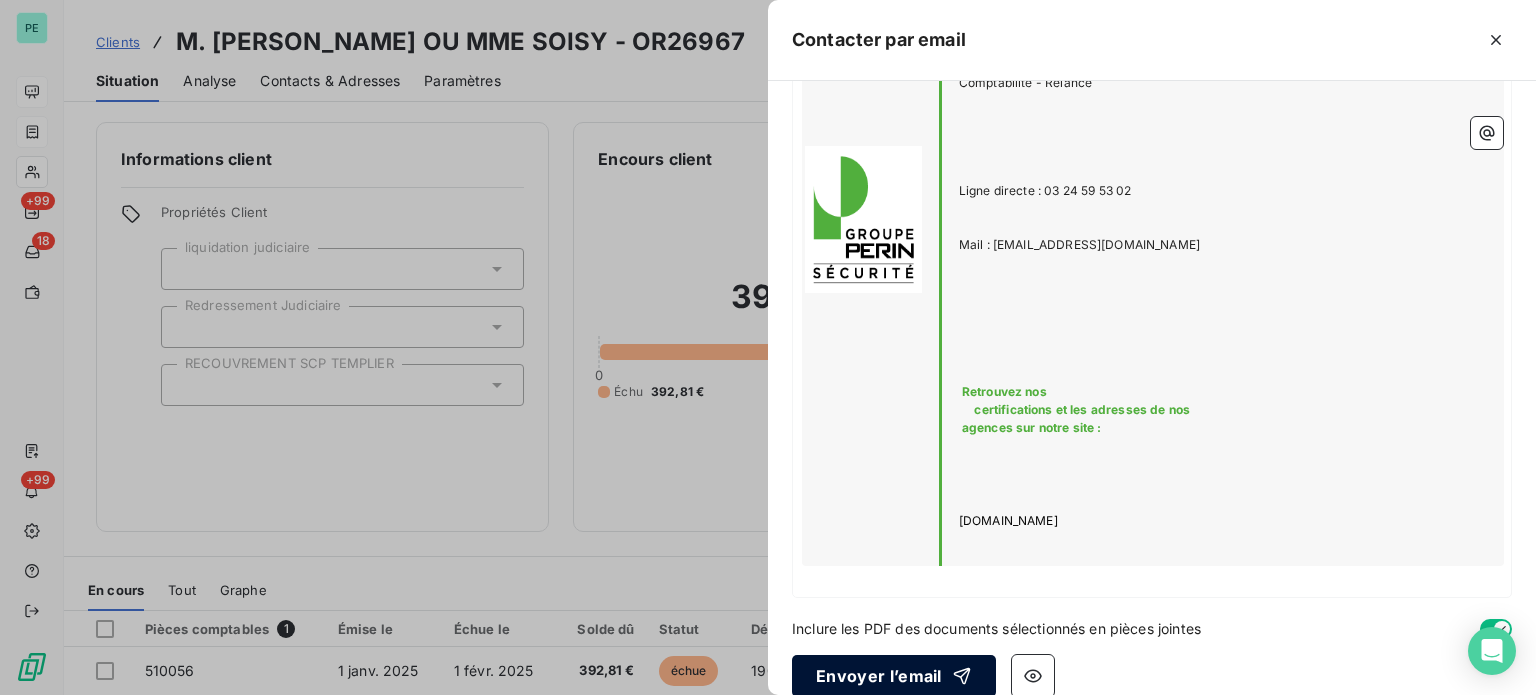 click on "Envoyer l’email" at bounding box center (894, 676) 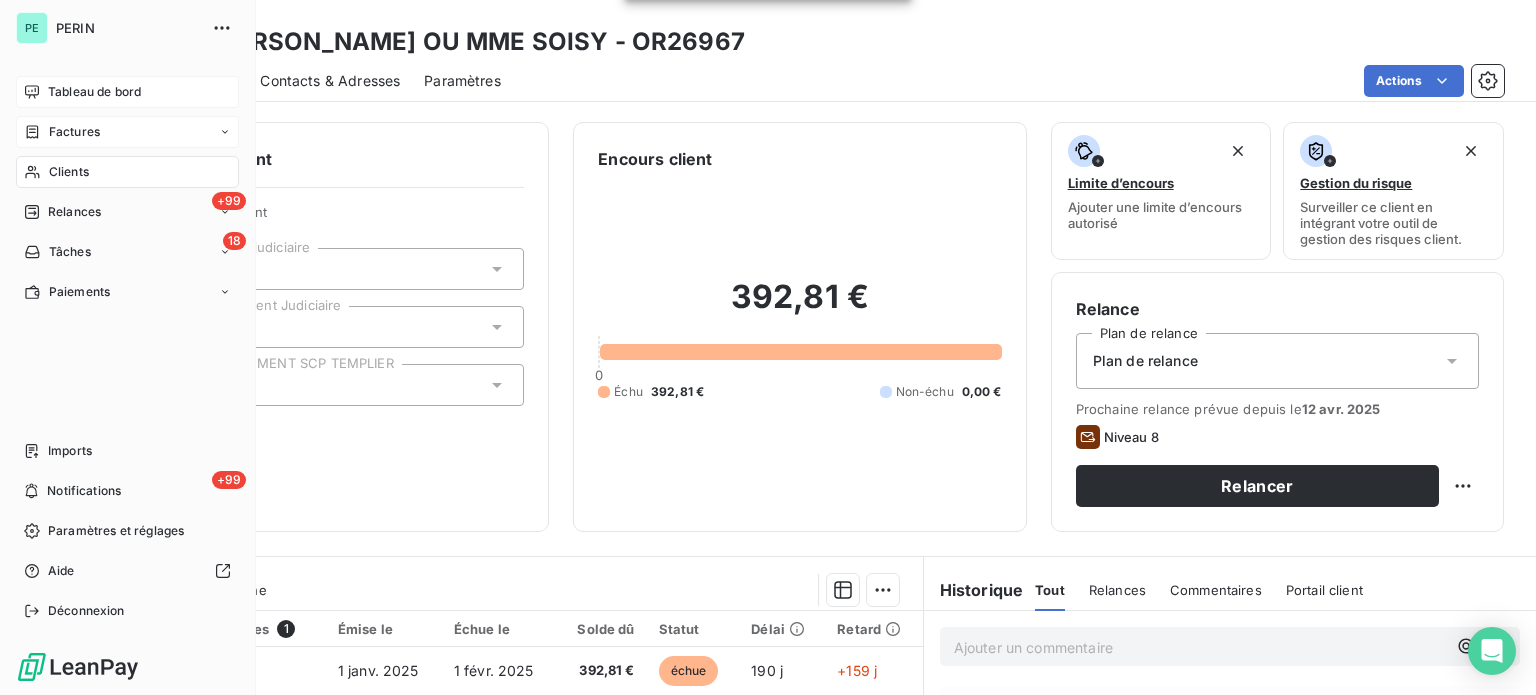 click on "Clients" at bounding box center (69, 172) 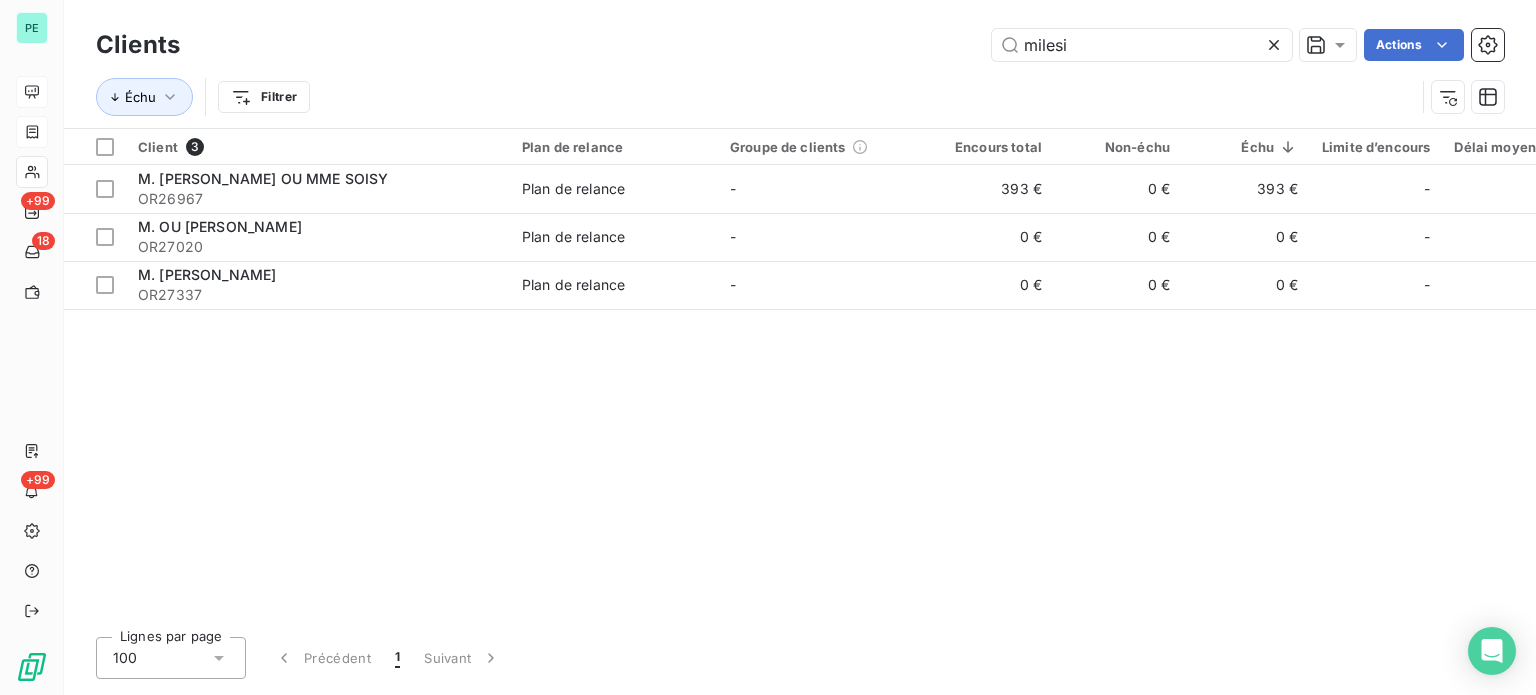 drag, startPoint x: 1084, startPoint y: 48, endPoint x: 960, endPoint y: 43, distance: 124.10077 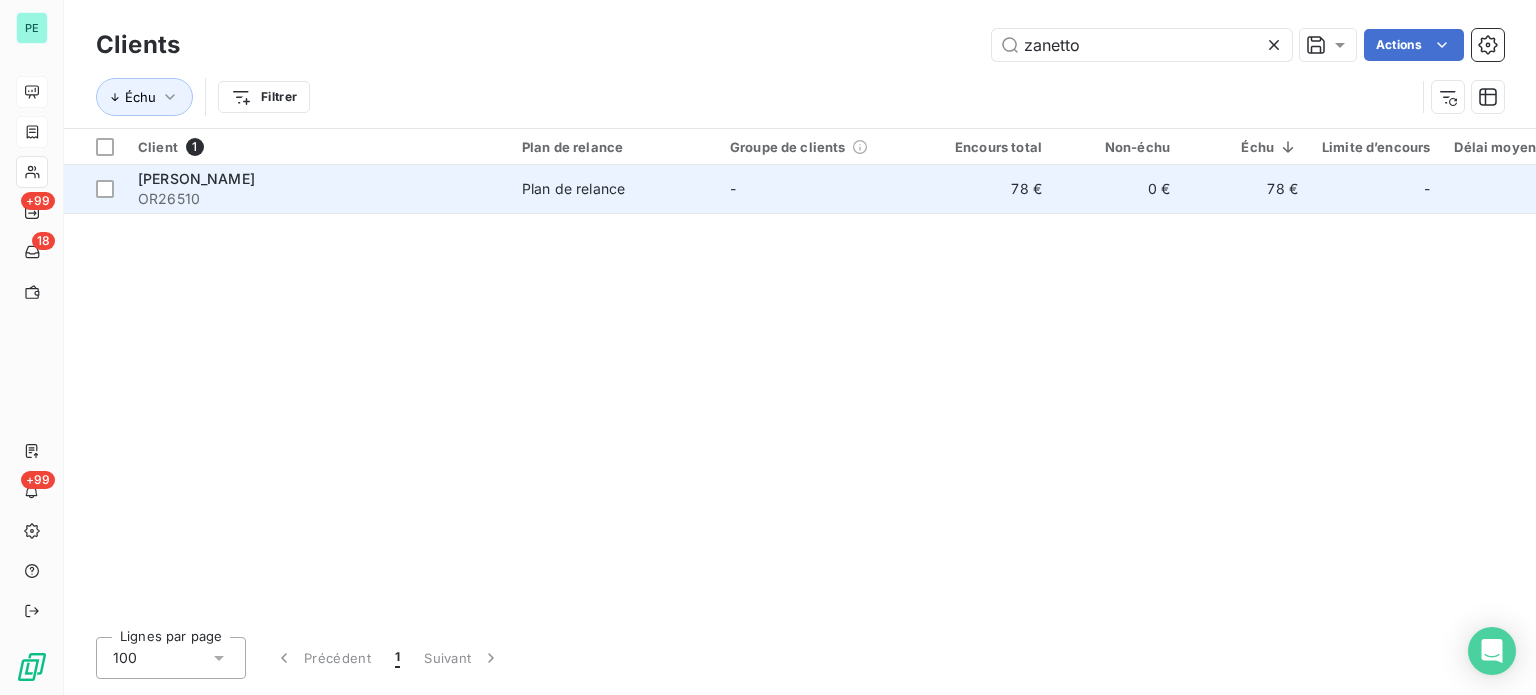 type on "zanetto" 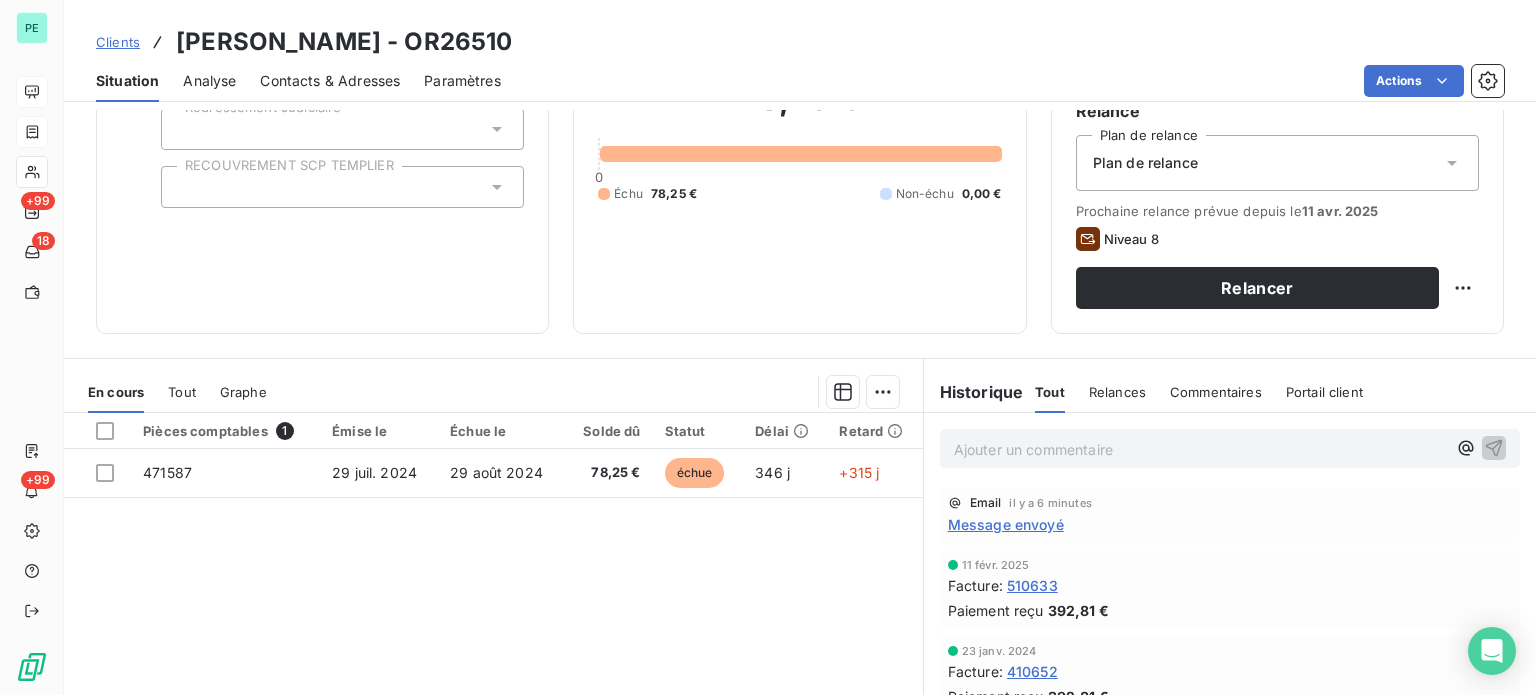 scroll, scrollTop: 200, scrollLeft: 0, axis: vertical 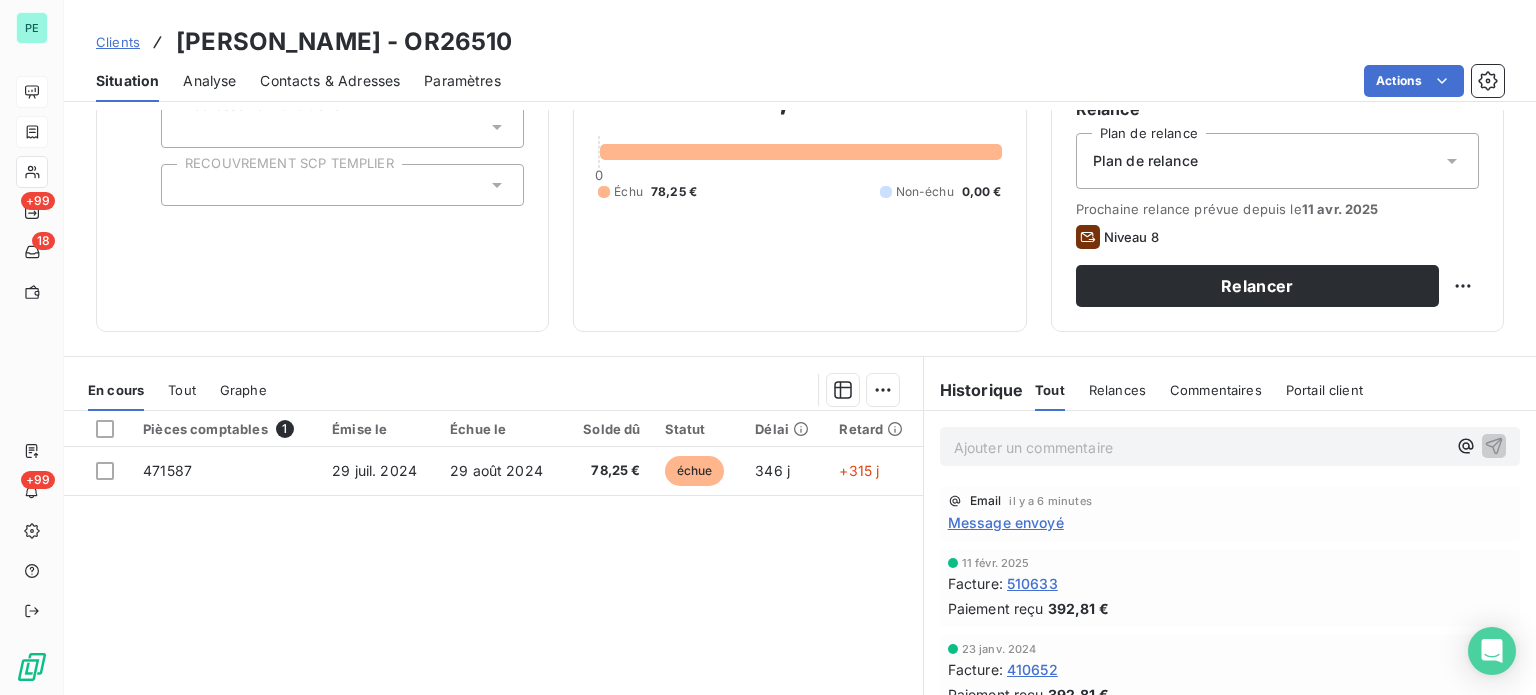 click on "Ajouter un commentaire ﻿" at bounding box center (1200, 447) 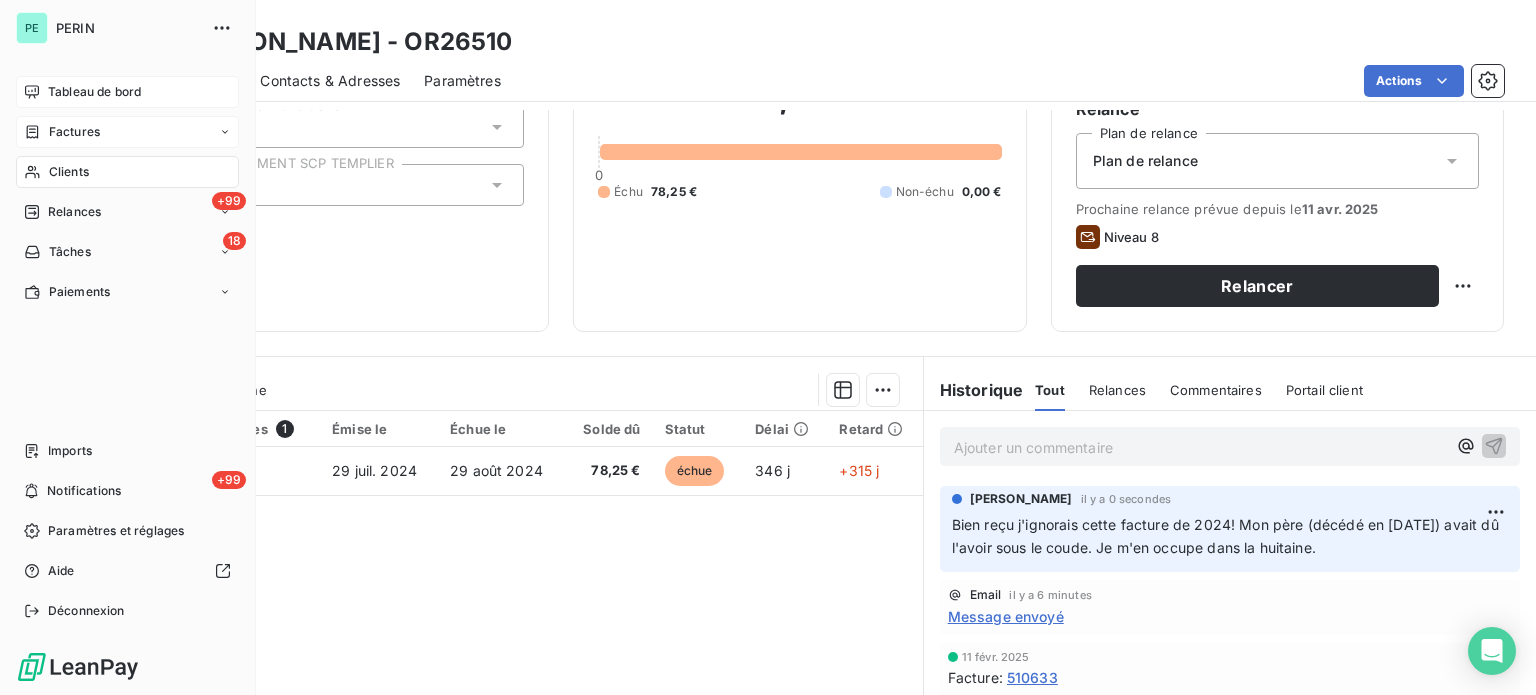click on "Tableau de bord" at bounding box center [94, 92] 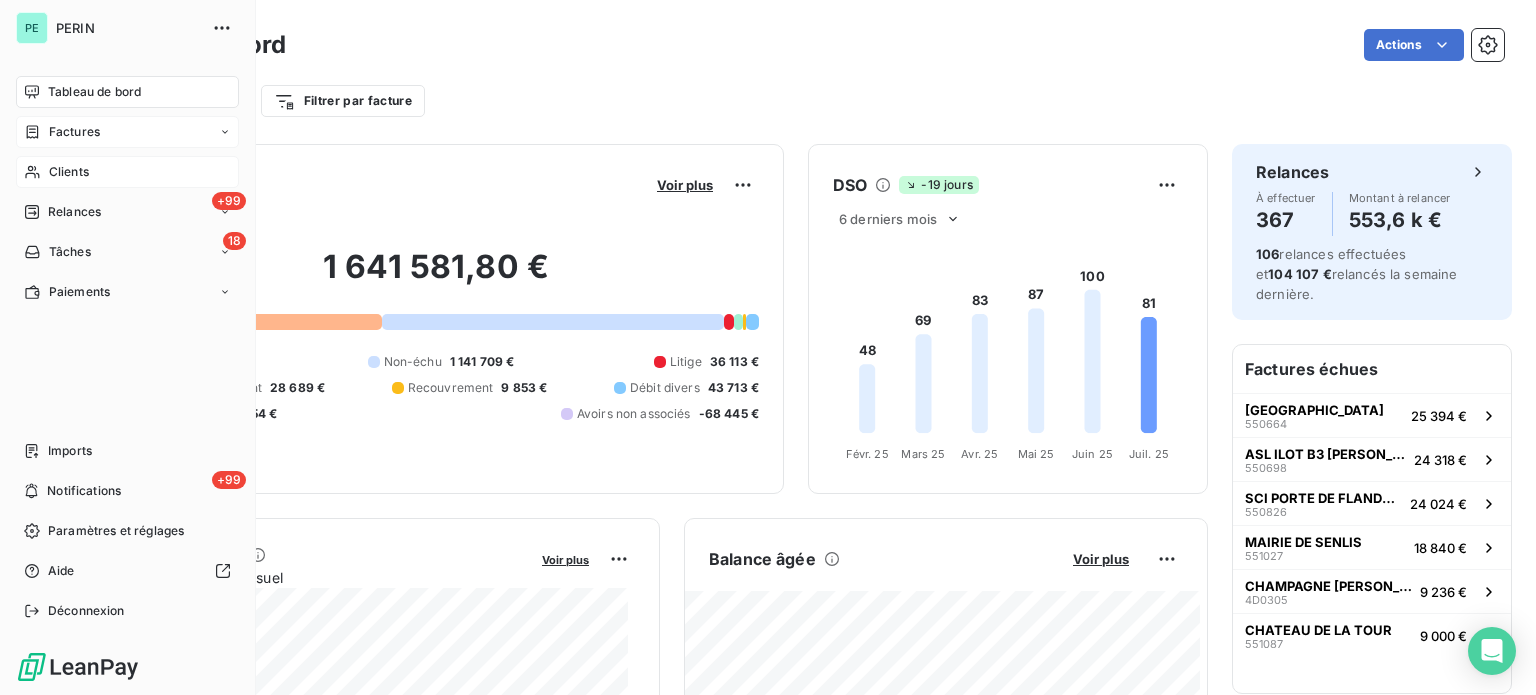 click on "Clients" at bounding box center [69, 172] 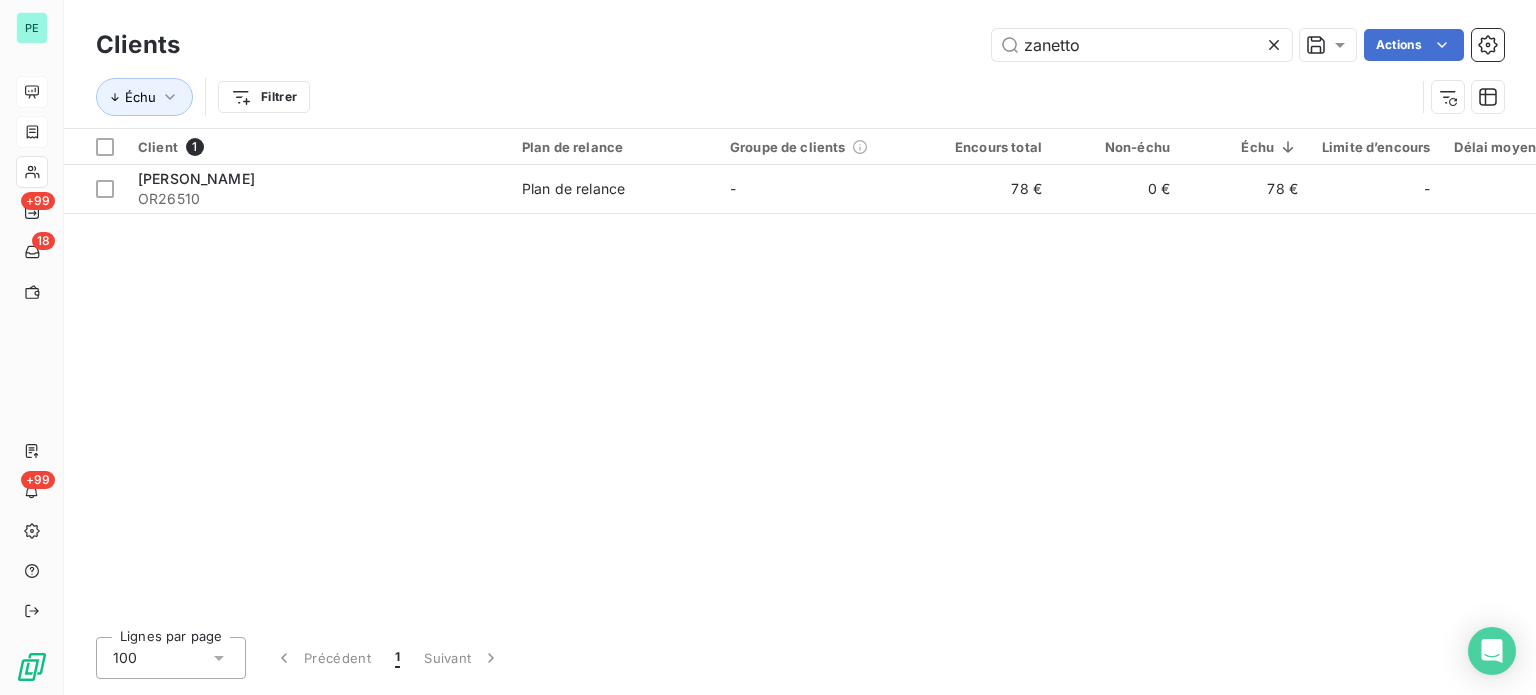 drag, startPoint x: 1094, startPoint y: 50, endPoint x: 927, endPoint y: 47, distance: 167.02695 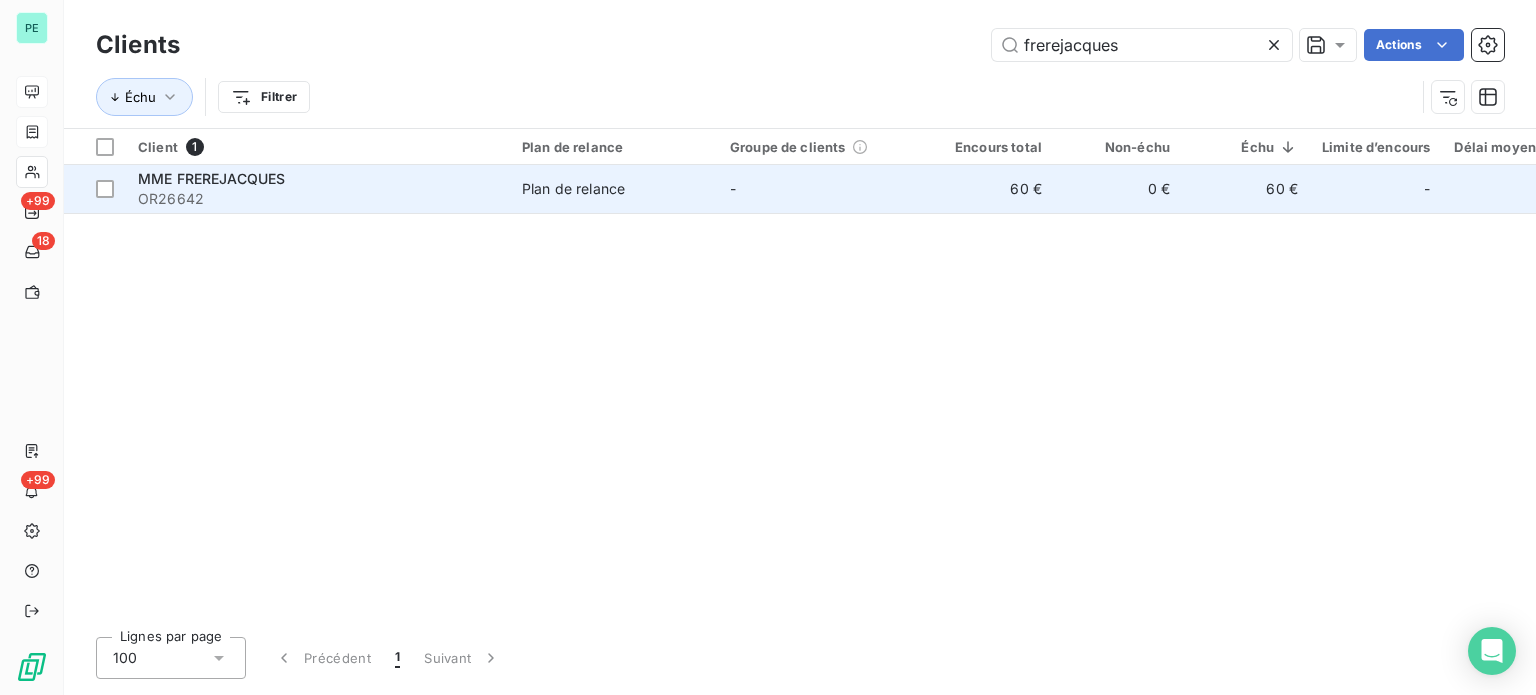 type on "frerejacques" 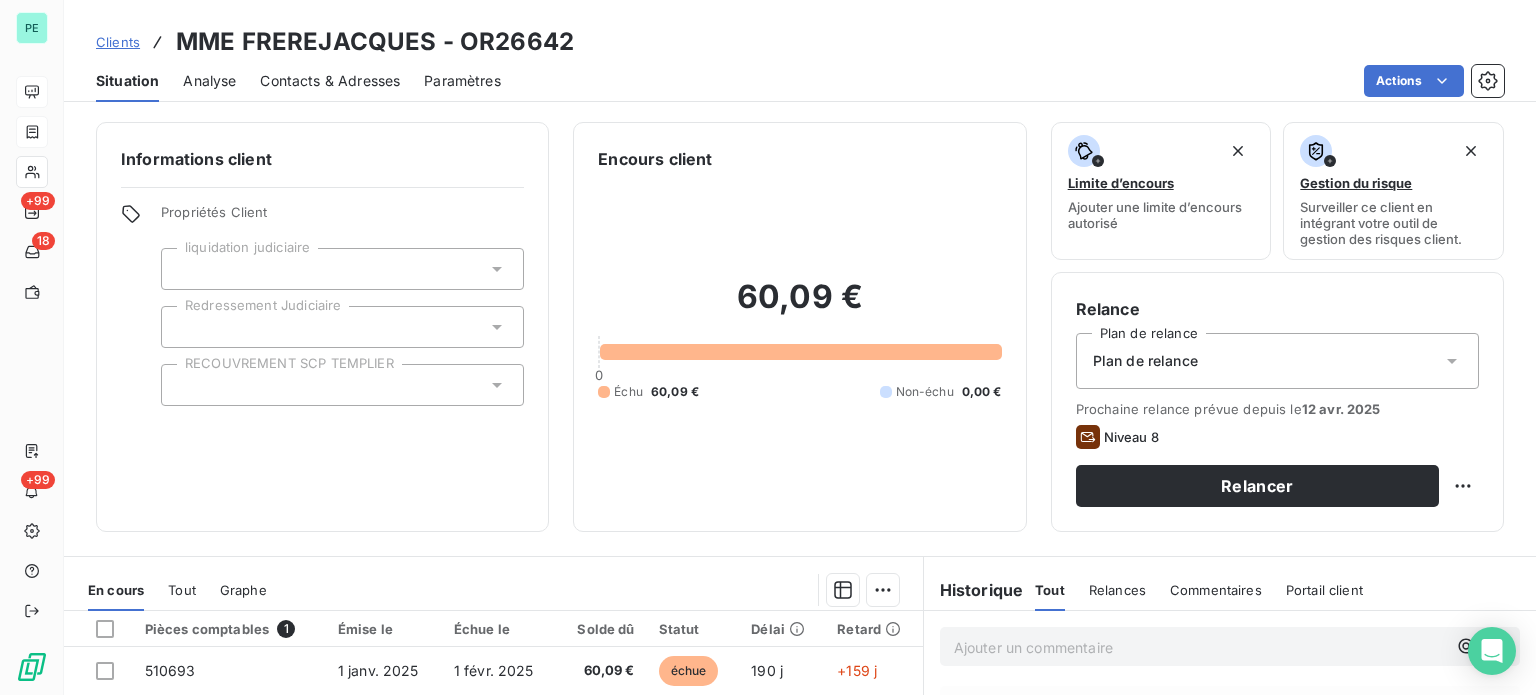 scroll, scrollTop: 100, scrollLeft: 0, axis: vertical 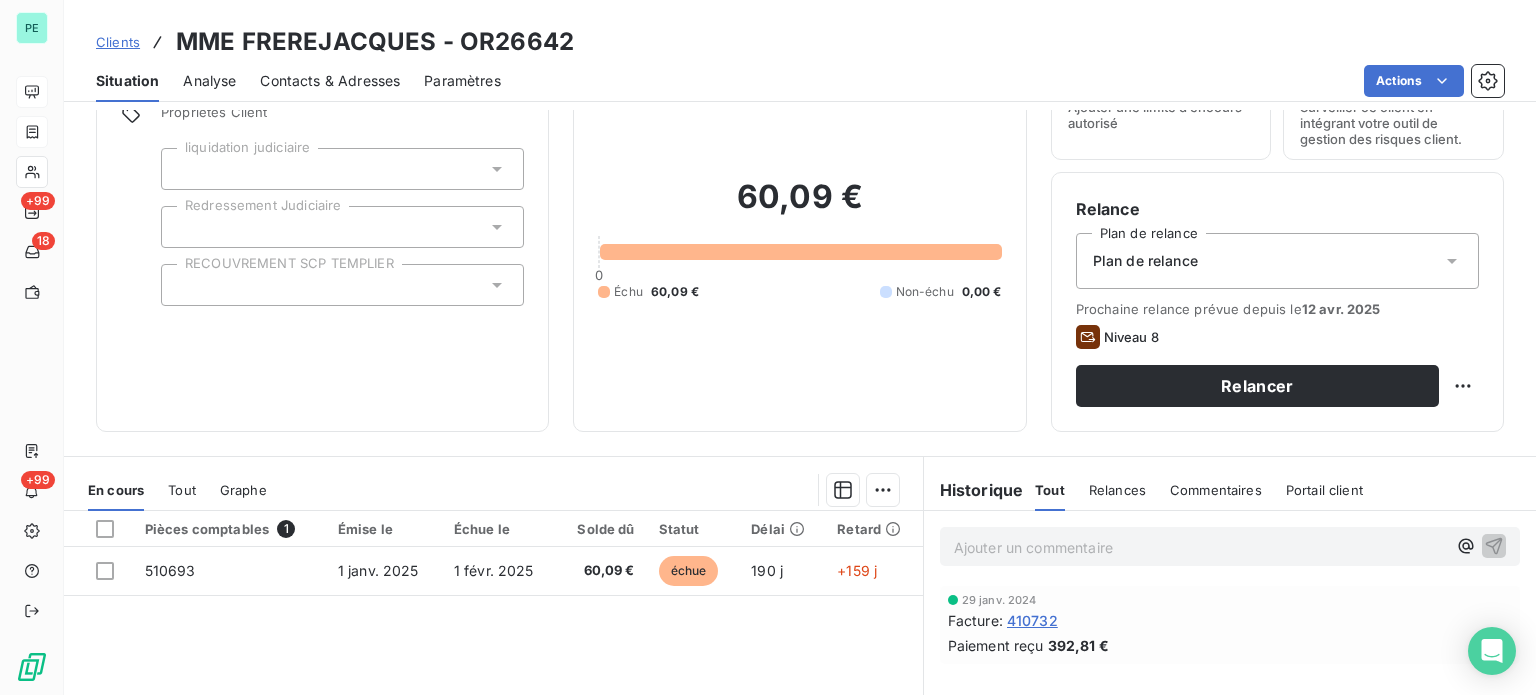 click on "Contacts & Adresses" at bounding box center (330, 81) 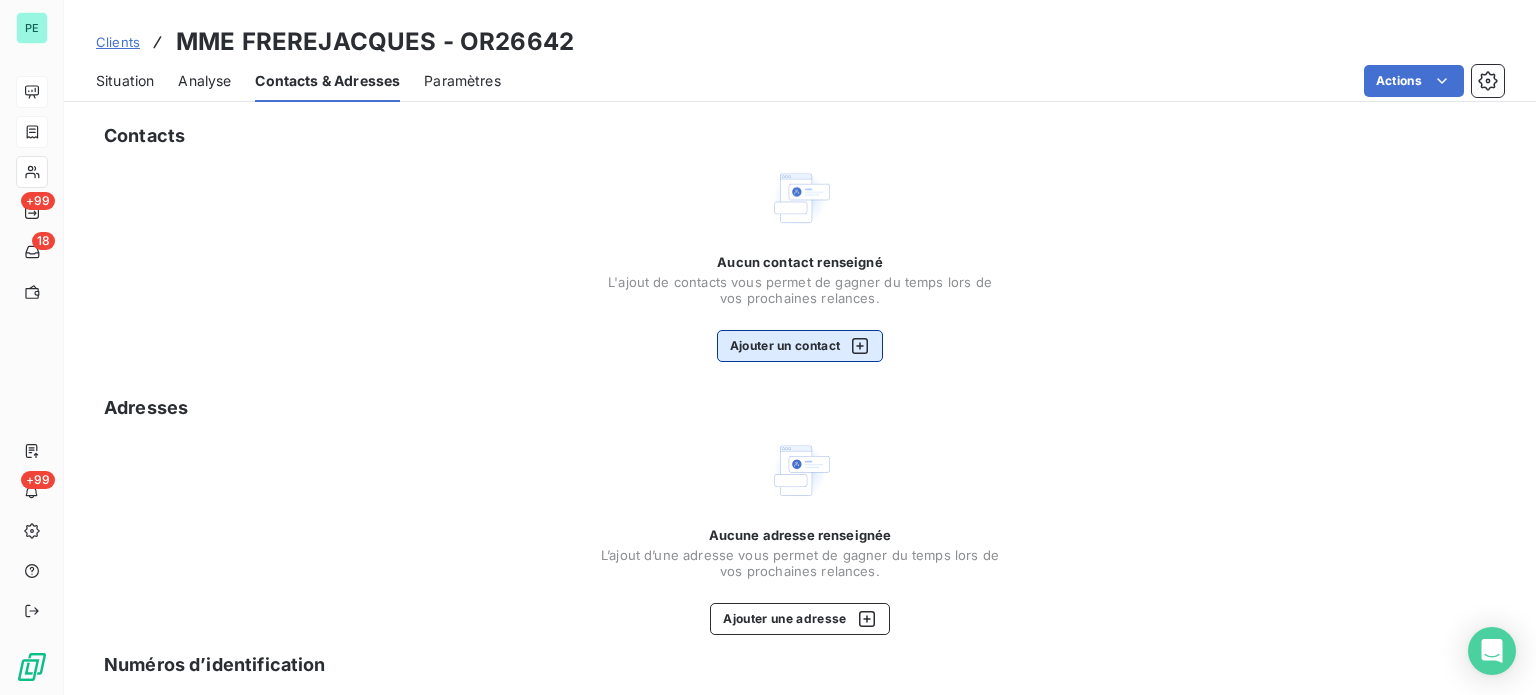 click on "Ajouter un contact" at bounding box center (800, 346) 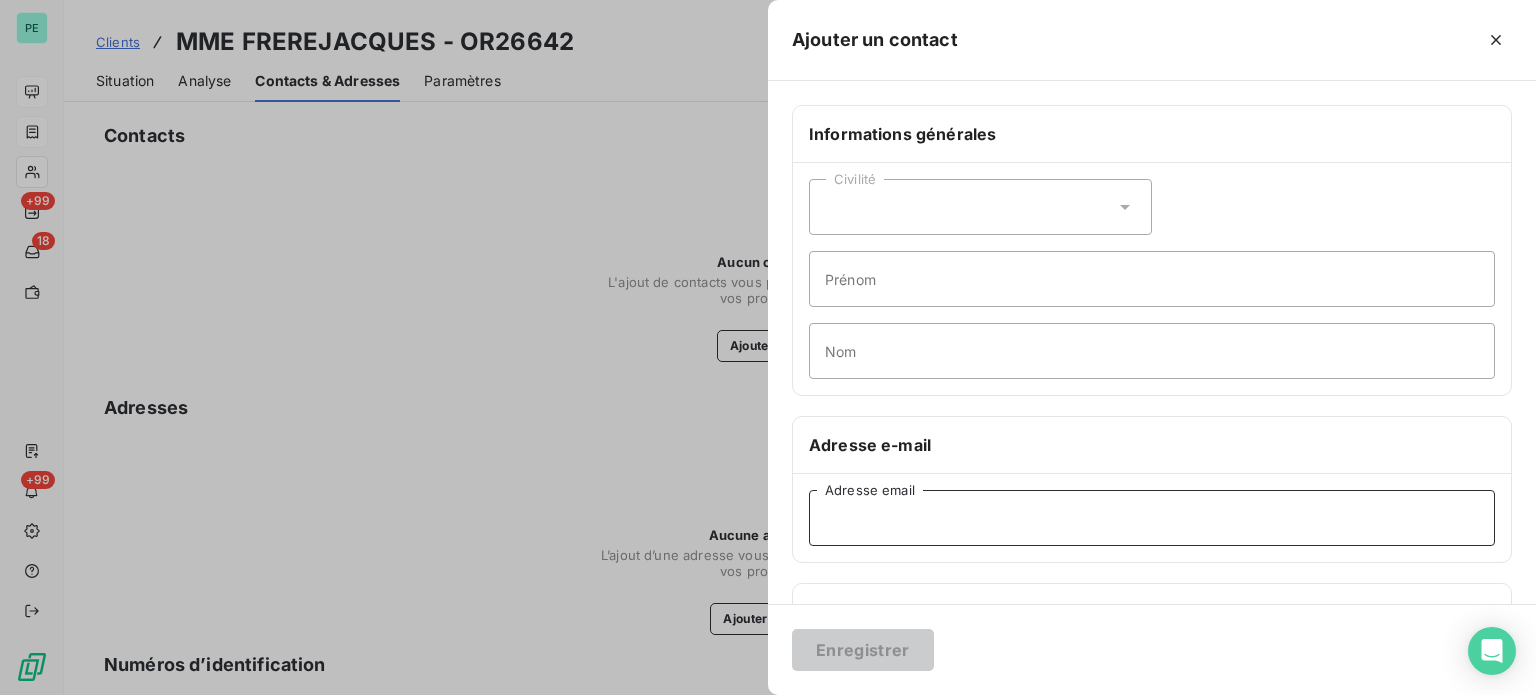 click on "Adresse email" at bounding box center (1152, 518) 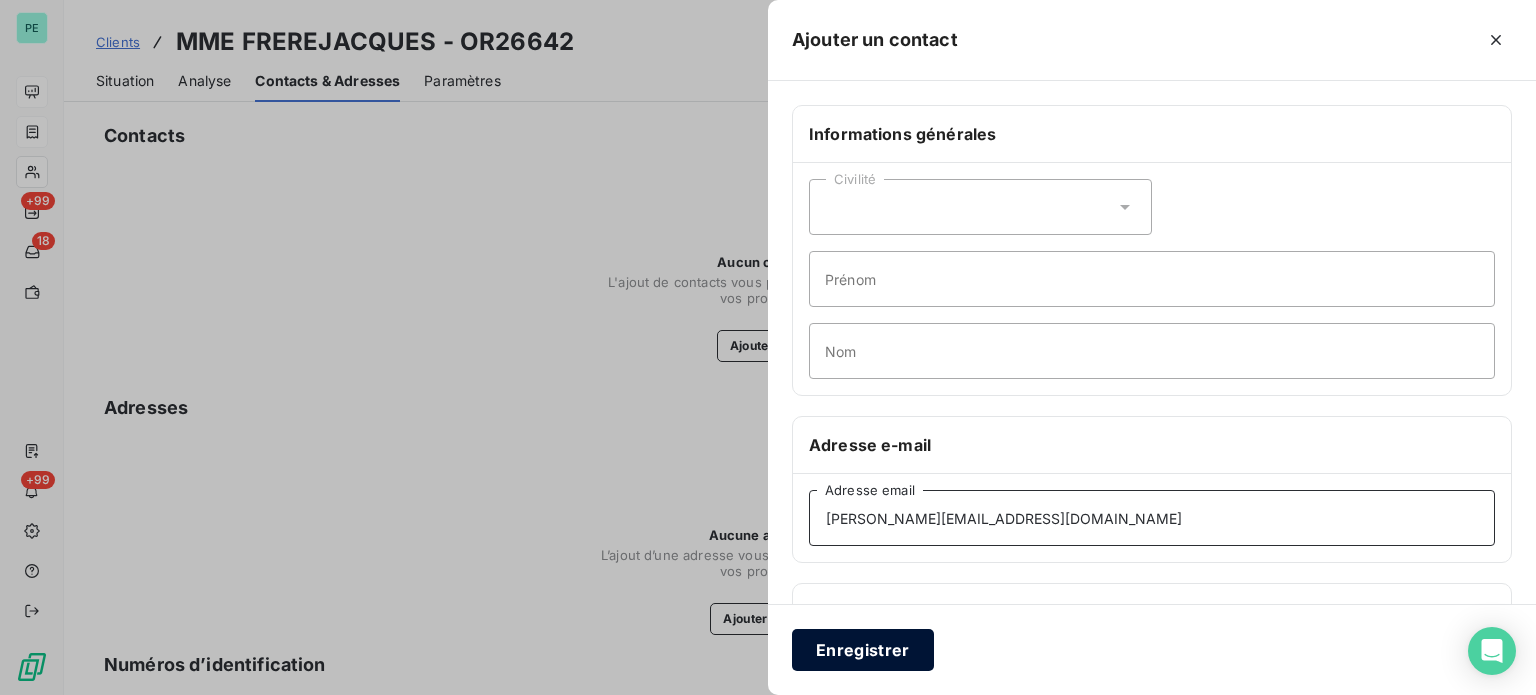 type on "[PERSON_NAME][EMAIL_ADDRESS][DOMAIN_NAME]" 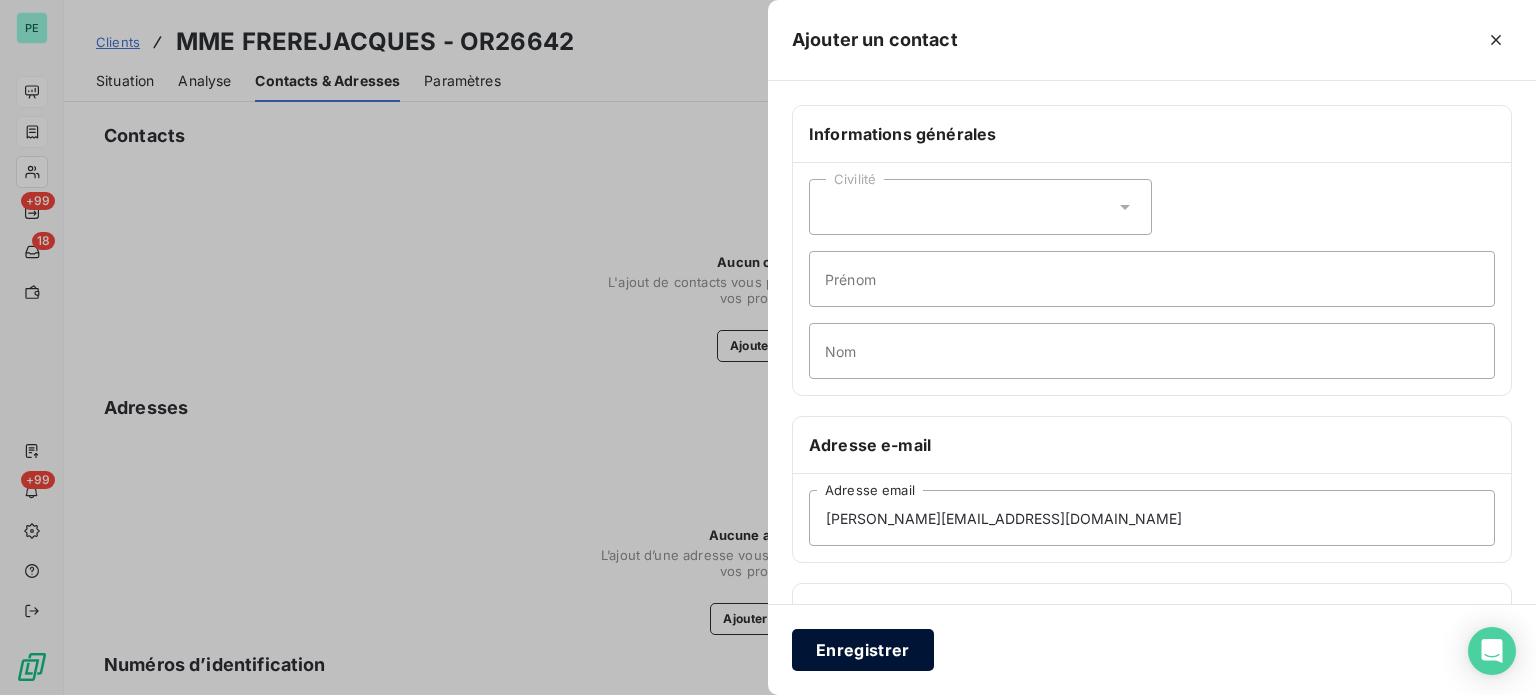 click on "Enregistrer" at bounding box center [863, 650] 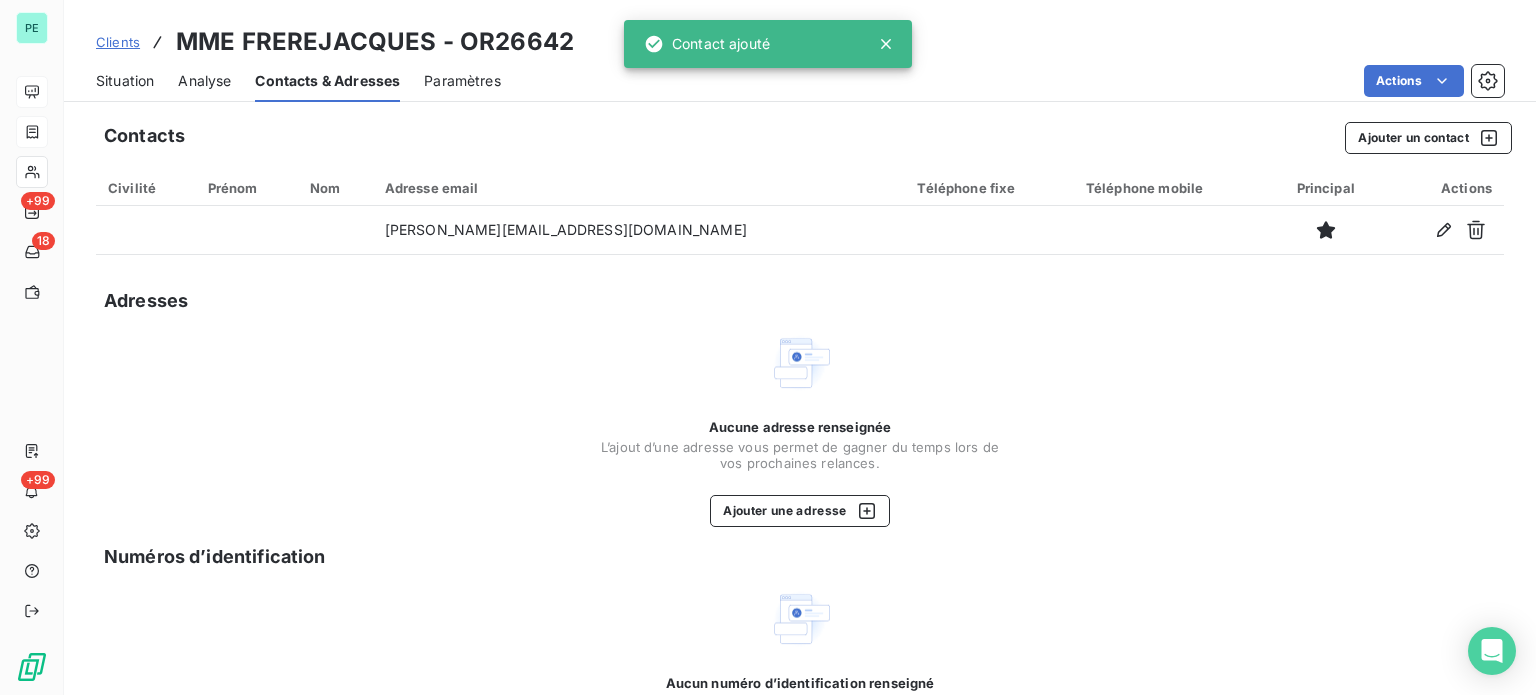 drag, startPoint x: 127, startPoint y: 79, endPoint x: 996, endPoint y: 90, distance: 869.06964 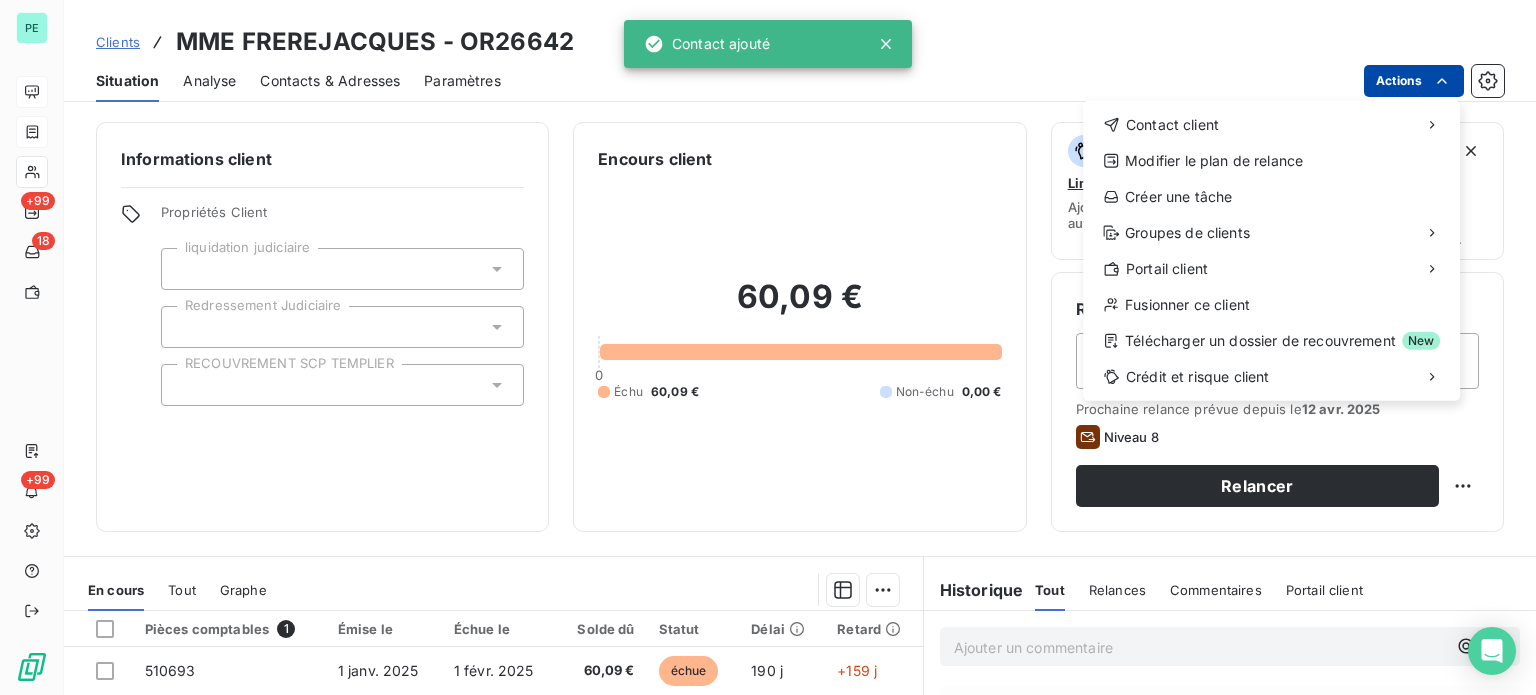 click on "PE +99 18 +99 Clients MME FREREJACQUES - OR26642 Situation Analyse Contacts & Adresses Paramètres Actions Contact client Modifier le plan de relance Créer une tâche Groupes de clients Portail client Fusionner ce client Télécharger un dossier de recouvrement New Crédit et risque client Informations client Propriétés Client liquidation judiciaire Redressement Judiciaire RECOUVREMENT SCP TEMPLIER Encours client   60,09 € 0 Échu 60,09 € Non-échu 0,00 €     Limite d’encours Ajouter une limite d’encours autorisé Gestion du risque Surveiller ce client en intégrant votre outil de gestion des risques client. Relance Plan de relance Plan de relance Prochaine relance prévue depuis le  [DATE] Niveau 8 Relancer En cours Tout Graphe Pièces comptables 1 Émise le Échue le Solde dû Statut Délai   Retard   510693 [DATE] [DATE] 60,09 € échue 190 j +159 j Lignes par page 25 Précédent 1 Suivant Historique Tout Relances Commentaires Portail client Tout ﻿  :" at bounding box center [768, 347] 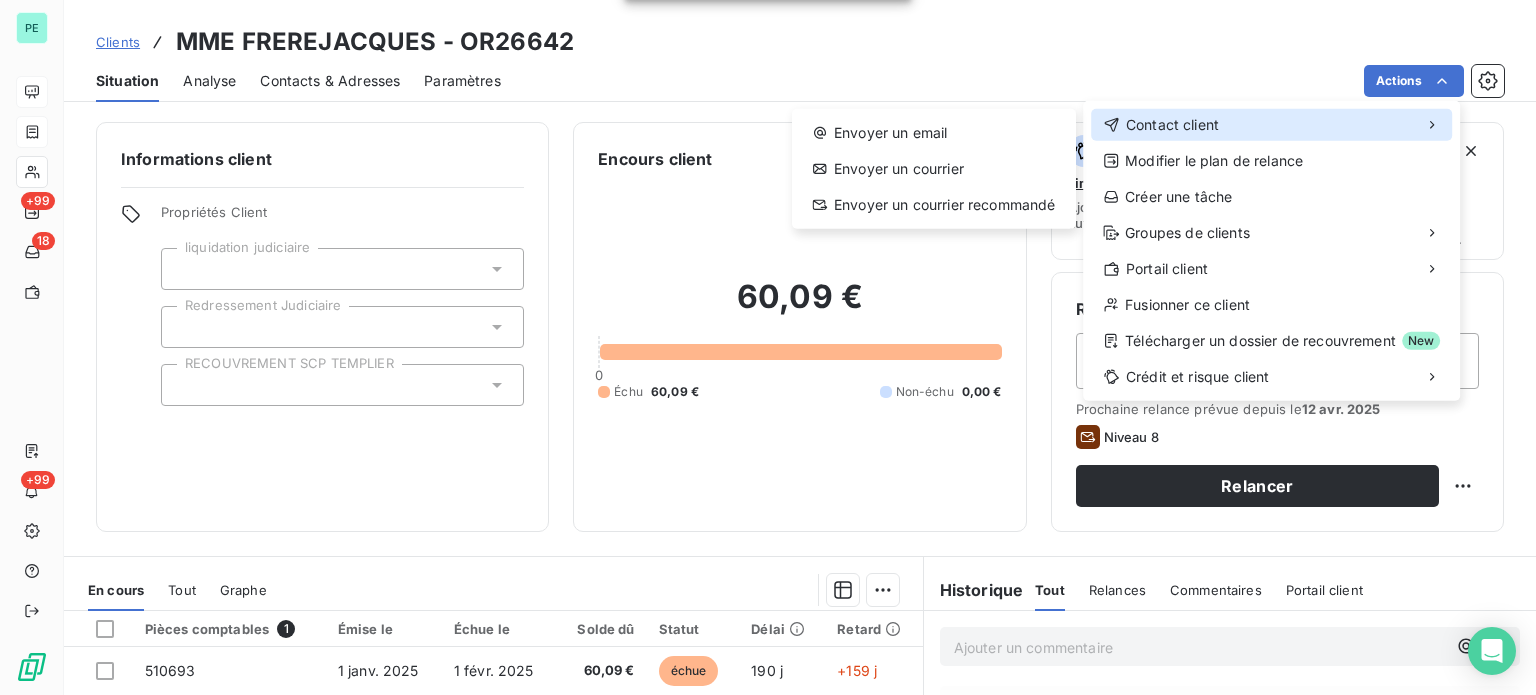 click on "Contact client" at bounding box center [1271, 125] 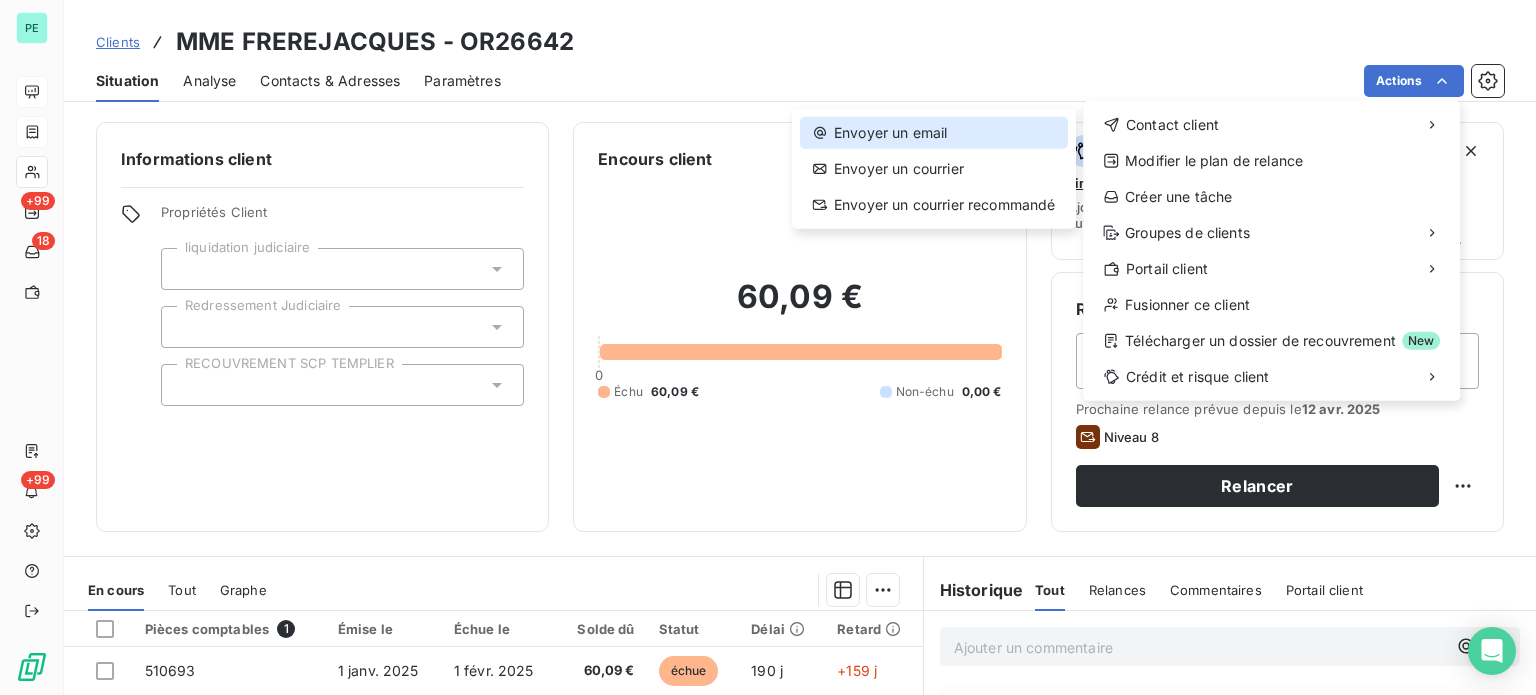 click on "Envoyer un email" at bounding box center [934, 133] 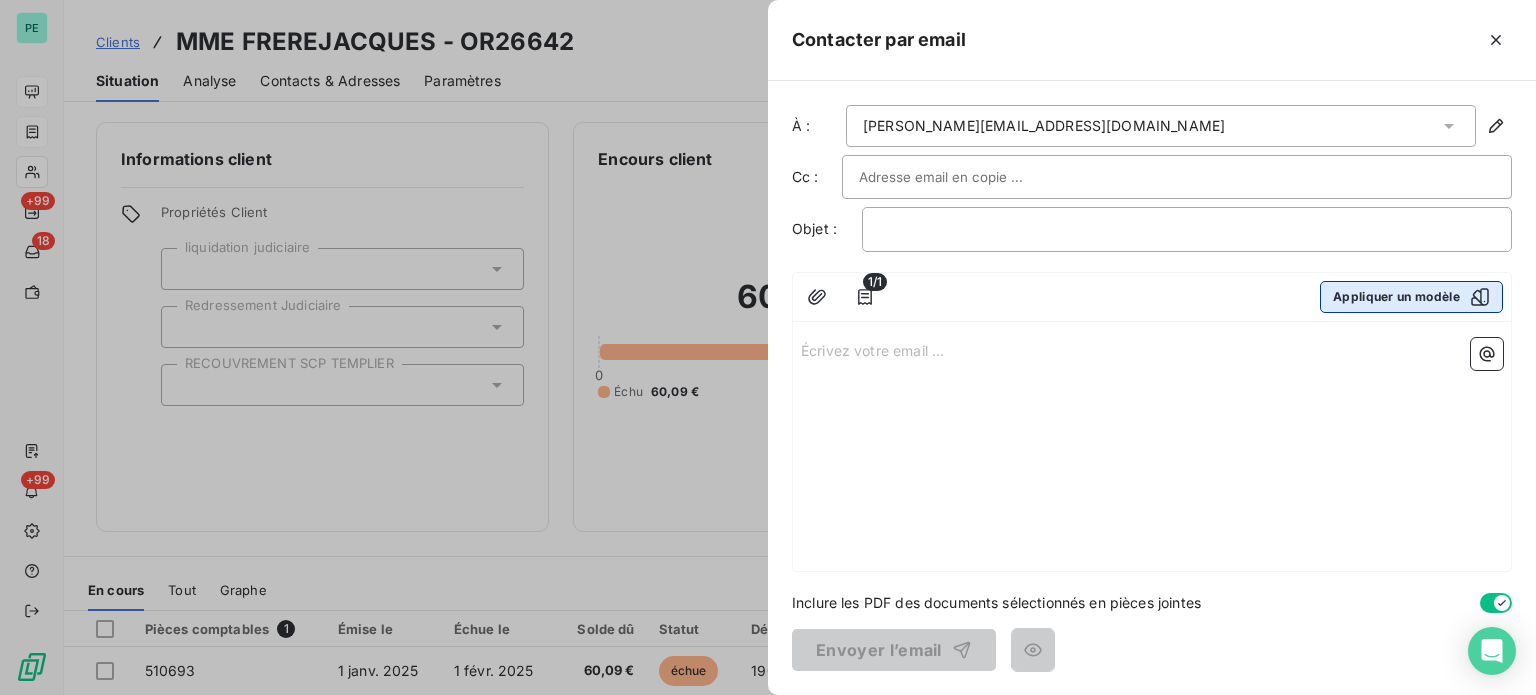 click on "Appliquer un modèle" at bounding box center [1411, 297] 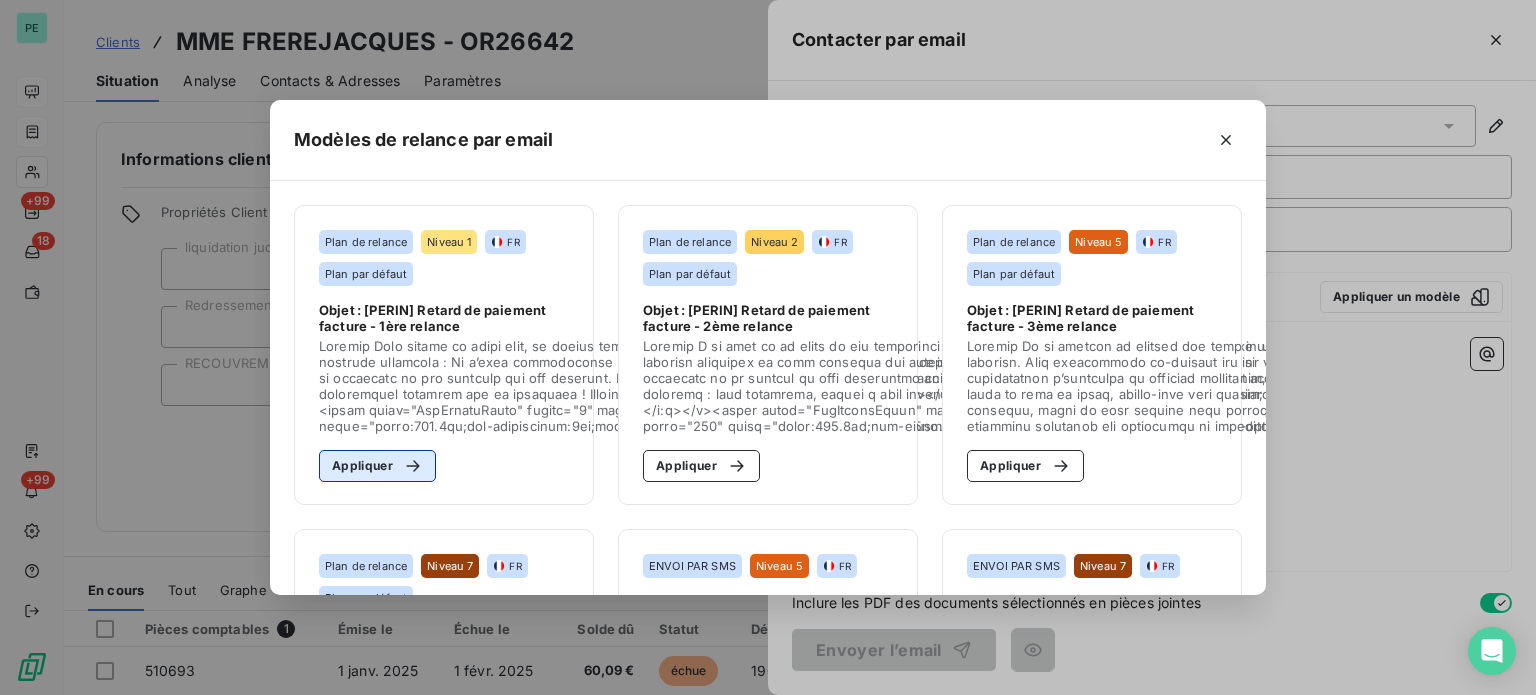click on "Appliquer" at bounding box center [377, 466] 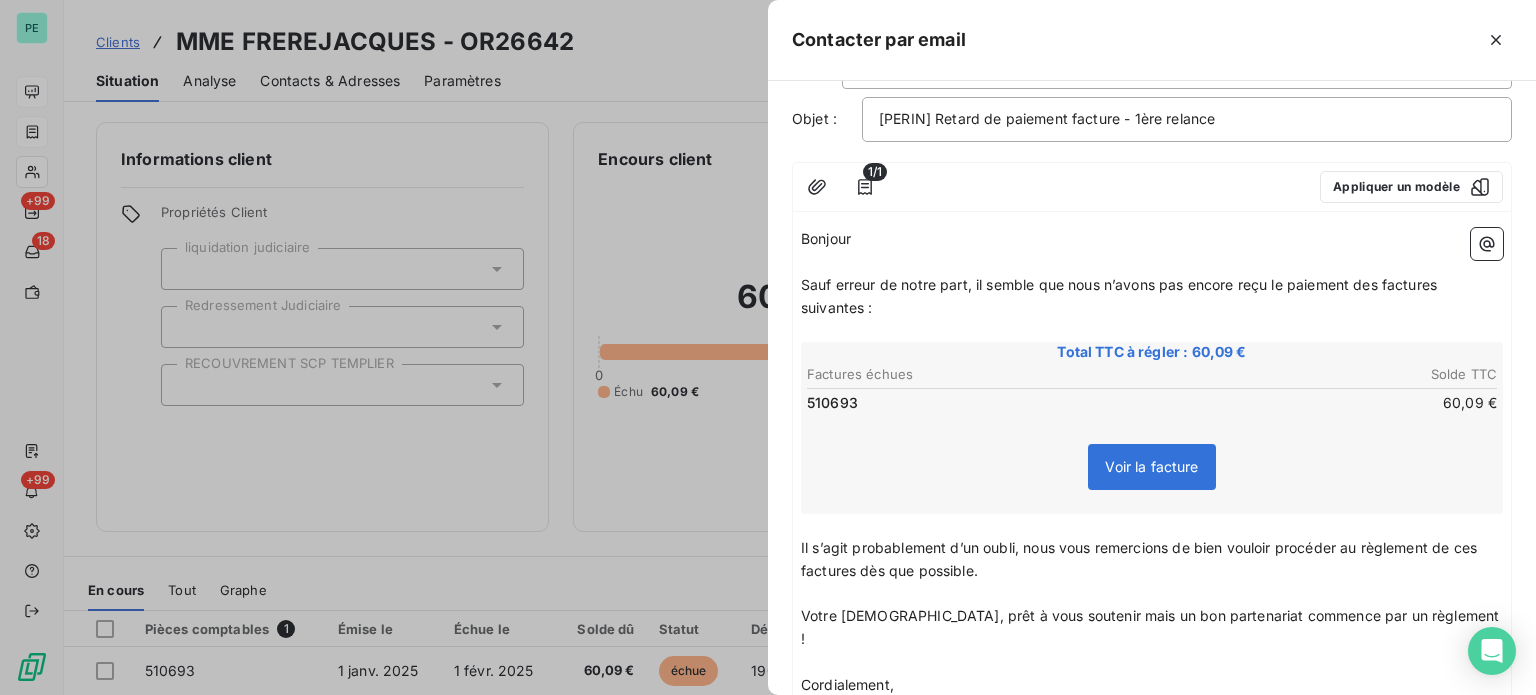 scroll, scrollTop: 200, scrollLeft: 0, axis: vertical 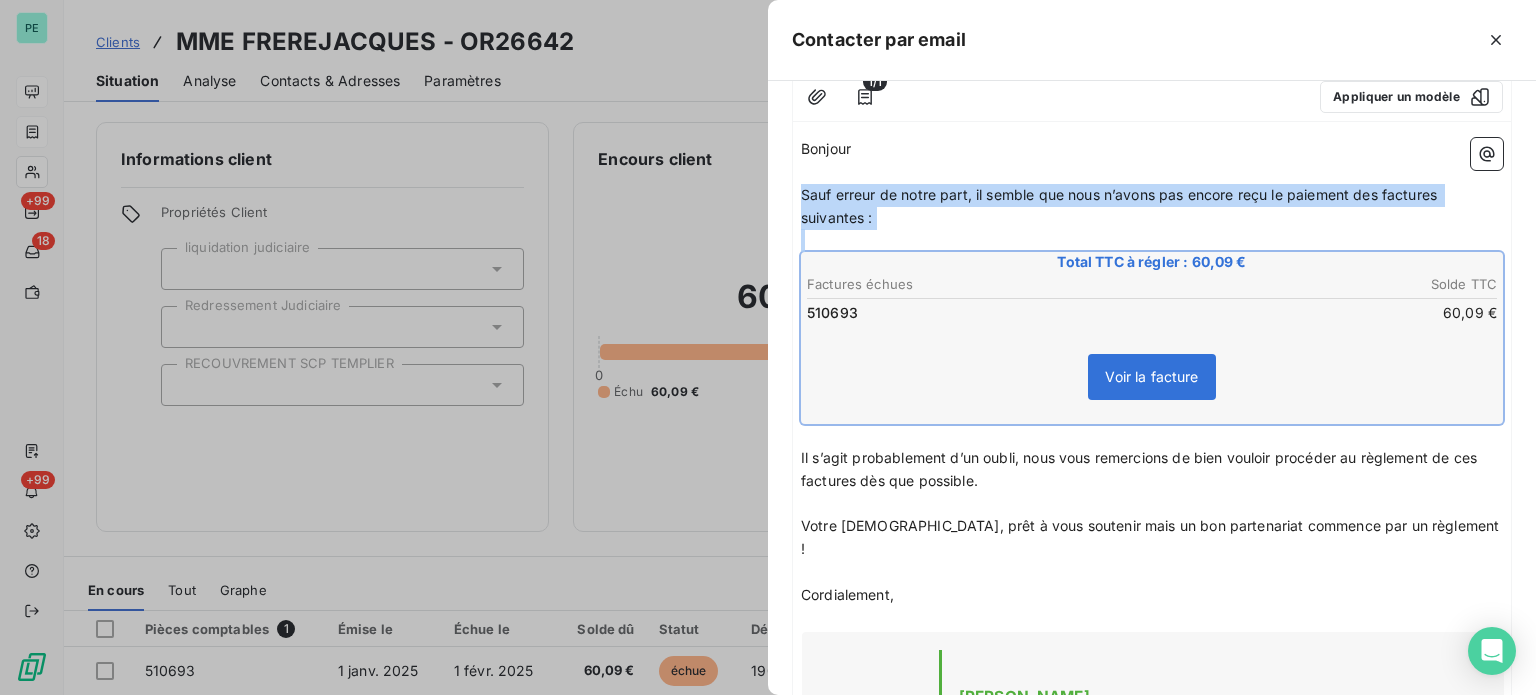 drag, startPoint x: 802, startPoint y: 194, endPoint x: 1157, endPoint y: 391, distance: 405.99753 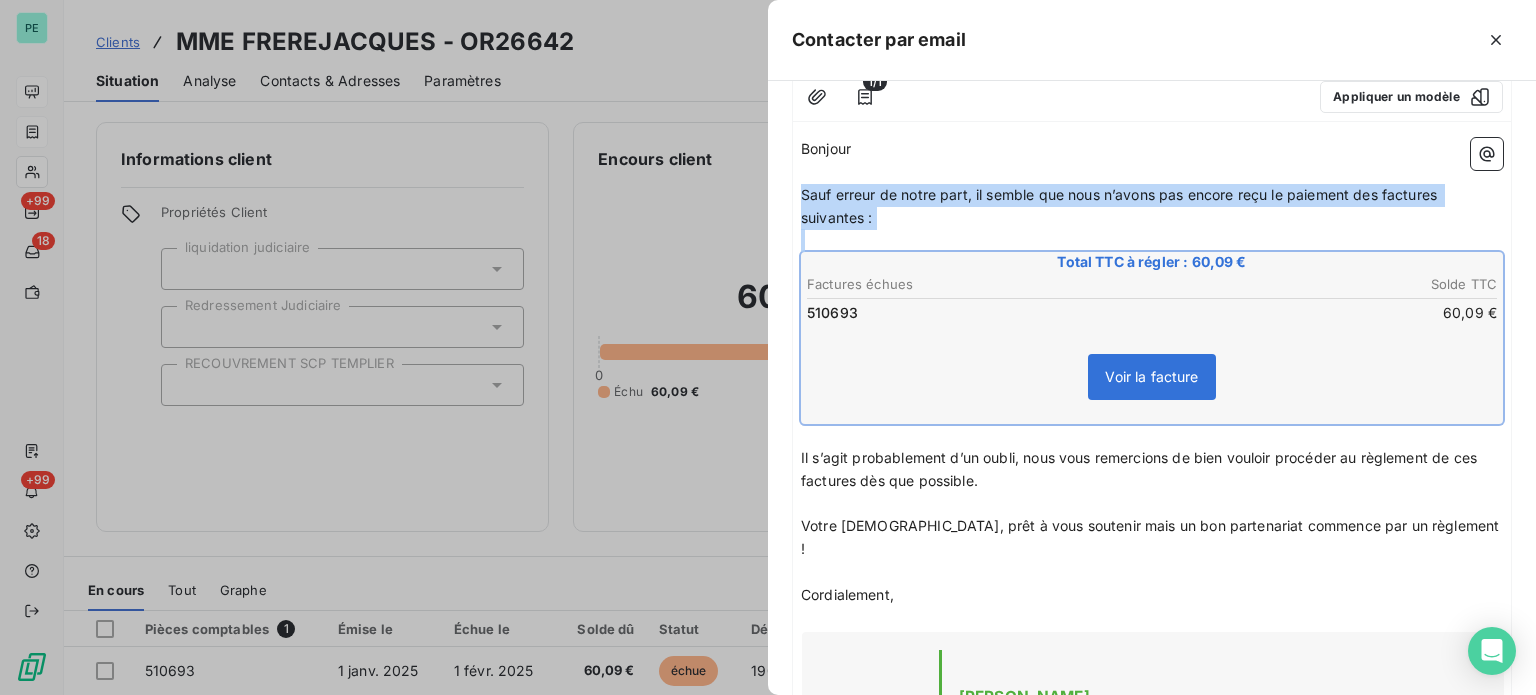 click on "Bonjour ﻿ Sauf erreur de notre part, il semble que nous n’avons pas encore reçu le paiement des factures suivantes : ﻿ Total TTC à régler :   60,09 € Factures échues Solde TTC 510693 60,09 € Voir   la facture ﻿ ﻿ Il s’agit probablement d’un oubli, nous vous remercions de bien vouloir procéder au règlement de ces factures dès que possible.  ﻿ Votre ange gardien, prêt à vous soutenir mais un bon partenariat commence par un règlement !  ﻿ Cordialement, ﻿
[PERSON_NAME]
Comptabilité - Relance
Ligne directe : 03 24 59 53 02
Mail : [EMAIL_ADDRESS][DOMAIN_NAME]
Retrouvez nos
certifications et les adresses de nos agences sur notre site :
[DOMAIN_NAME]
﻿ ﻿" at bounding box center [1152, 698] 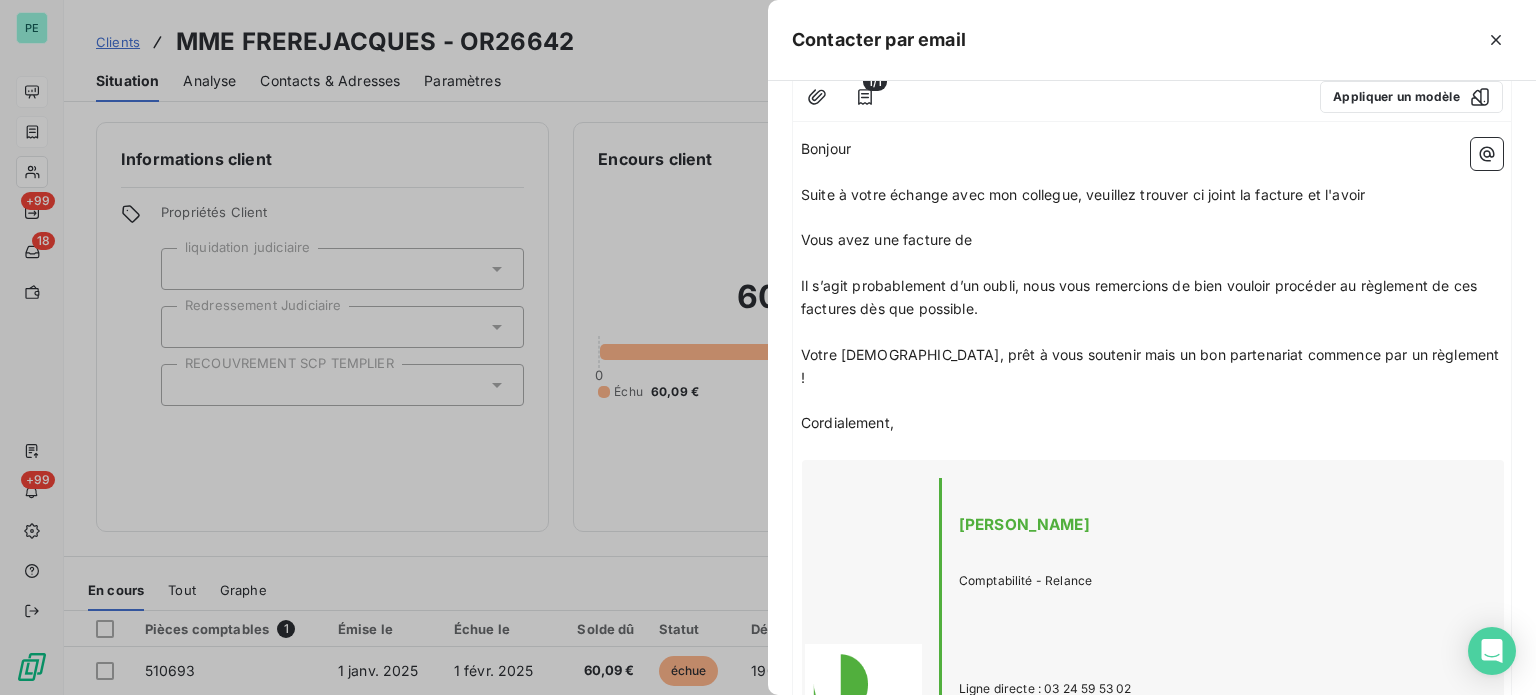 click on "Vous avez une facture de" at bounding box center [1152, 240] 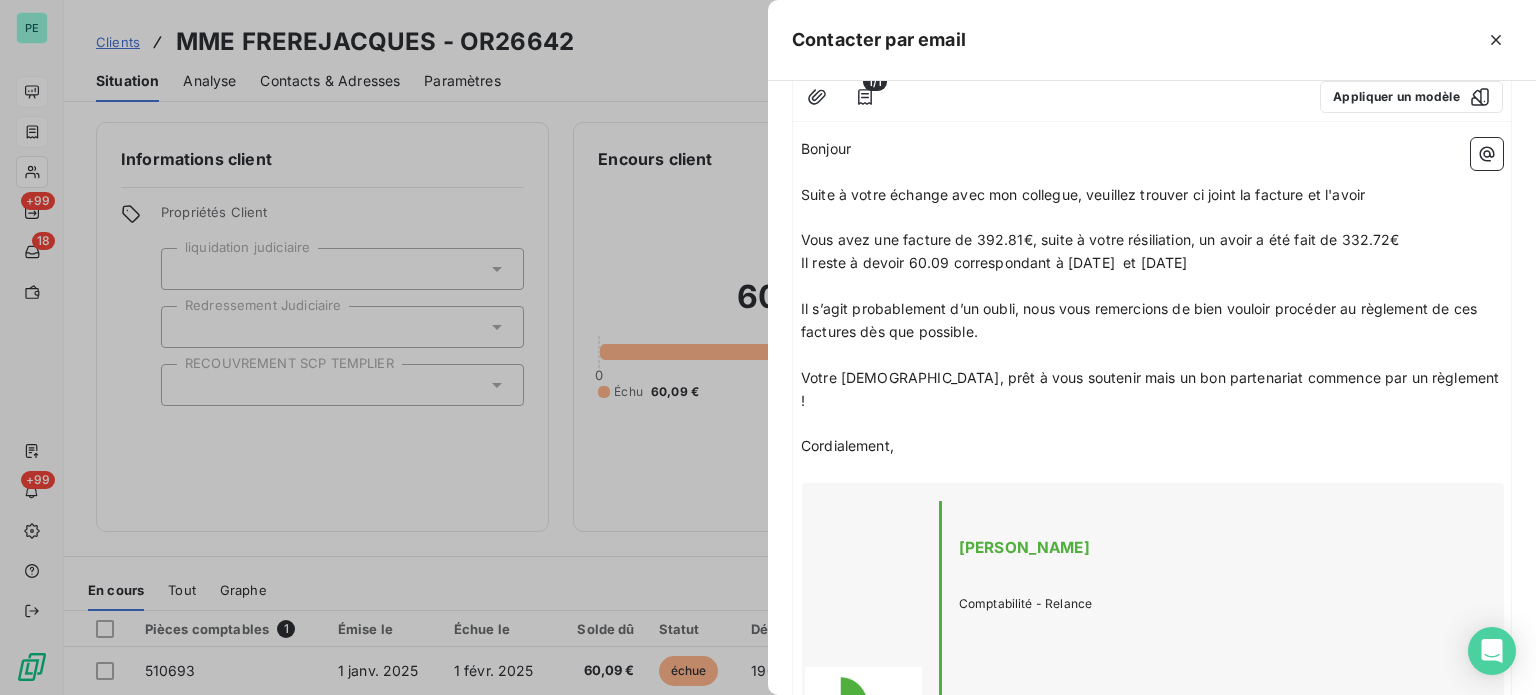 click on "Il reste à devoir 60.09 correspondant à [DATE]  et [DATE]" at bounding box center [994, 262] 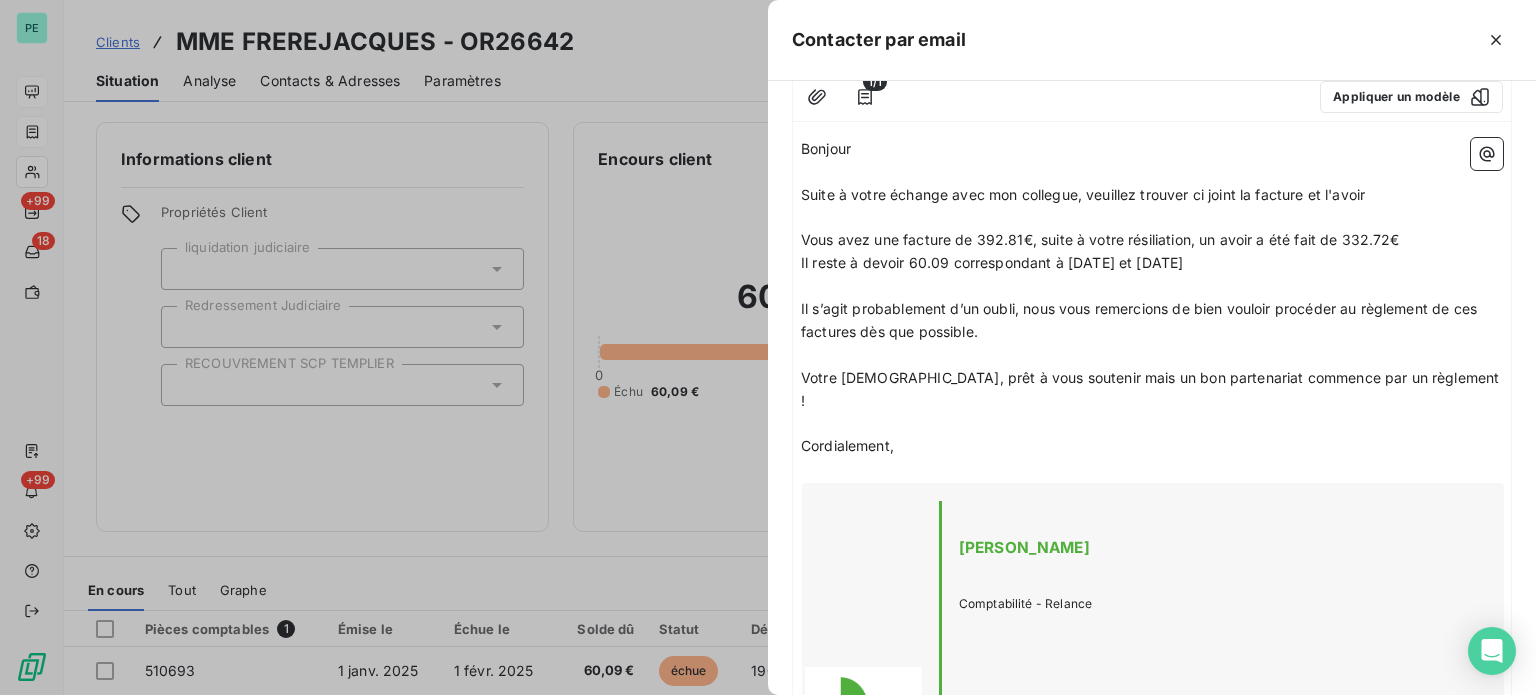 click on "Vous avez une facture de 392.81€, suite à votre résiliation, un avoir a été fait de 332.72€" at bounding box center [1100, 239] 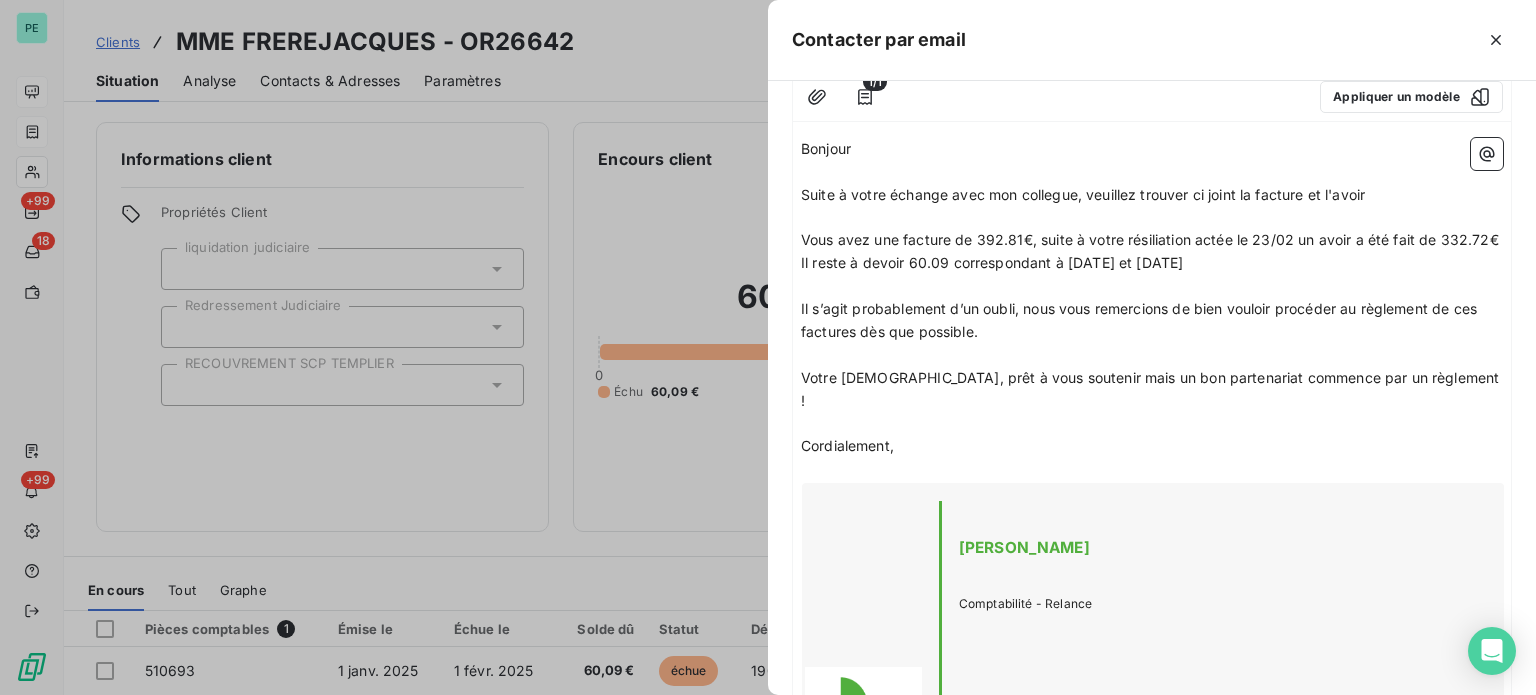 click on "Il reste à devoir 60.09 correspondant à [DATE] et [DATE]" at bounding box center [992, 262] 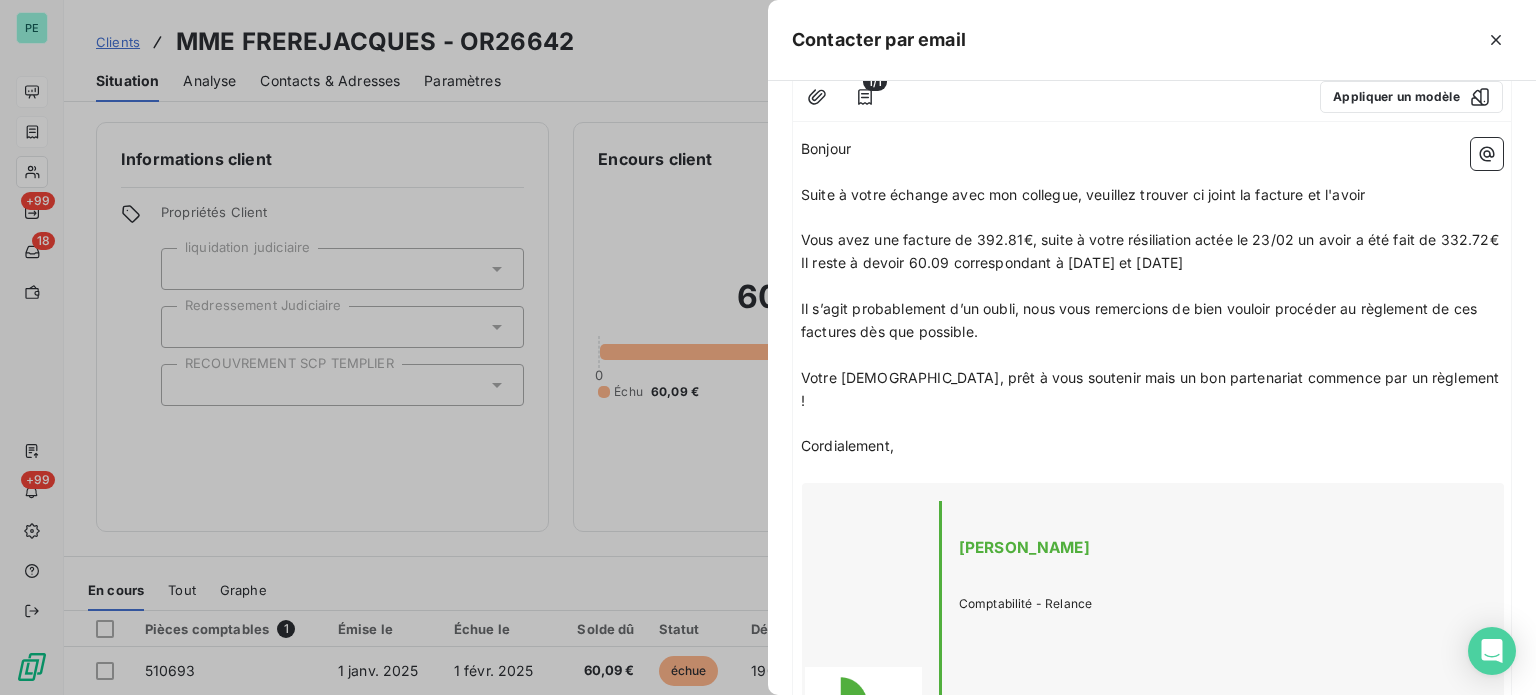 click on "Suite à votre échange avec mon collegue, veuillez trouver ci joint la facture et l'avoir" at bounding box center (1083, 194) 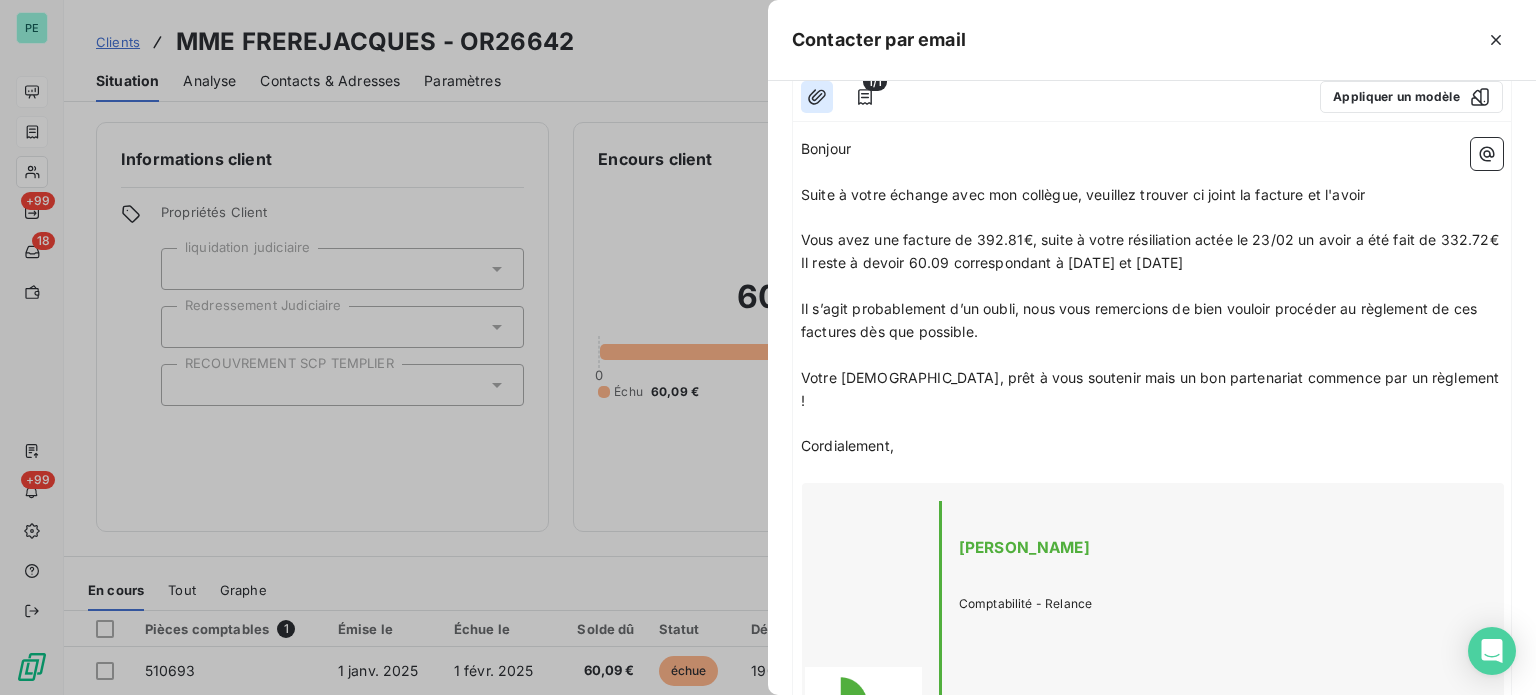 click 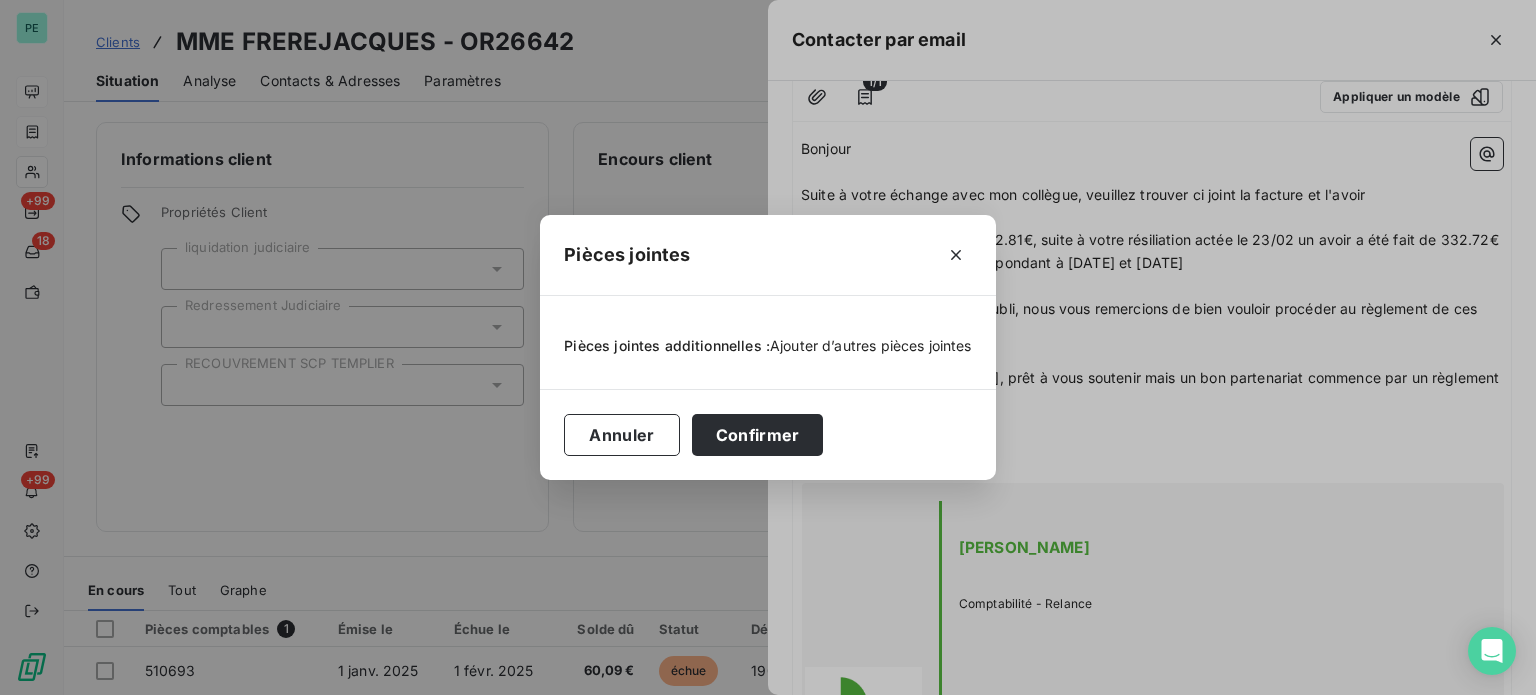 click on "Ajouter d’autres pièces jointes" at bounding box center (871, 345) 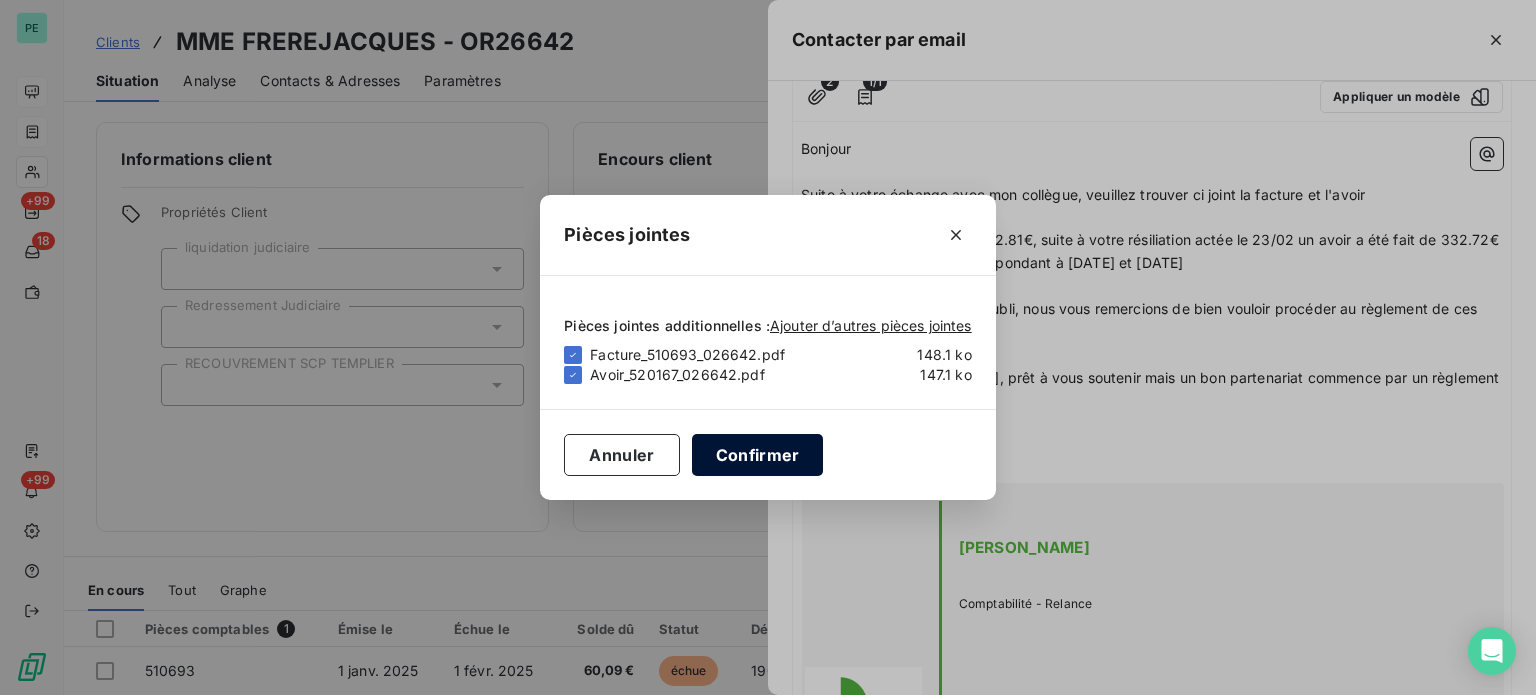 click on "Confirmer" at bounding box center [758, 455] 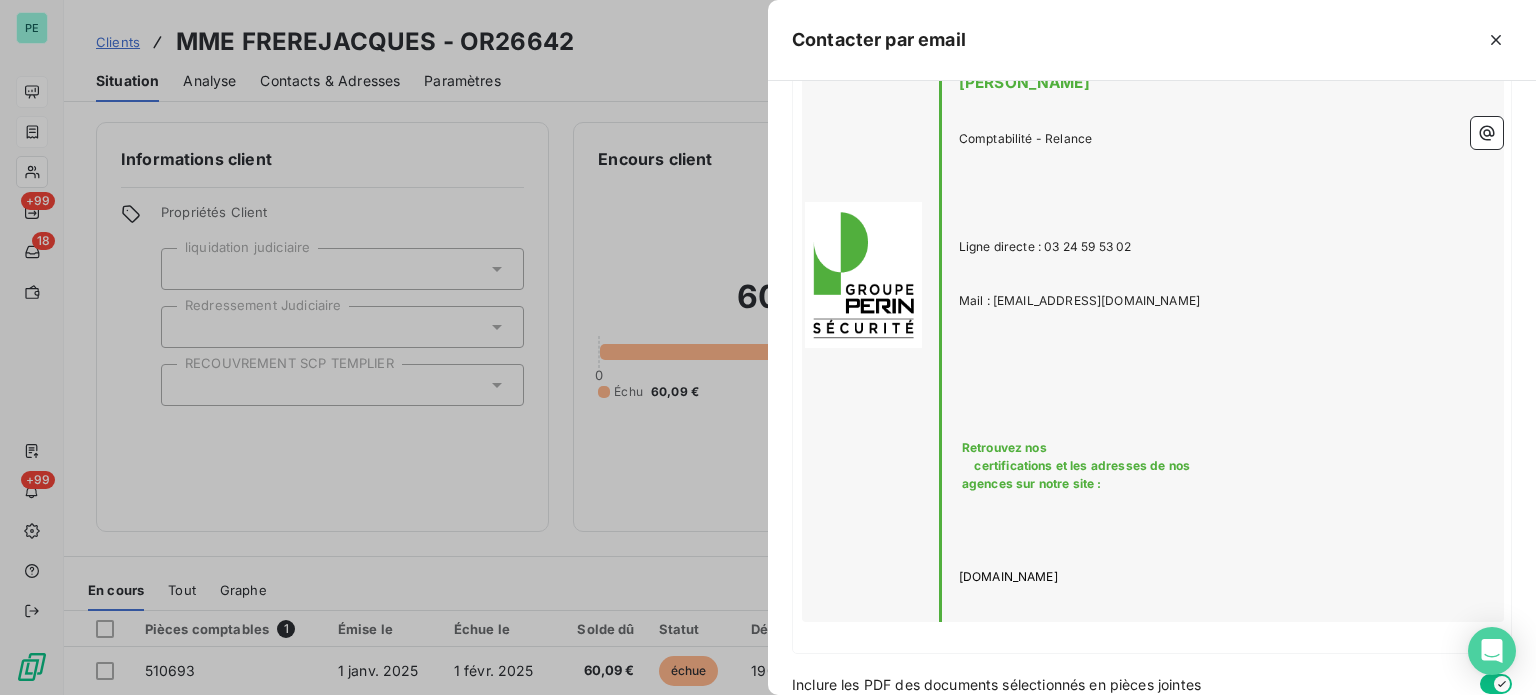 scroll, scrollTop: 744, scrollLeft: 0, axis: vertical 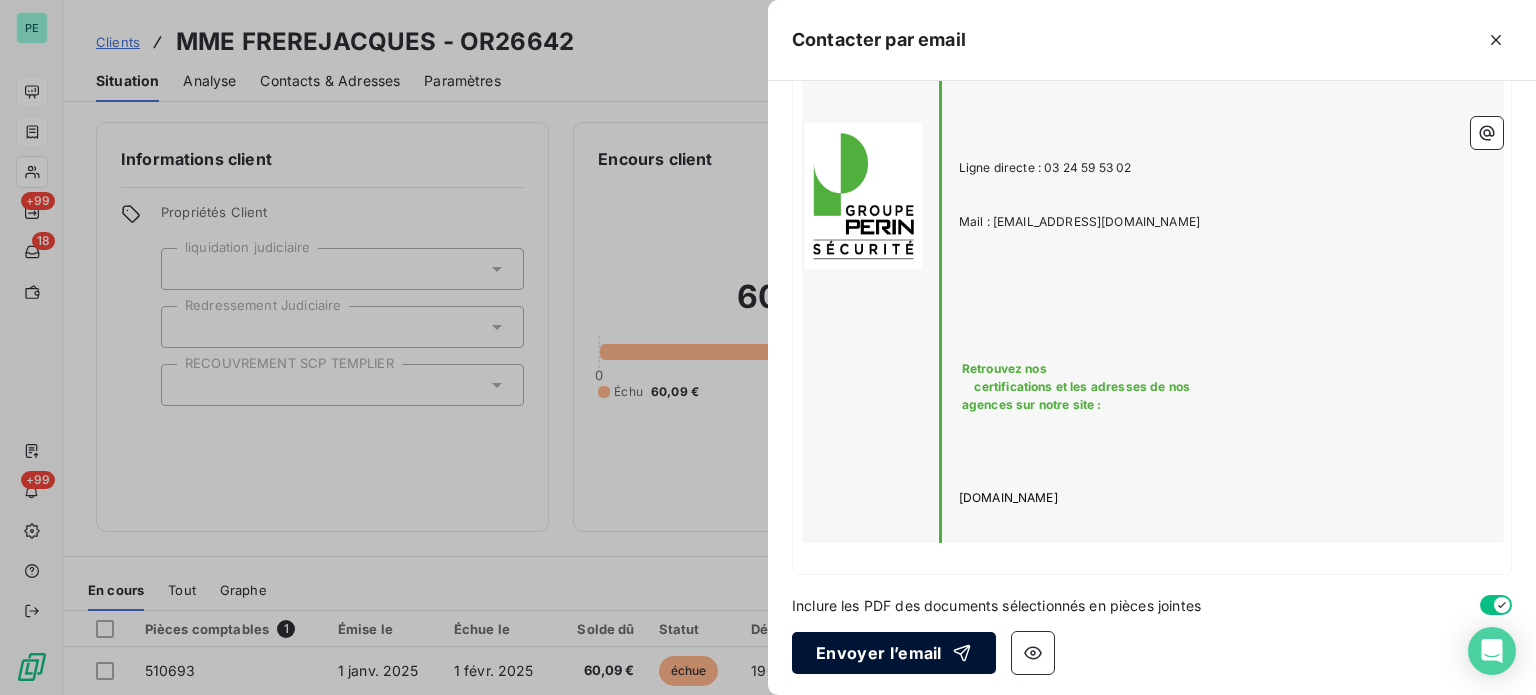 click on "Envoyer l’email" at bounding box center (894, 653) 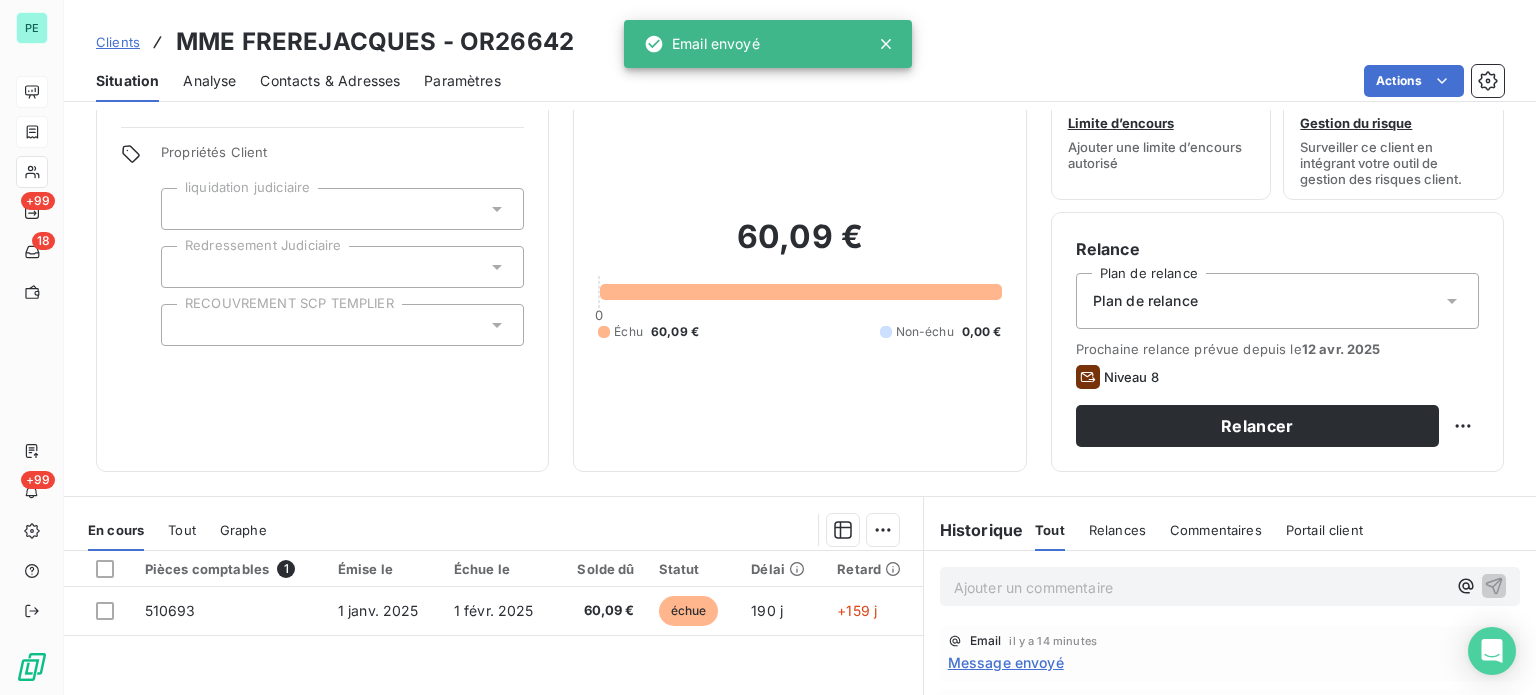 scroll, scrollTop: 0, scrollLeft: 0, axis: both 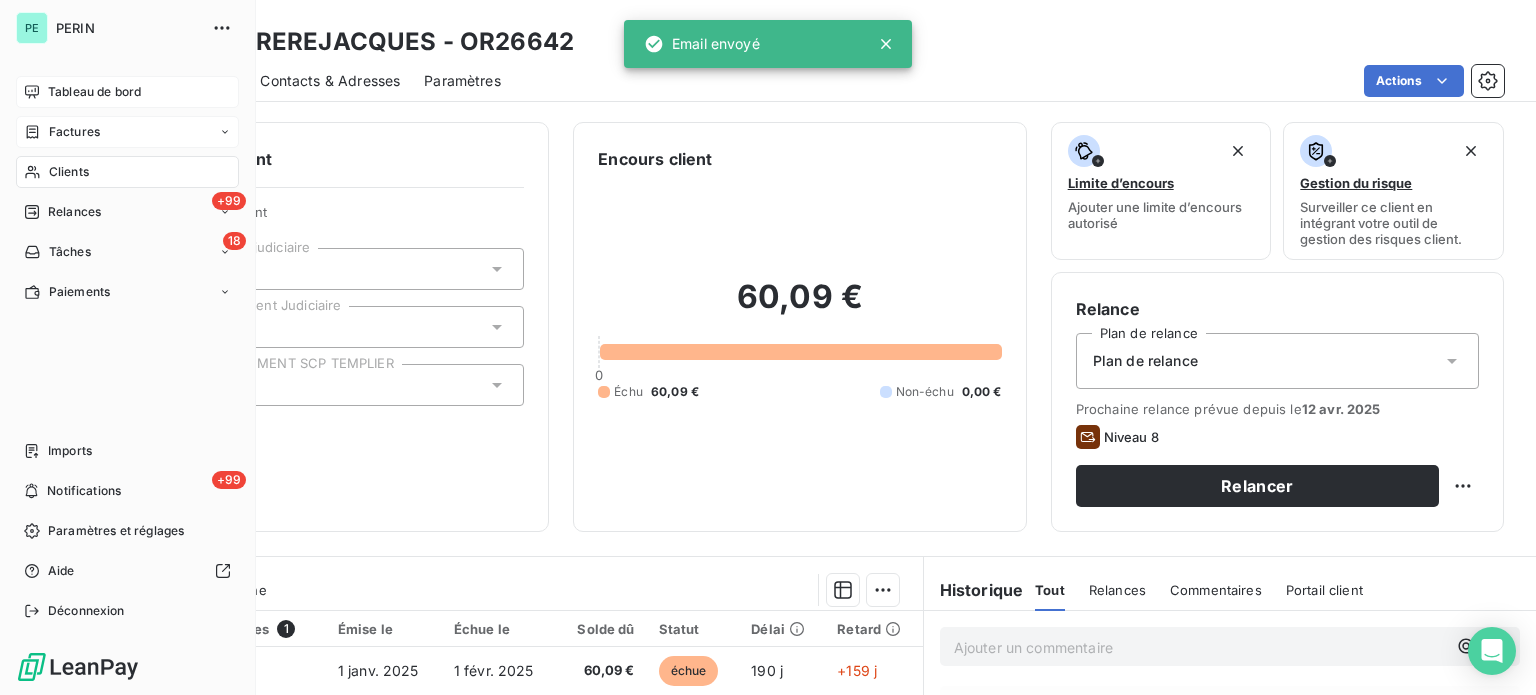 drag, startPoint x: 48, startPoint y: 82, endPoint x: 63, endPoint y: 83, distance: 15.033297 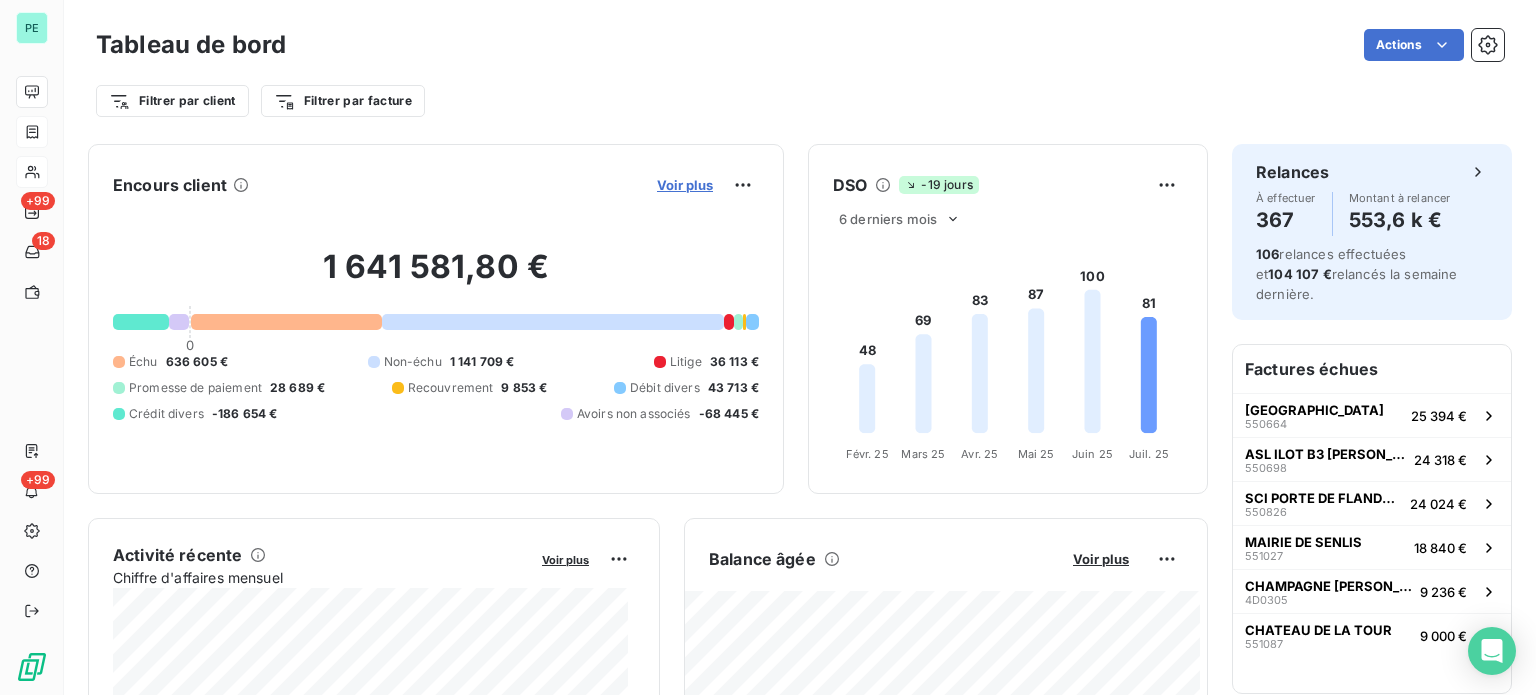 click on "Voir plus" at bounding box center (685, 185) 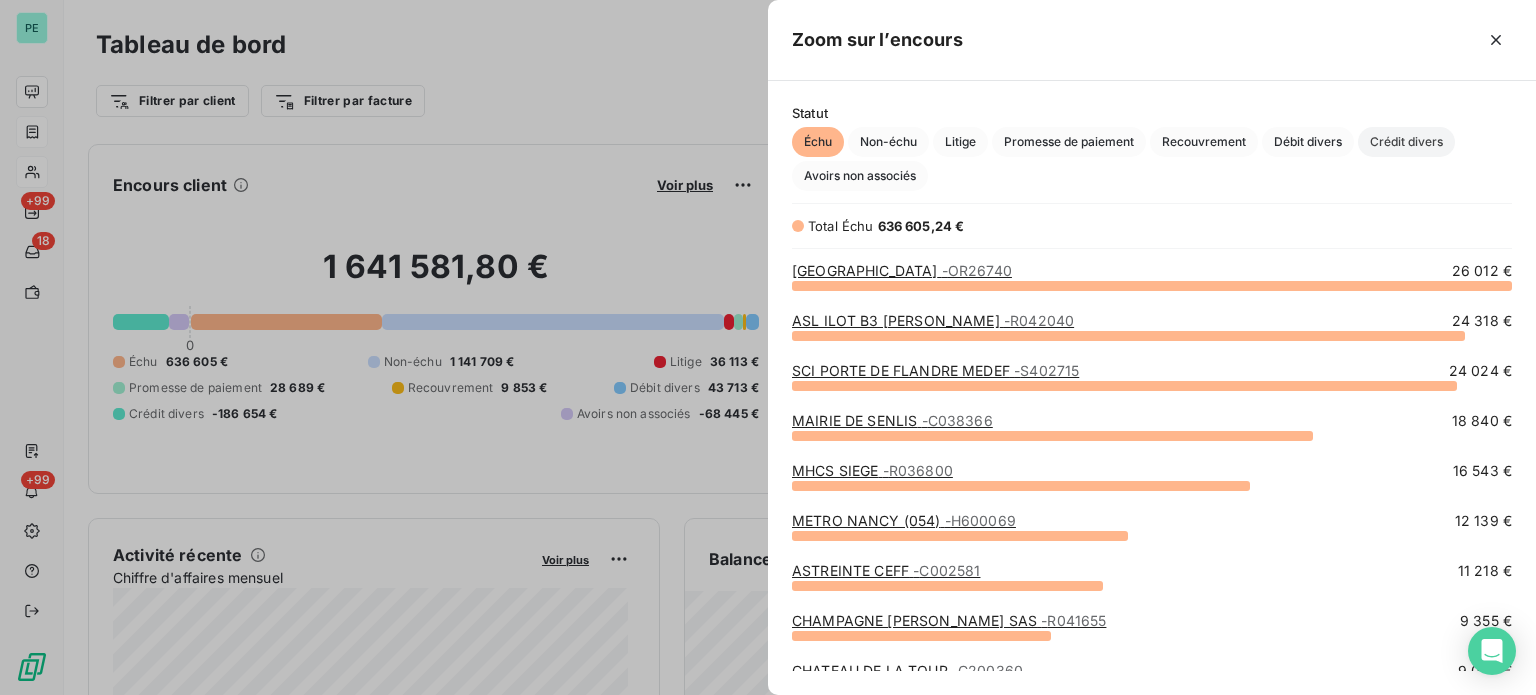scroll, scrollTop: 16, scrollLeft: 16, axis: both 